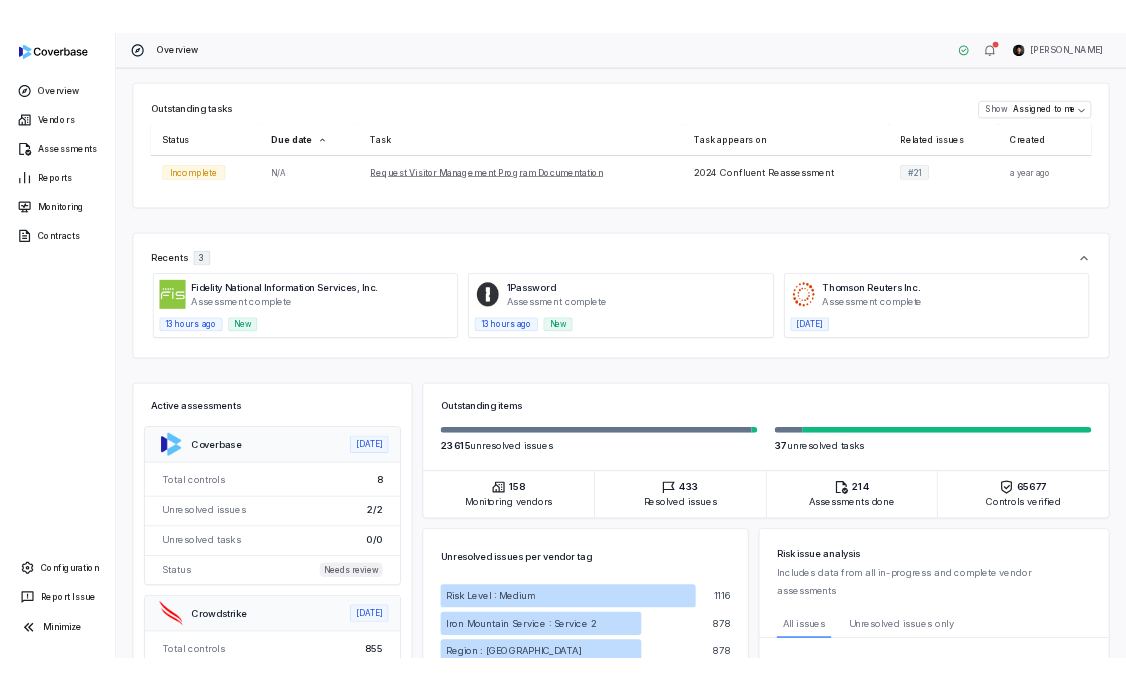 scroll, scrollTop: 0, scrollLeft: 0, axis: both 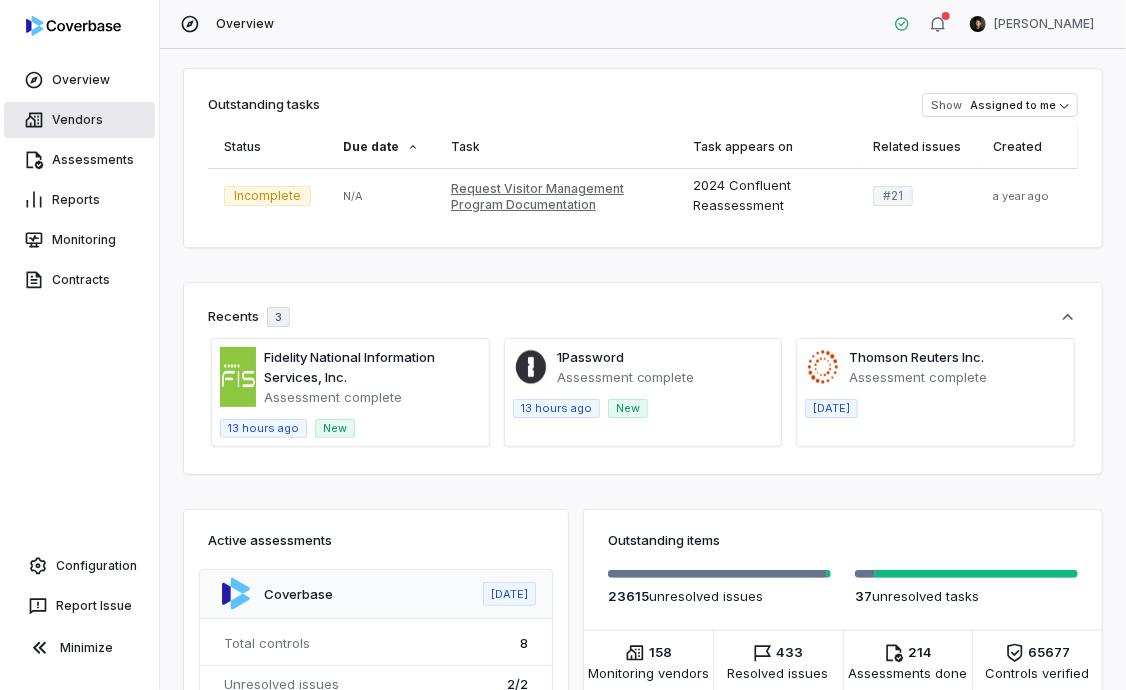 click on "Vendors" at bounding box center (79, 120) 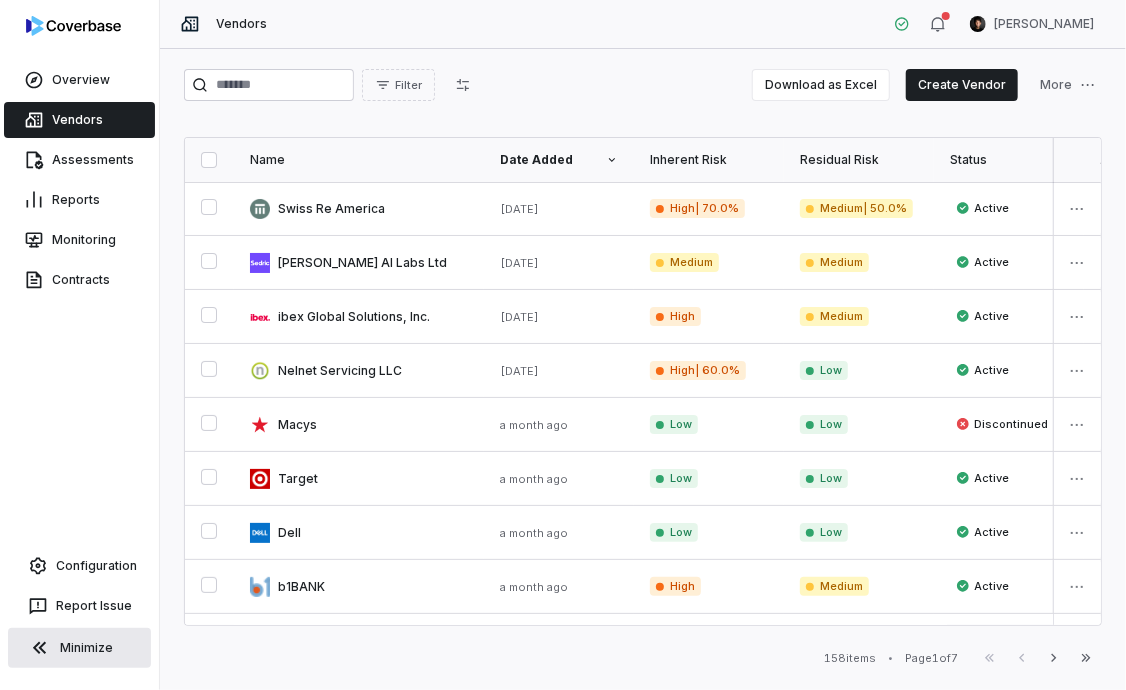 click on "Minimize" at bounding box center (79, 648) 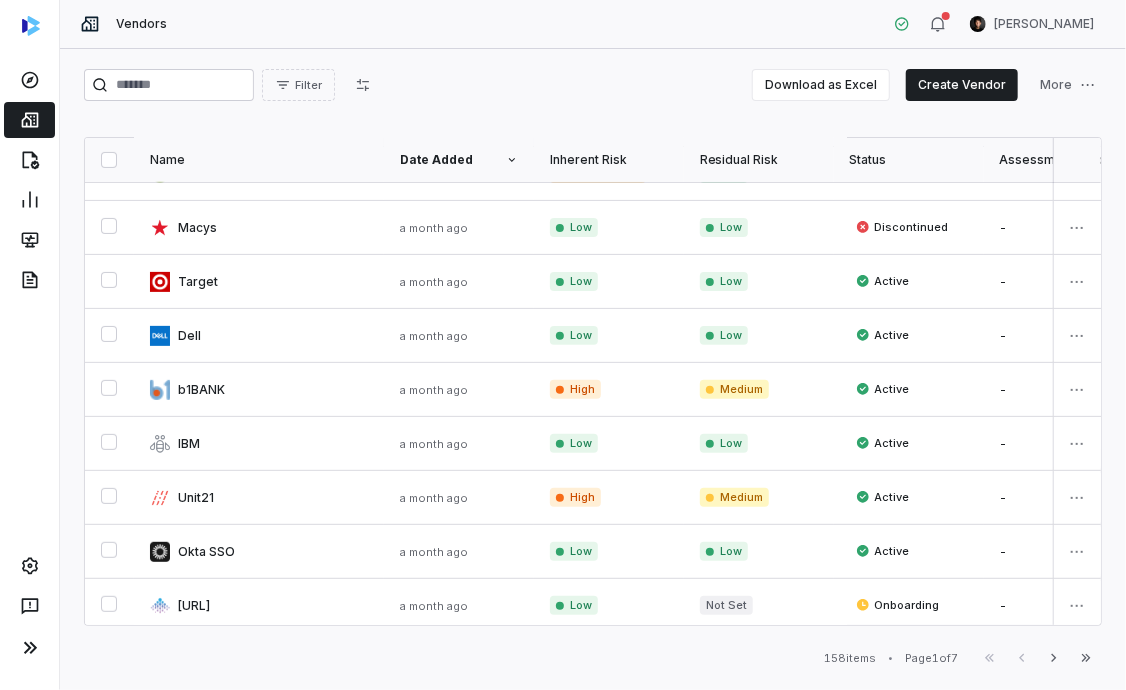 scroll, scrollTop: 0, scrollLeft: 0, axis: both 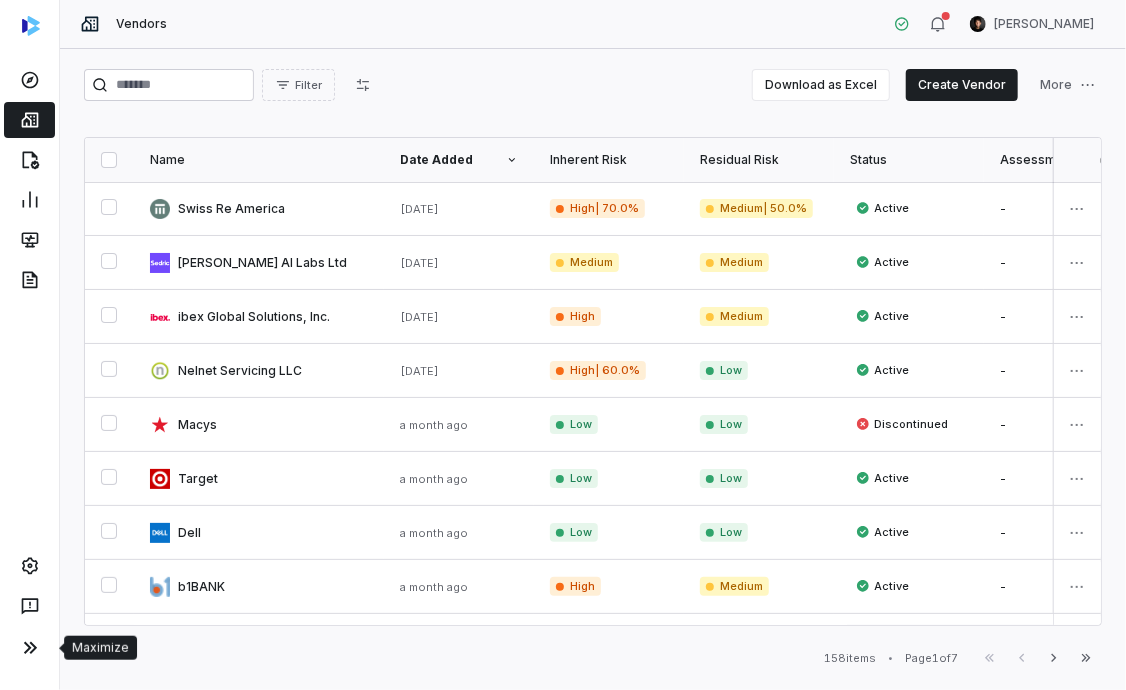type 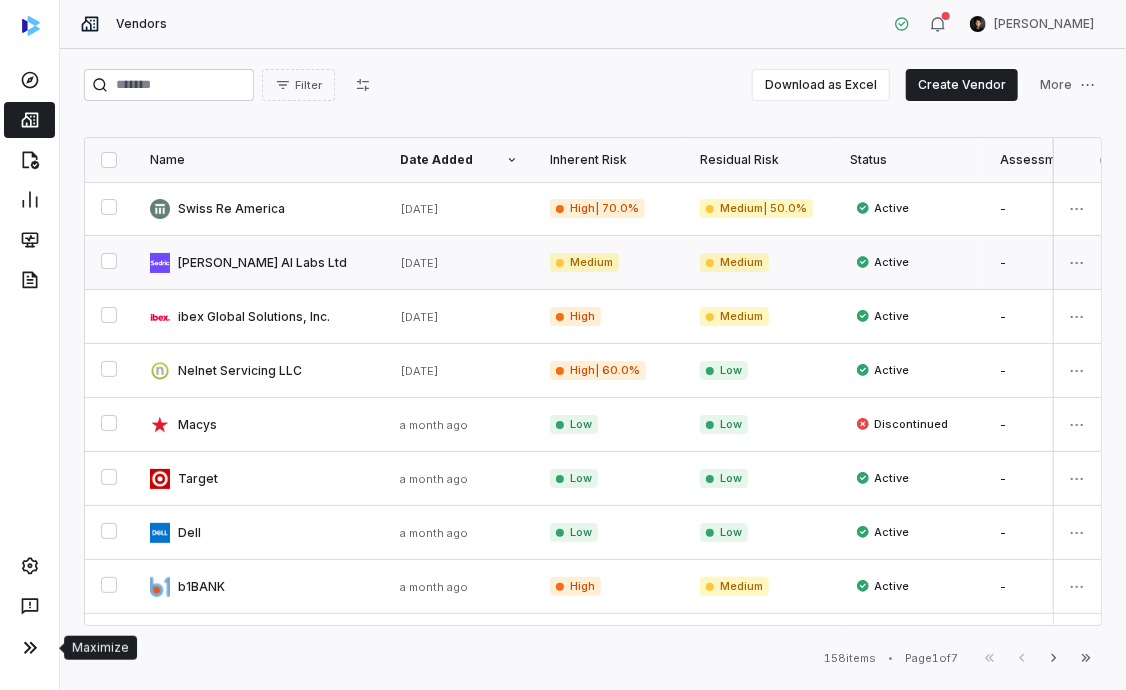 click at bounding box center [259, 262] 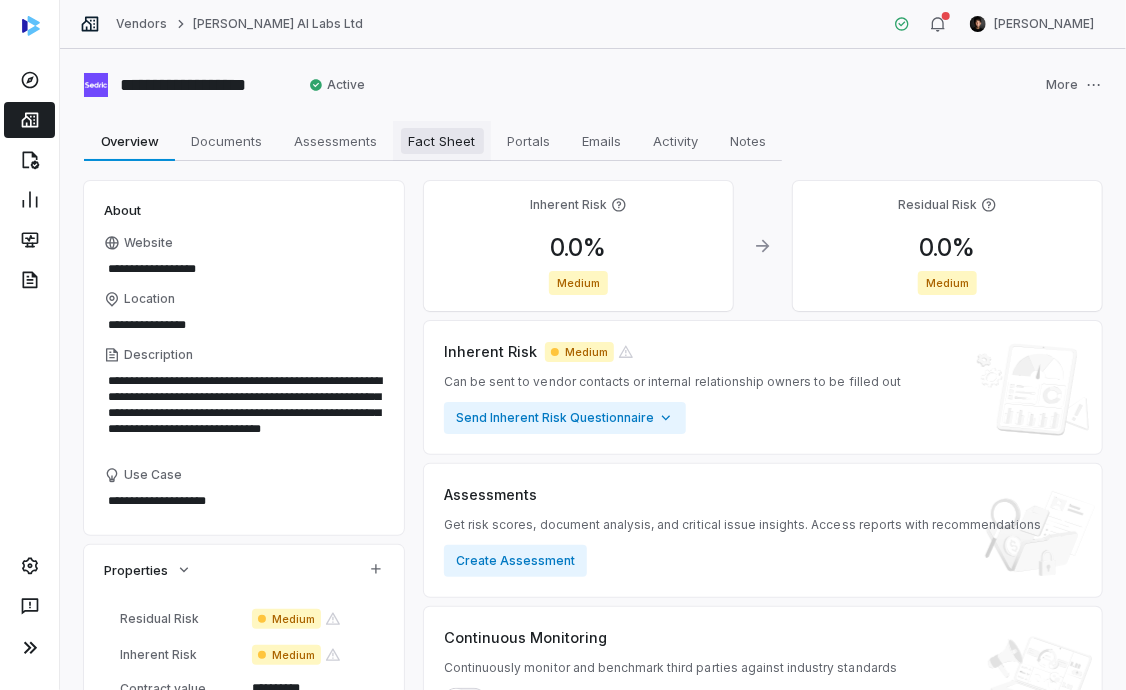 click on "Fact Sheet" at bounding box center (442, 141) 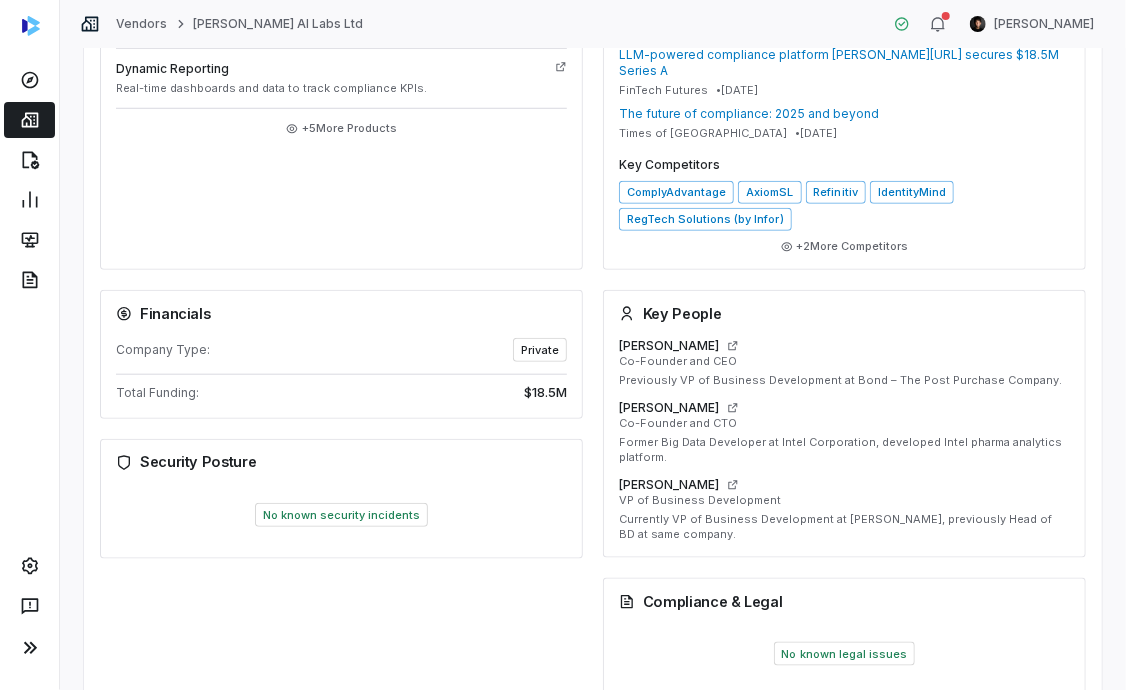 scroll, scrollTop: 669, scrollLeft: 0, axis: vertical 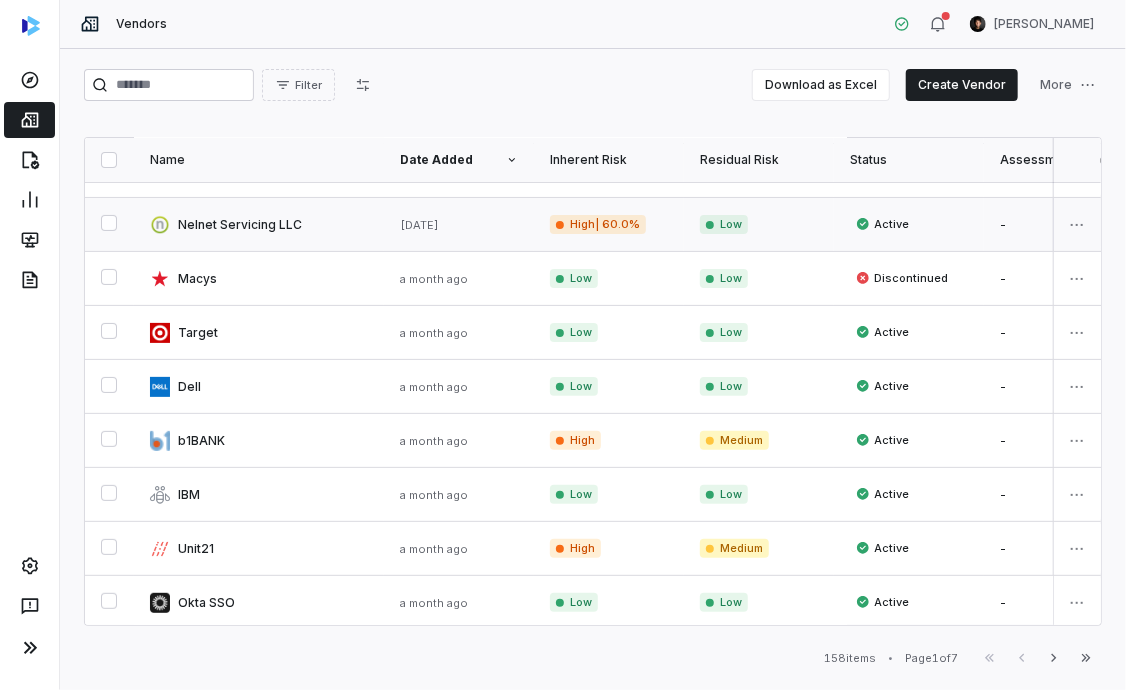 click at bounding box center [259, 224] 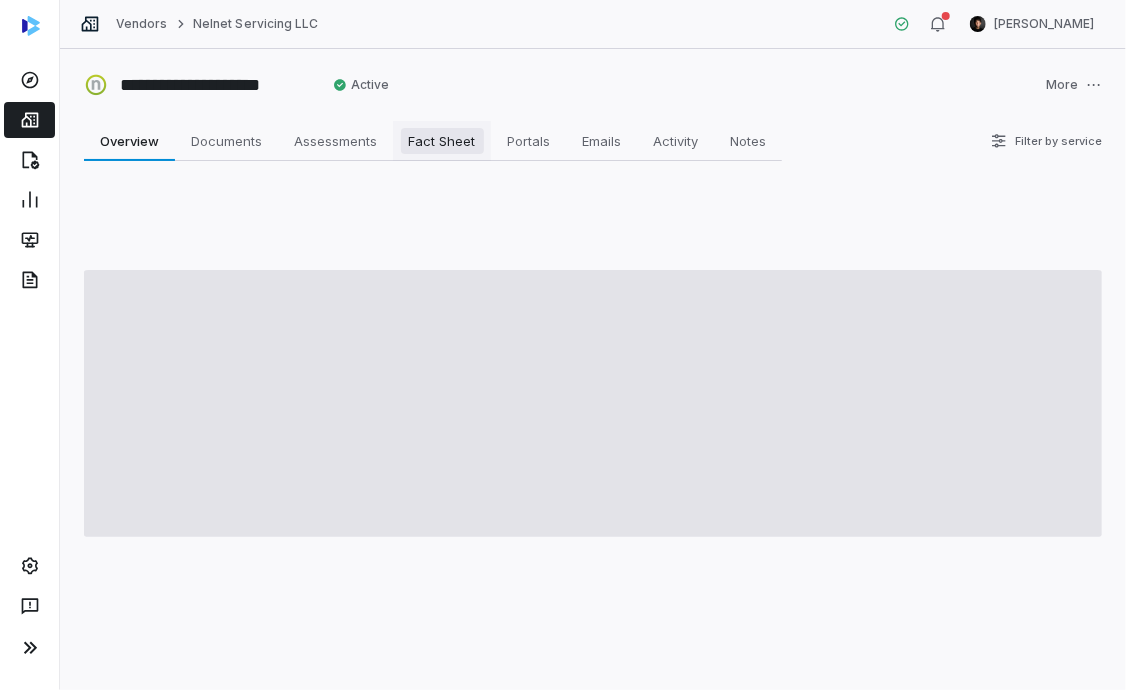 click on "Fact Sheet" at bounding box center (442, 141) 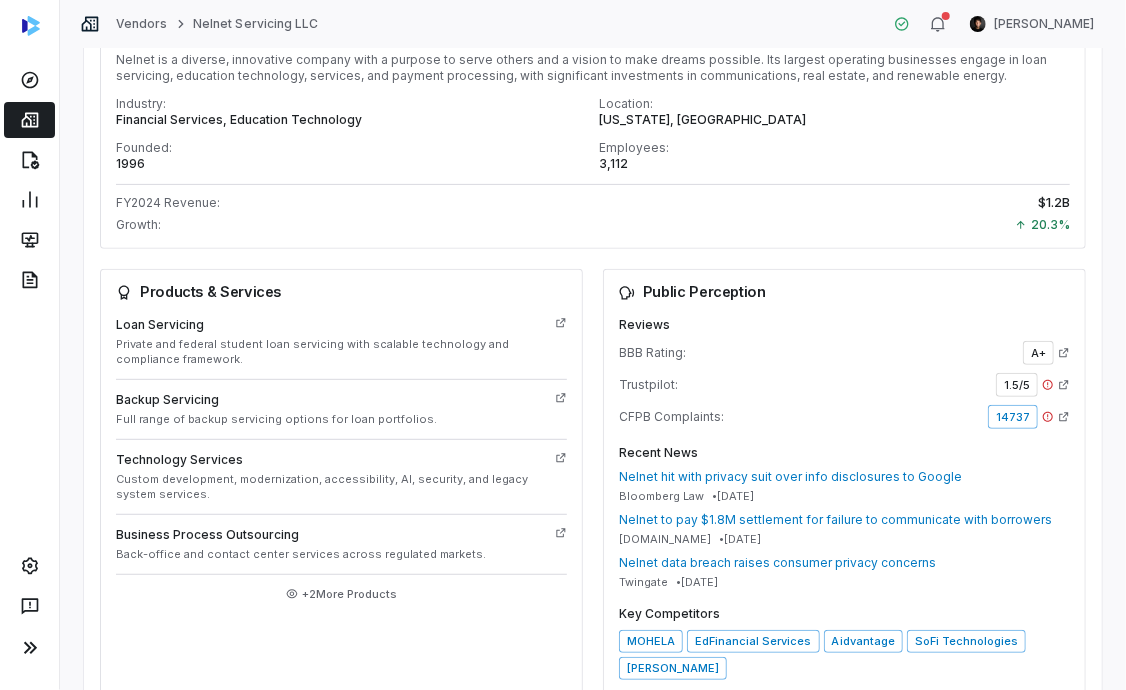 scroll, scrollTop: 251, scrollLeft: 0, axis: vertical 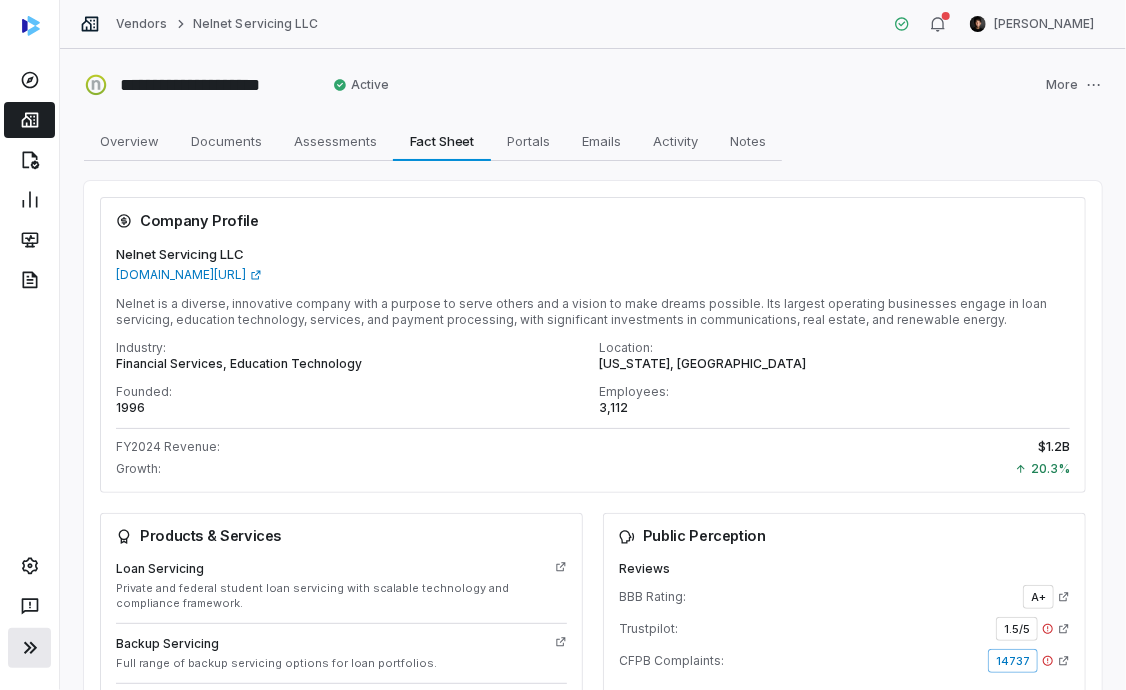 click 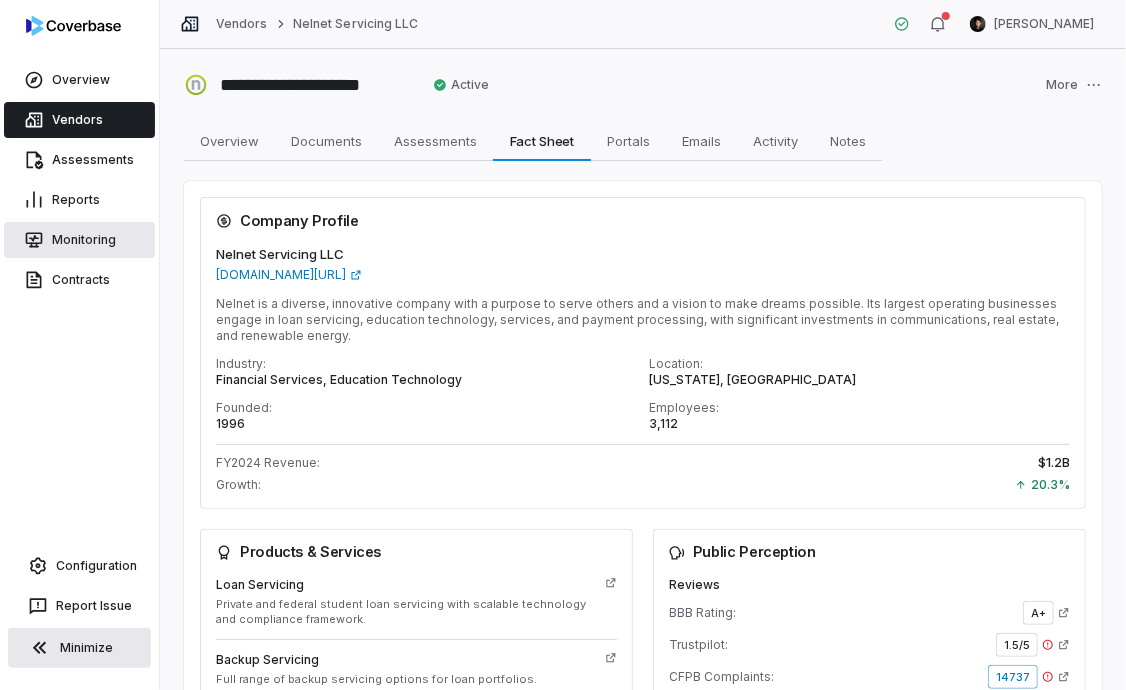click on "Monitoring" at bounding box center [79, 240] 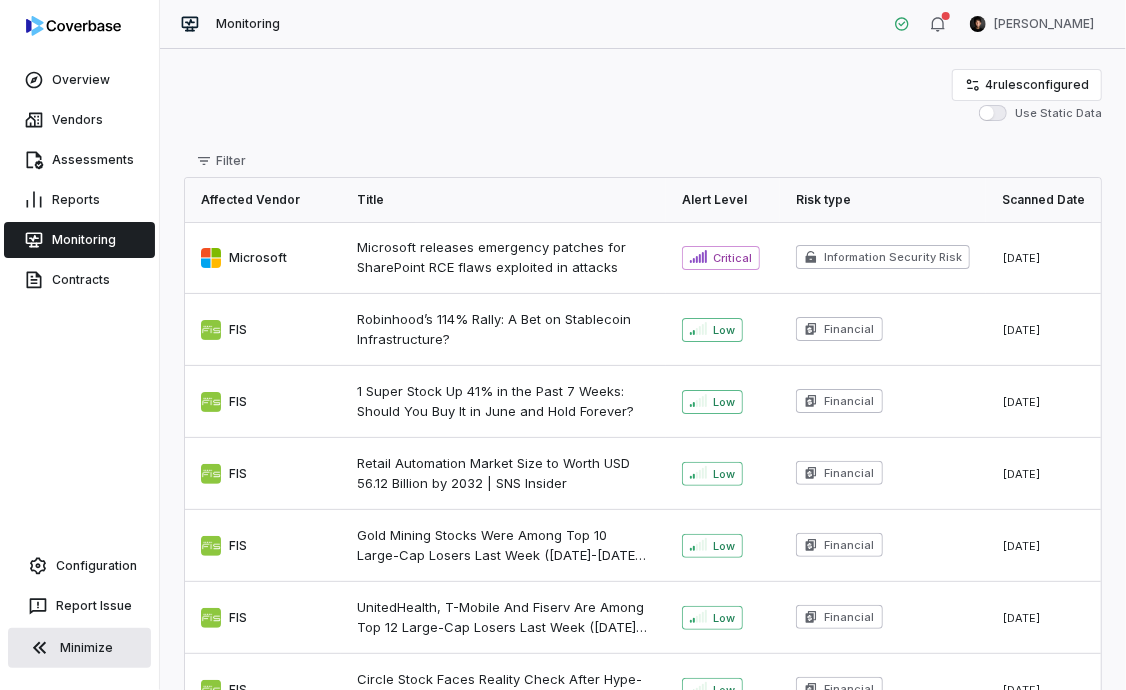 click on "4  rule s  configured" at bounding box center (1037, 85) 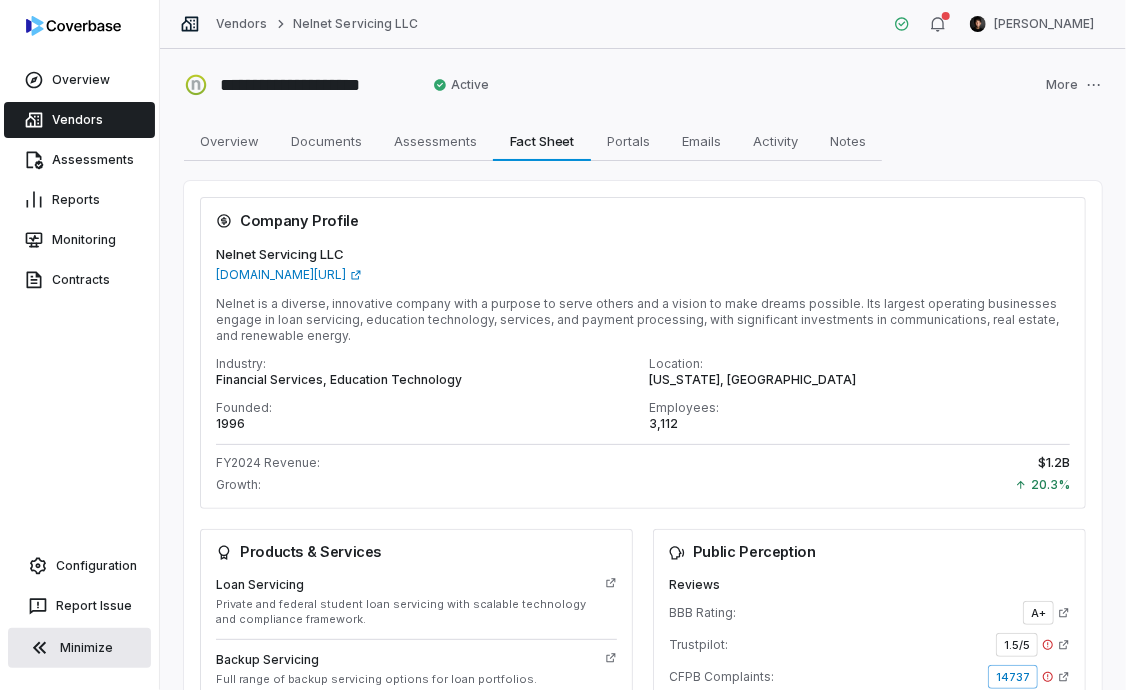 click on "Vendors" at bounding box center (79, 120) 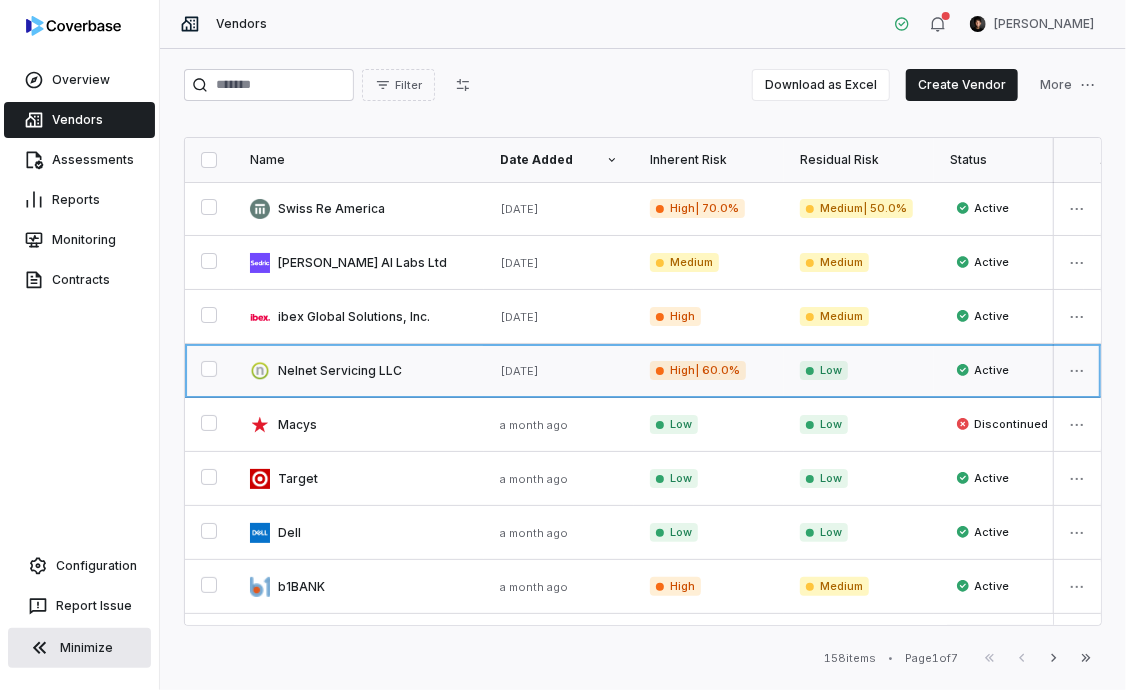 click at bounding box center [359, 370] 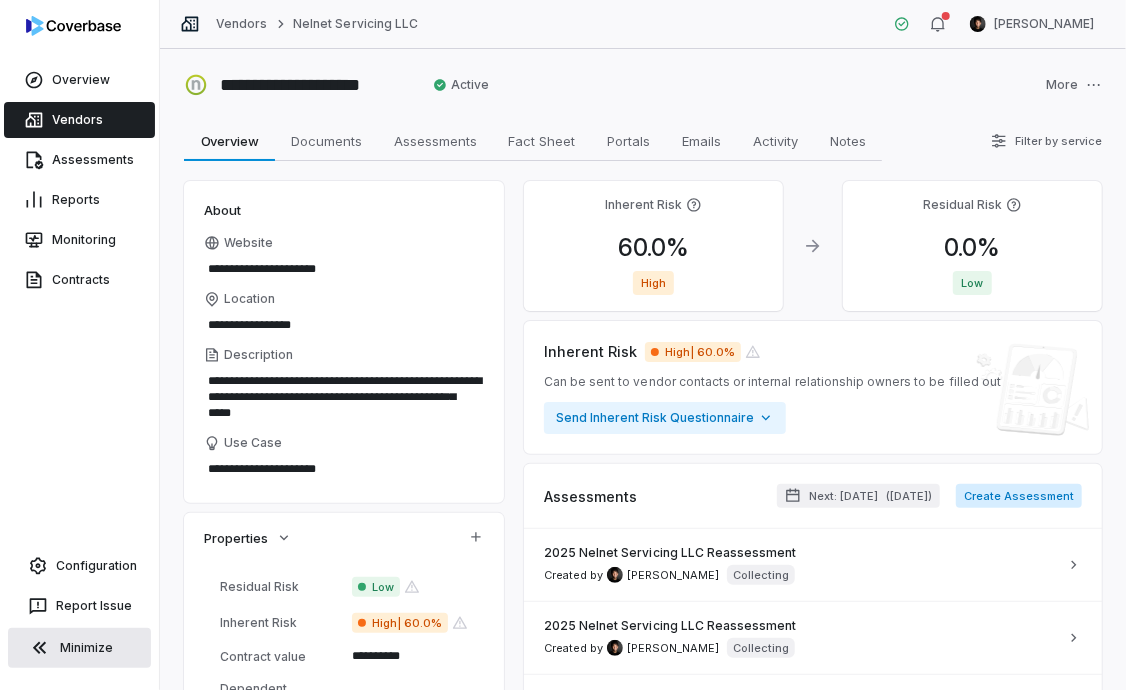 click on "Create Assessment" at bounding box center [1019, 496] 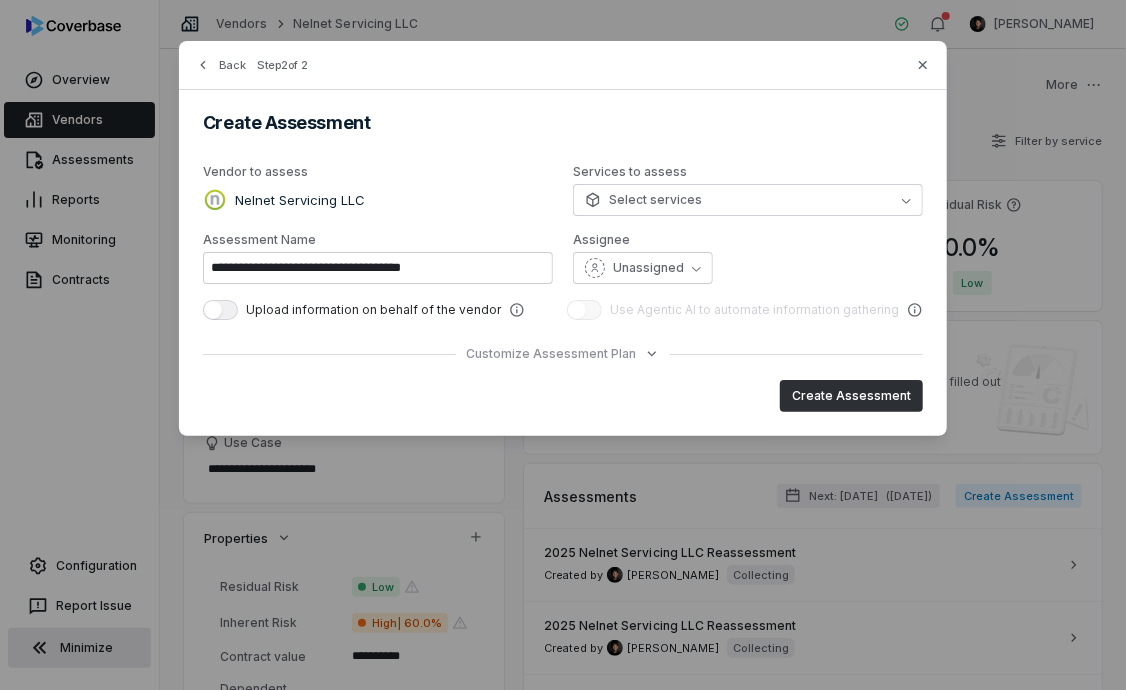 click on "Create Assessment" at bounding box center (851, 396) 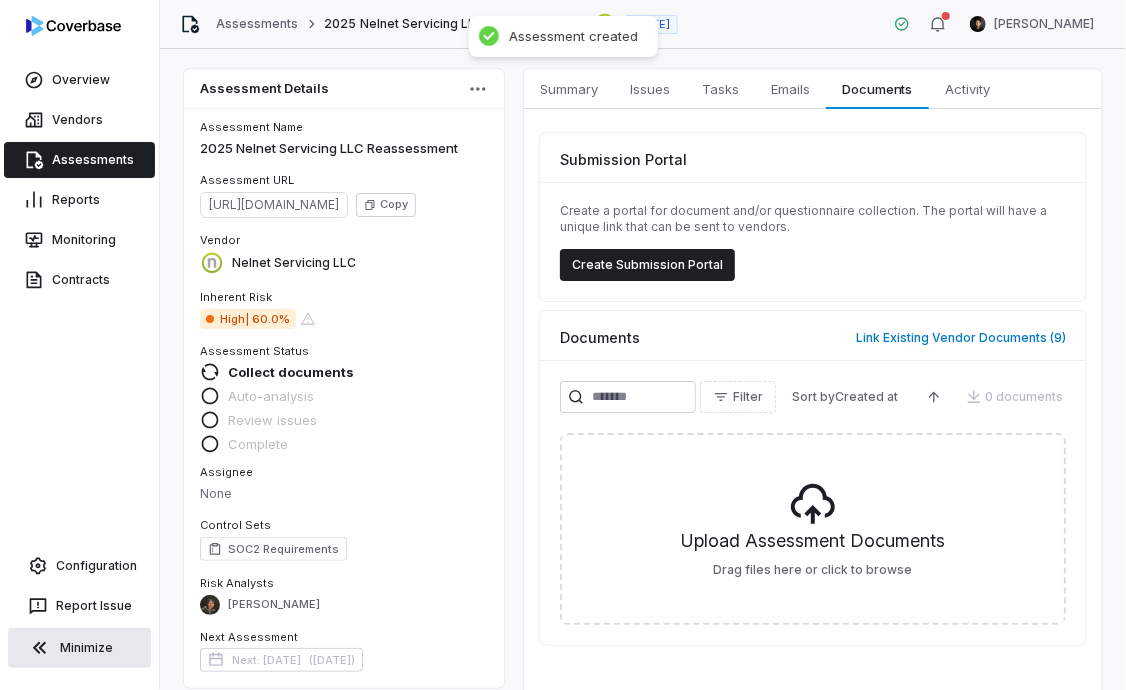 click on "Minimize" at bounding box center (79, 648) 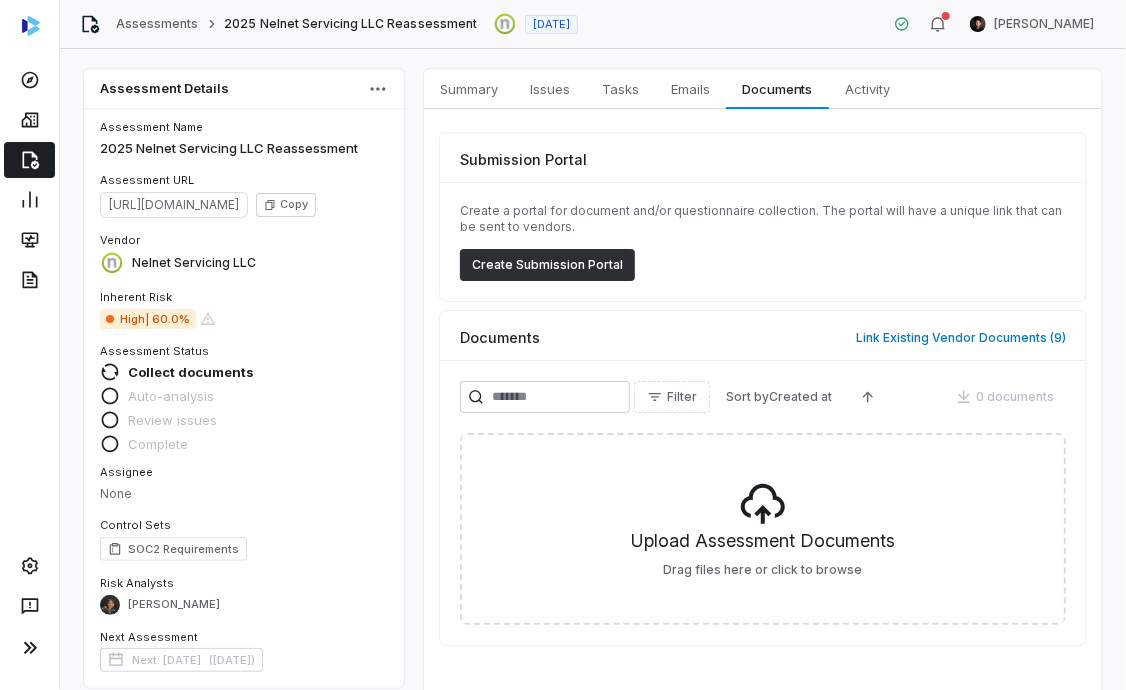 click on "Create Submission Portal" at bounding box center [547, 265] 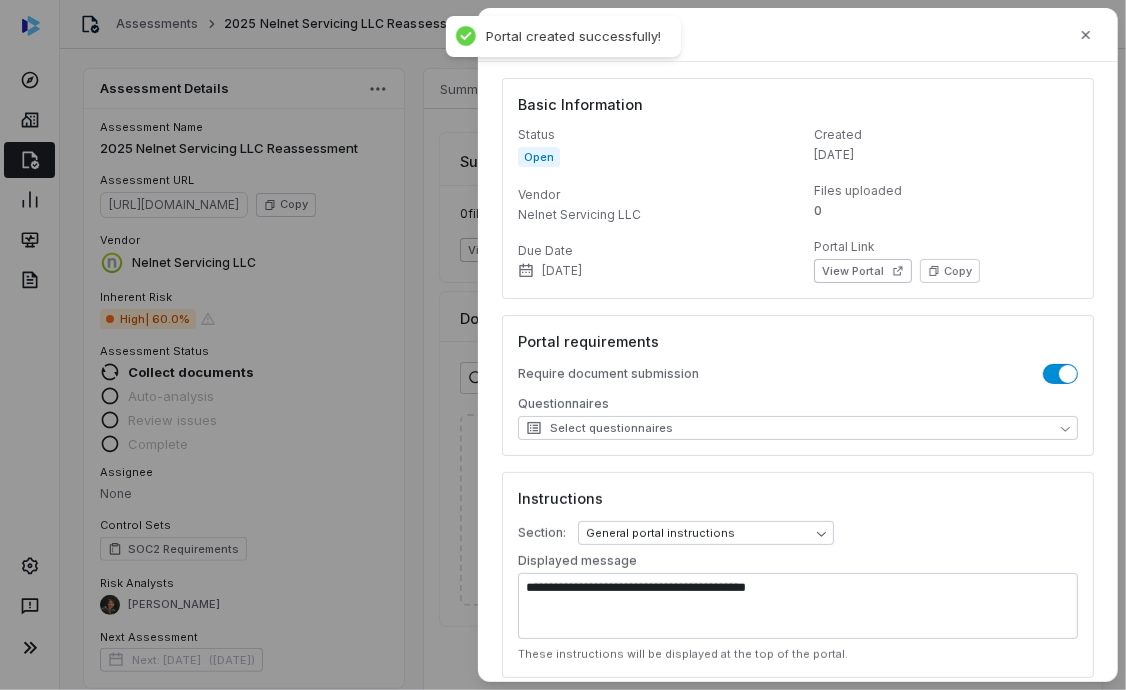 scroll, scrollTop: 60, scrollLeft: 0, axis: vertical 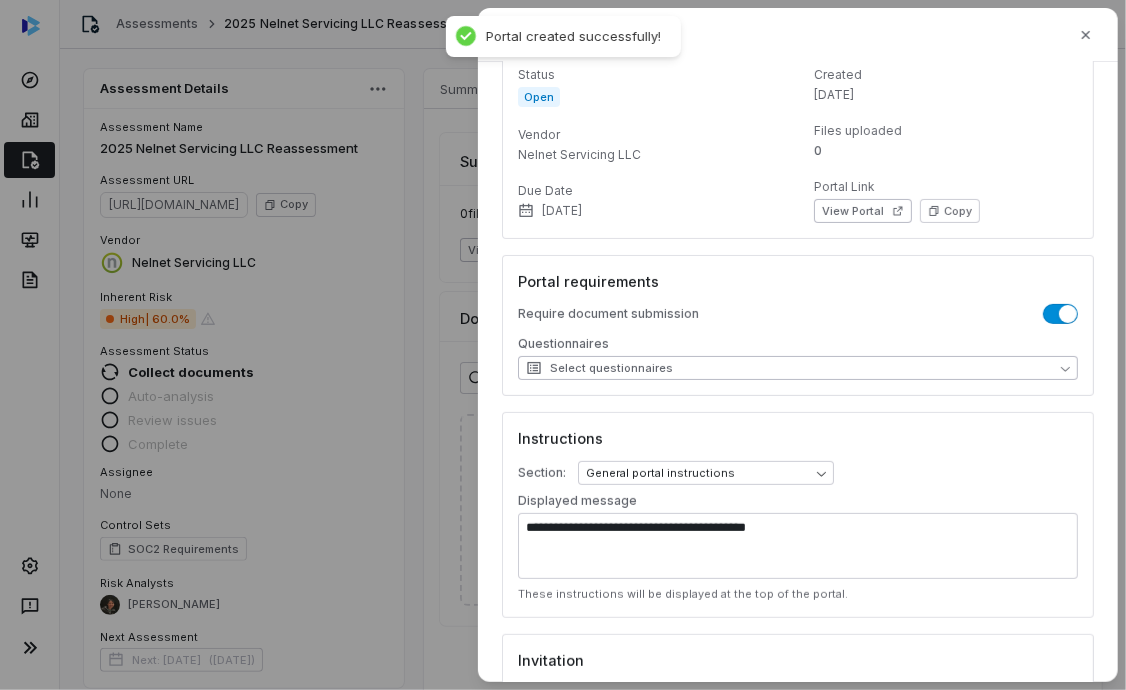click on "Select questionnaires" at bounding box center [798, 368] 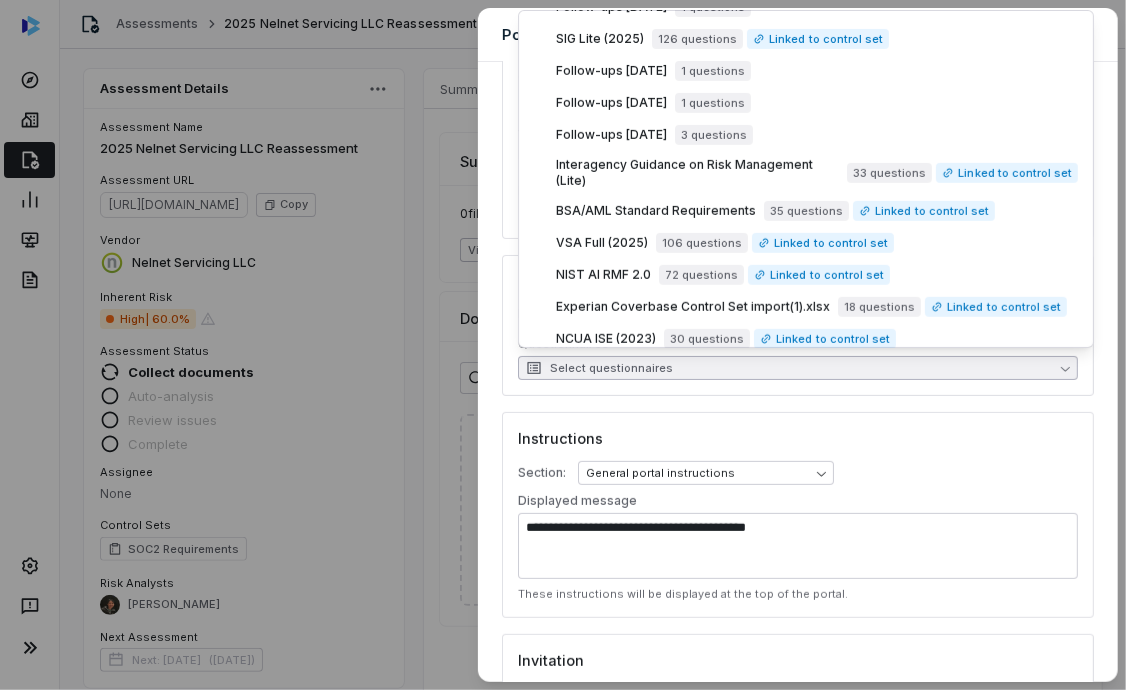 scroll, scrollTop: 470, scrollLeft: 0, axis: vertical 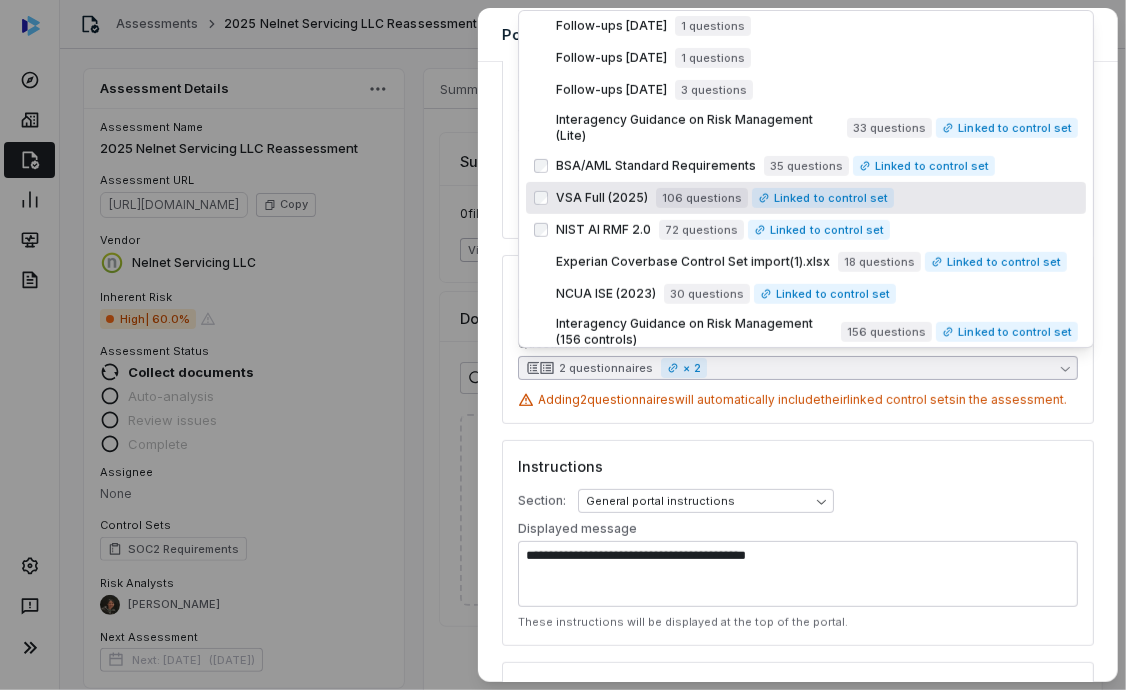 click on "Basic Information Status Open Vendor Nelnet Servicing LLC Due Date [DATE] Created [DATE] Files uploaded 0 Portal Link View Portal Copy" at bounding box center [798, 128] 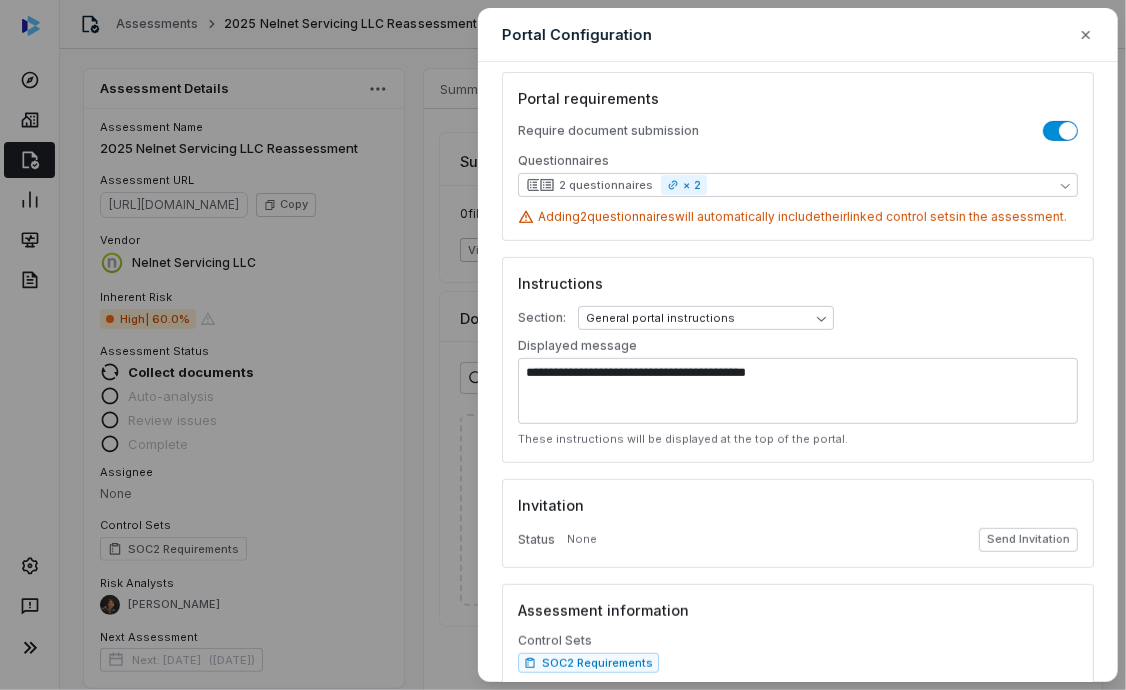scroll, scrollTop: 361, scrollLeft: 0, axis: vertical 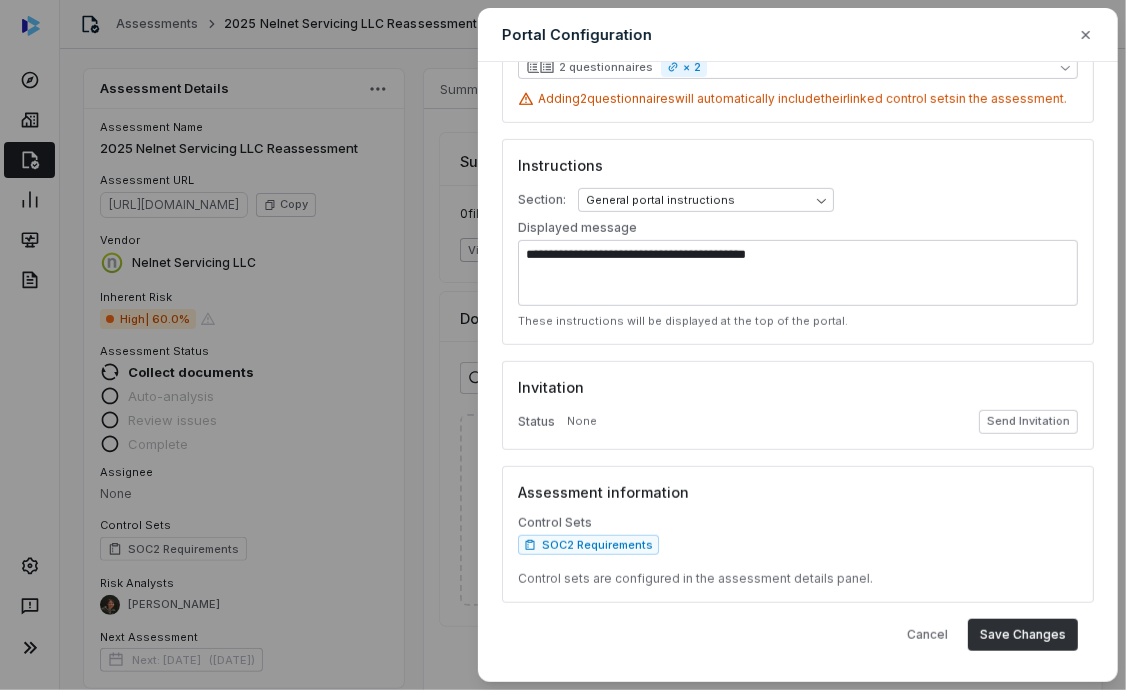 click on "Save Changes" at bounding box center (1023, 635) 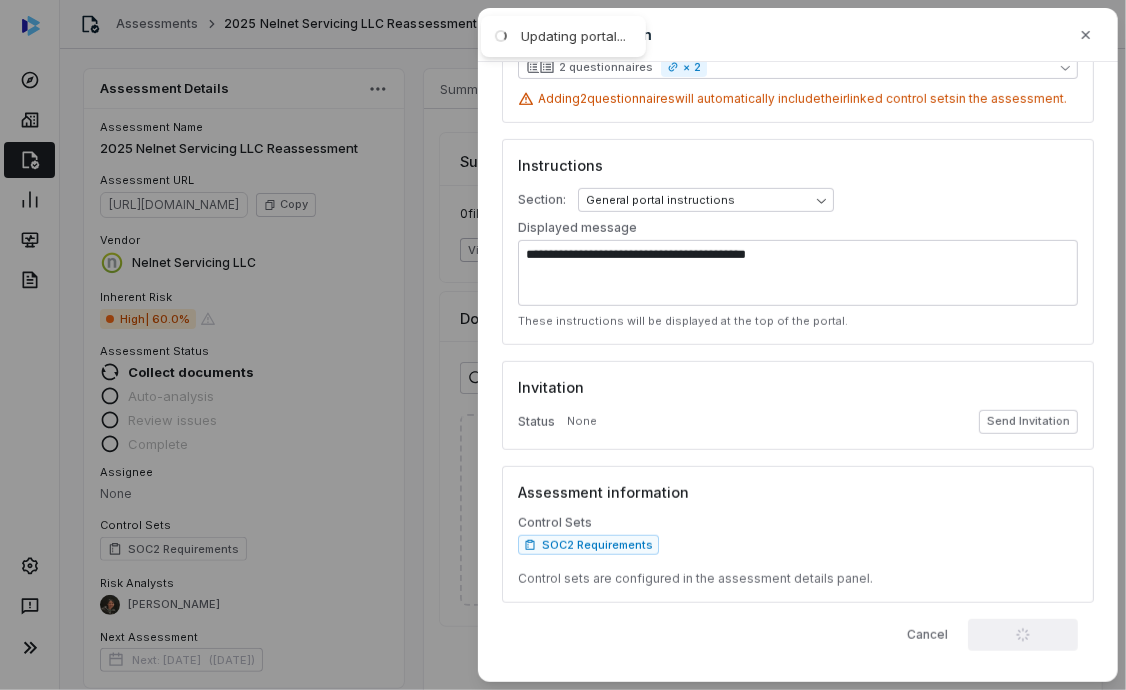 scroll, scrollTop: 333, scrollLeft: 0, axis: vertical 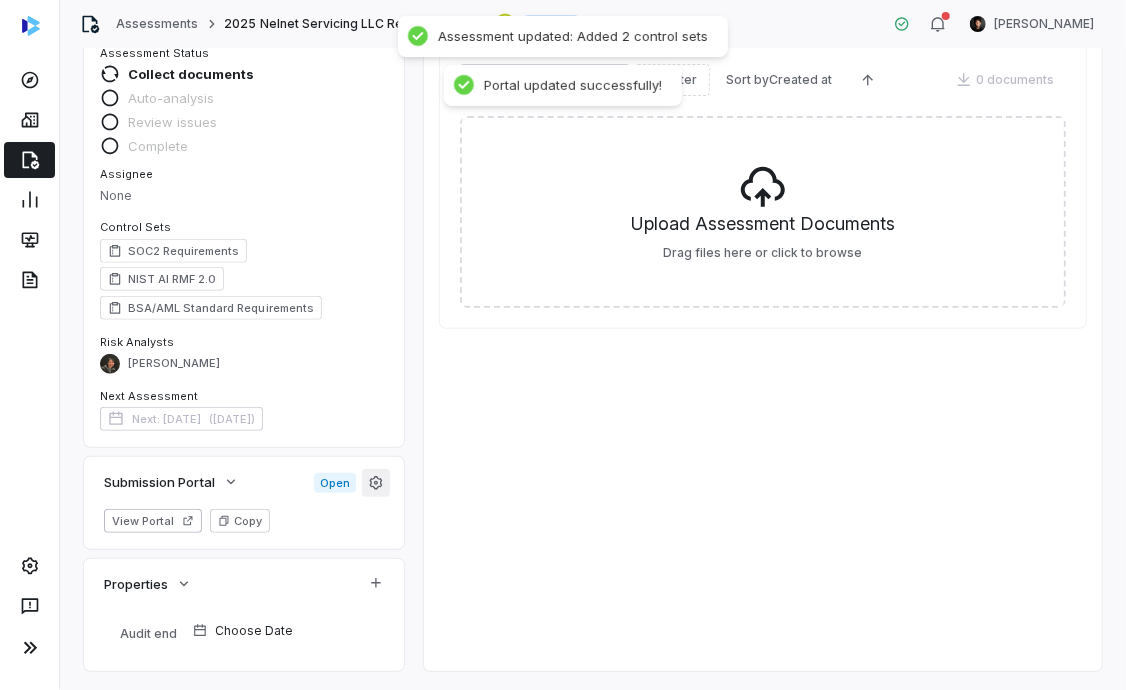 click 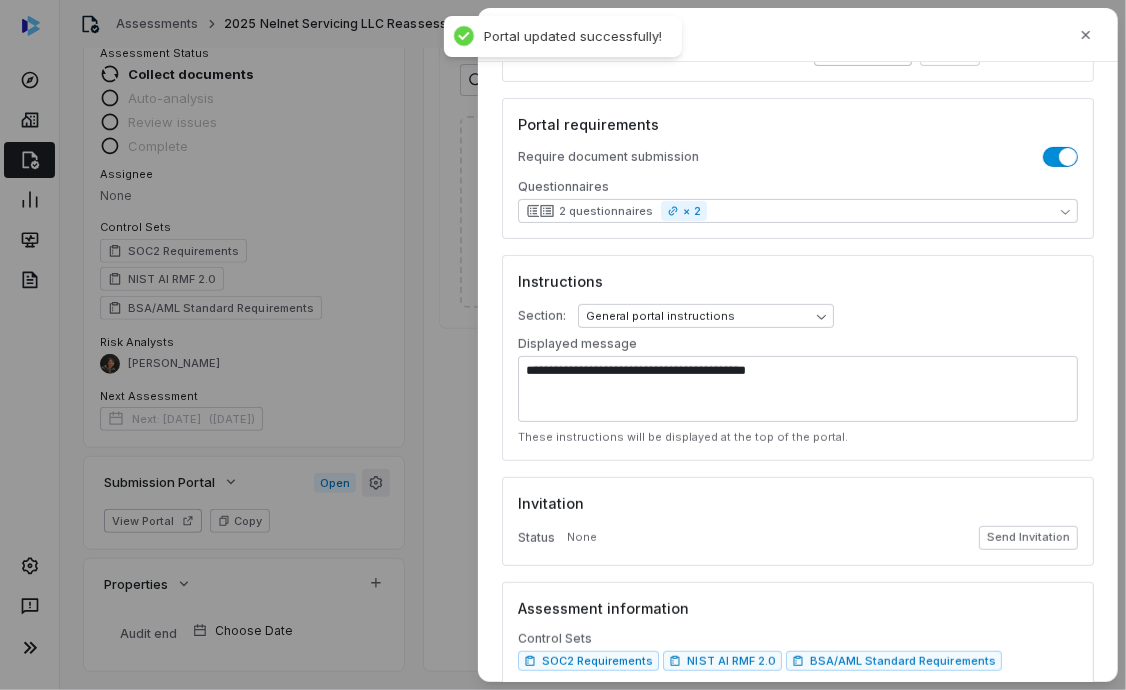scroll, scrollTop: 250, scrollLeft: 0, axis: vertical 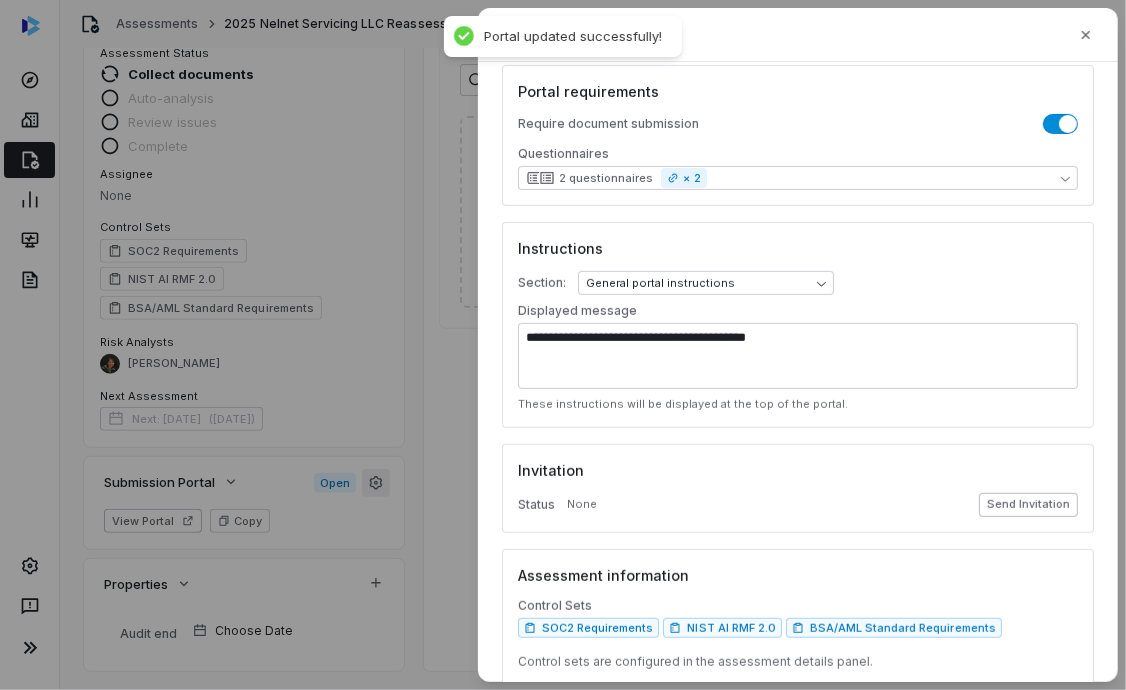 click on "Send Invitation" at bounding box center (1028, 505) 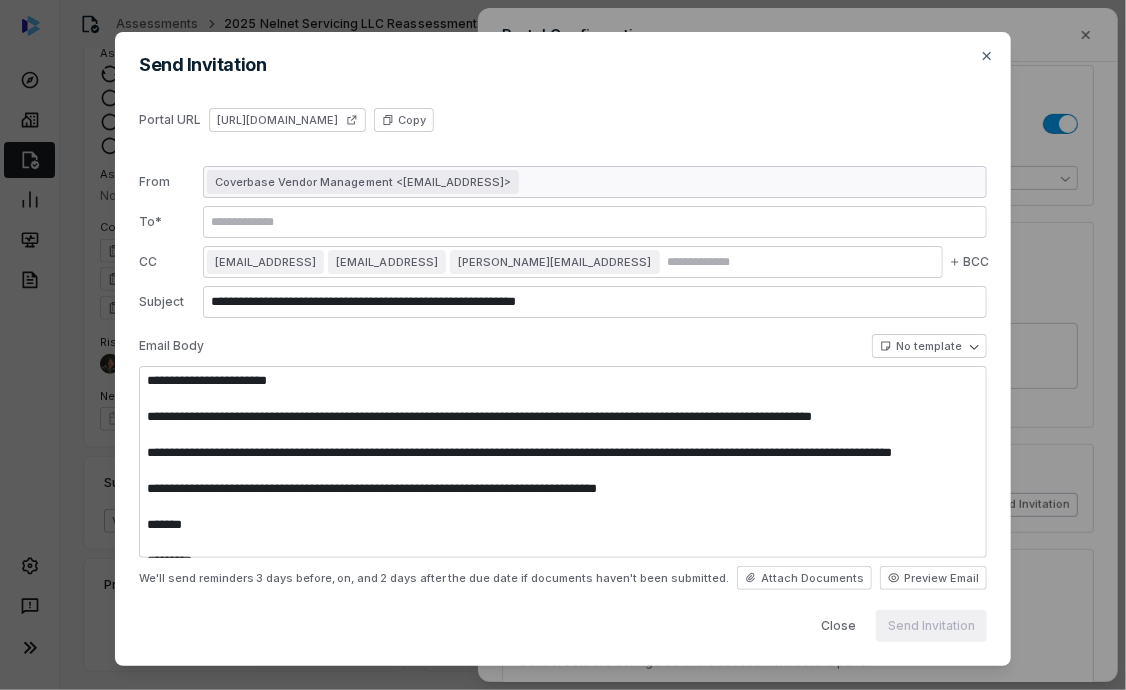 type on "**********" 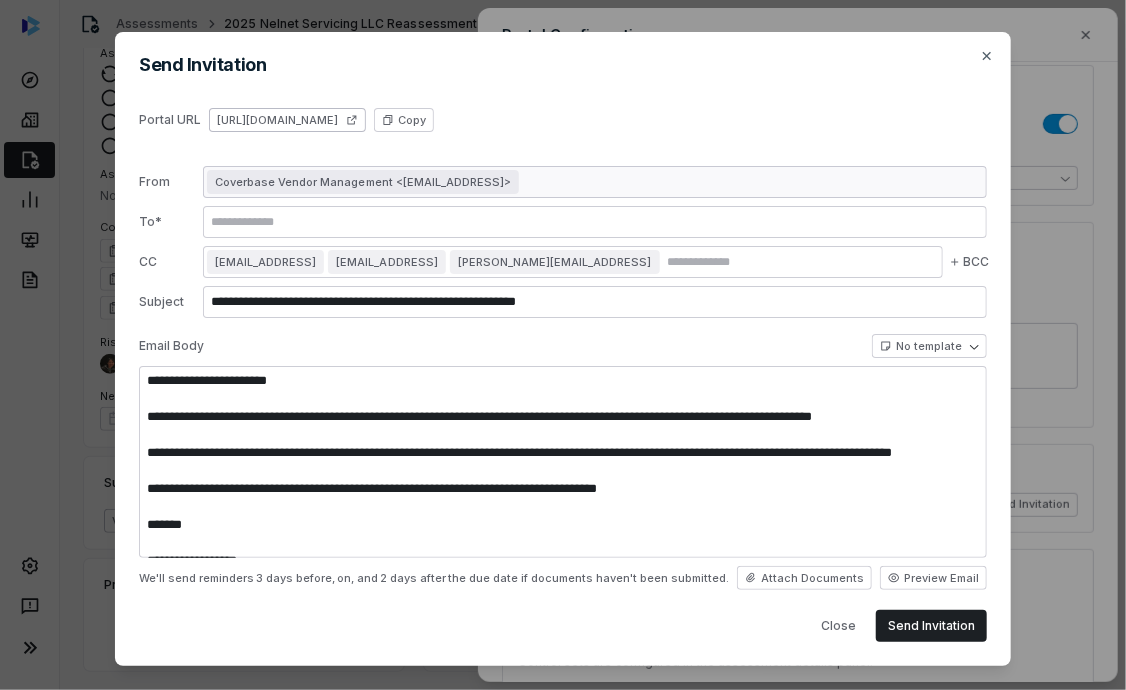 click on "[URL][DOMAIN_NAME]" at bounding box center (287, 120) 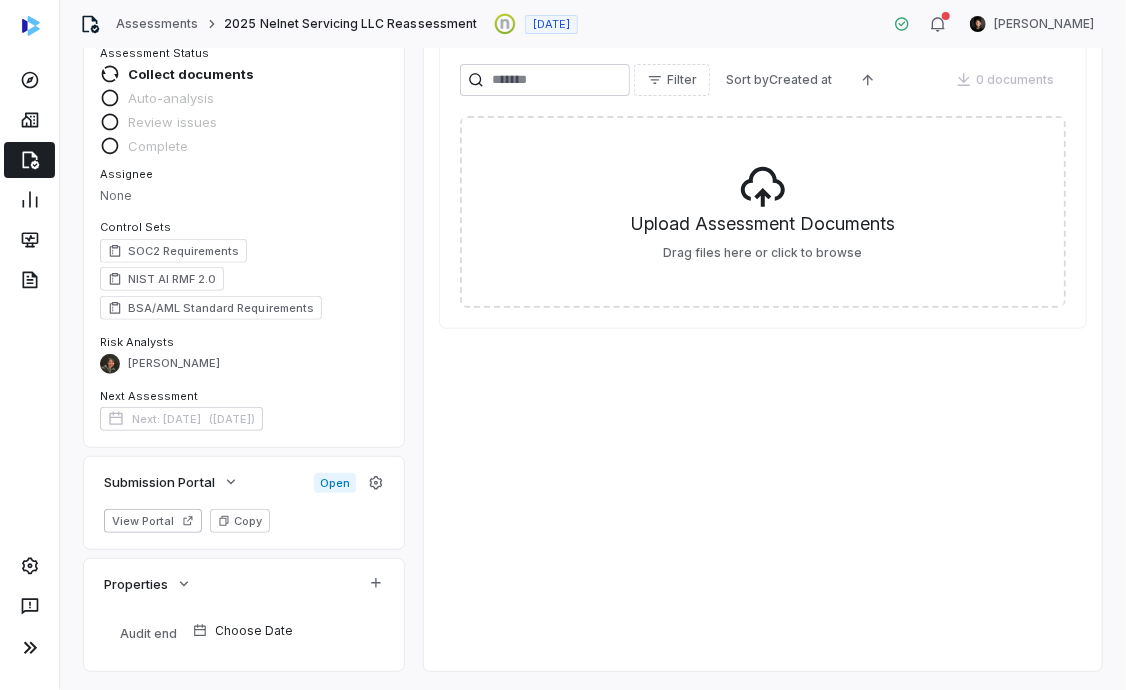 click at bounding box center (29, 160) 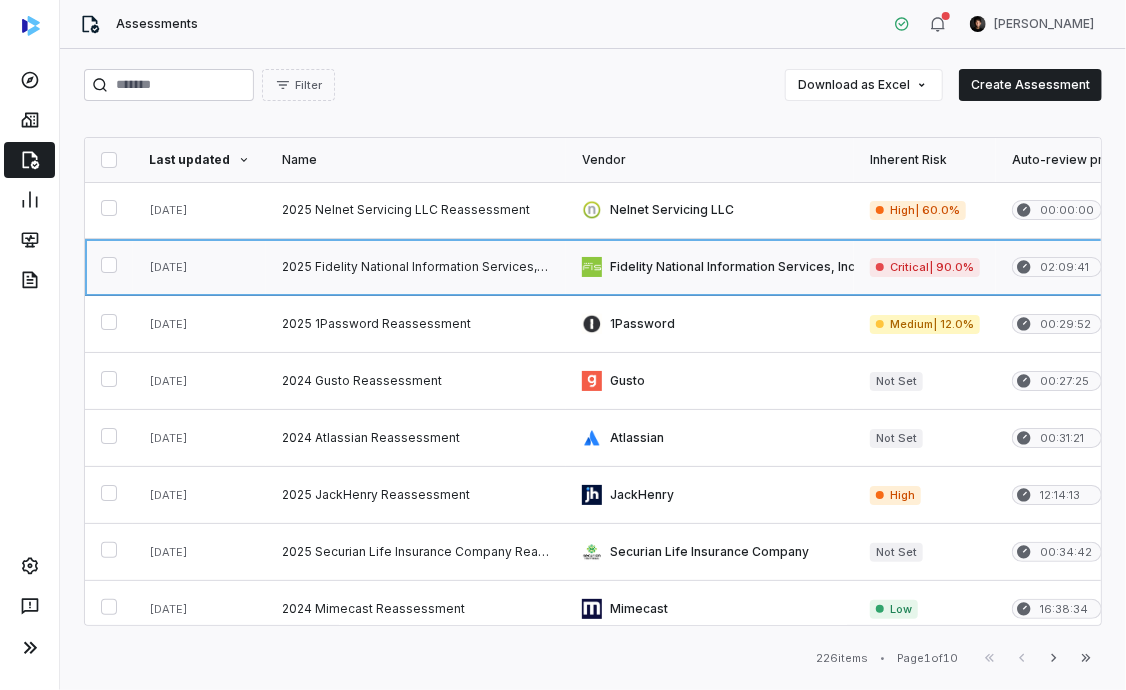 click at bounding box center (416, 267) 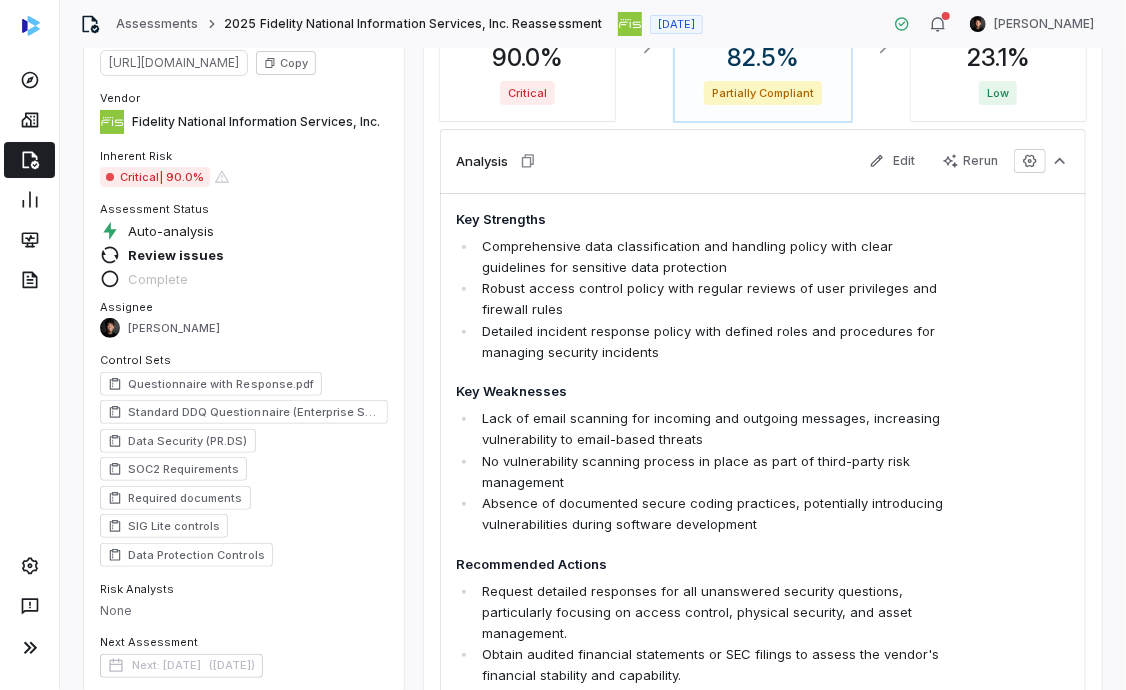 scroll, scrollTop: 162, scrollLeft: 0, axis: vertical 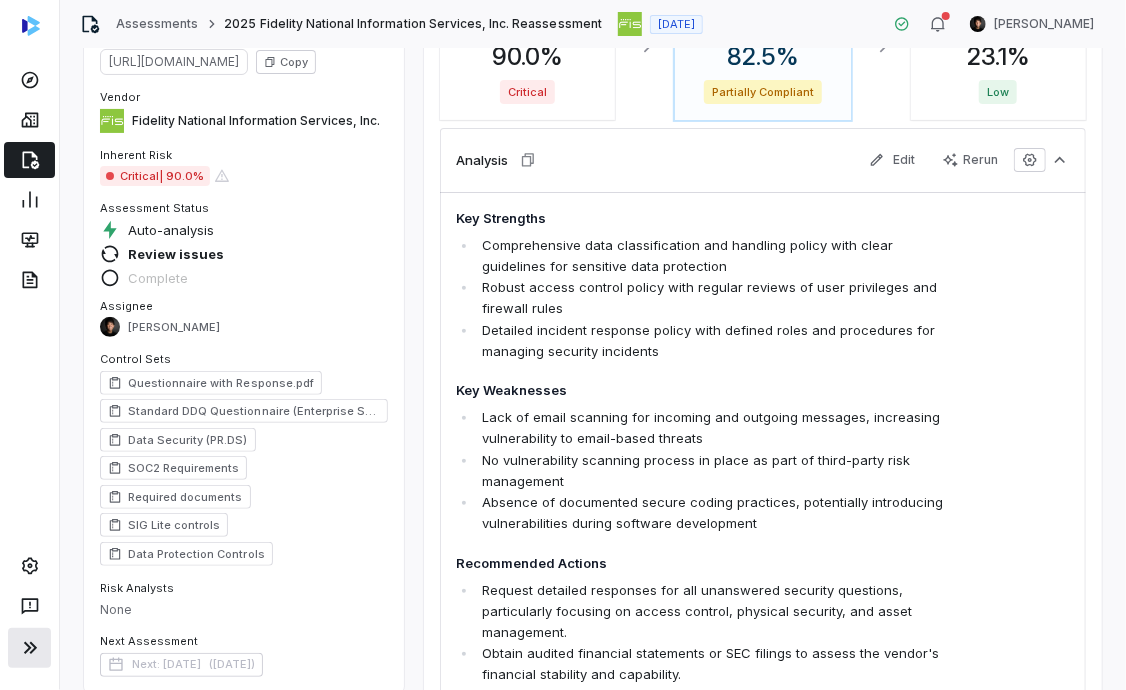 click 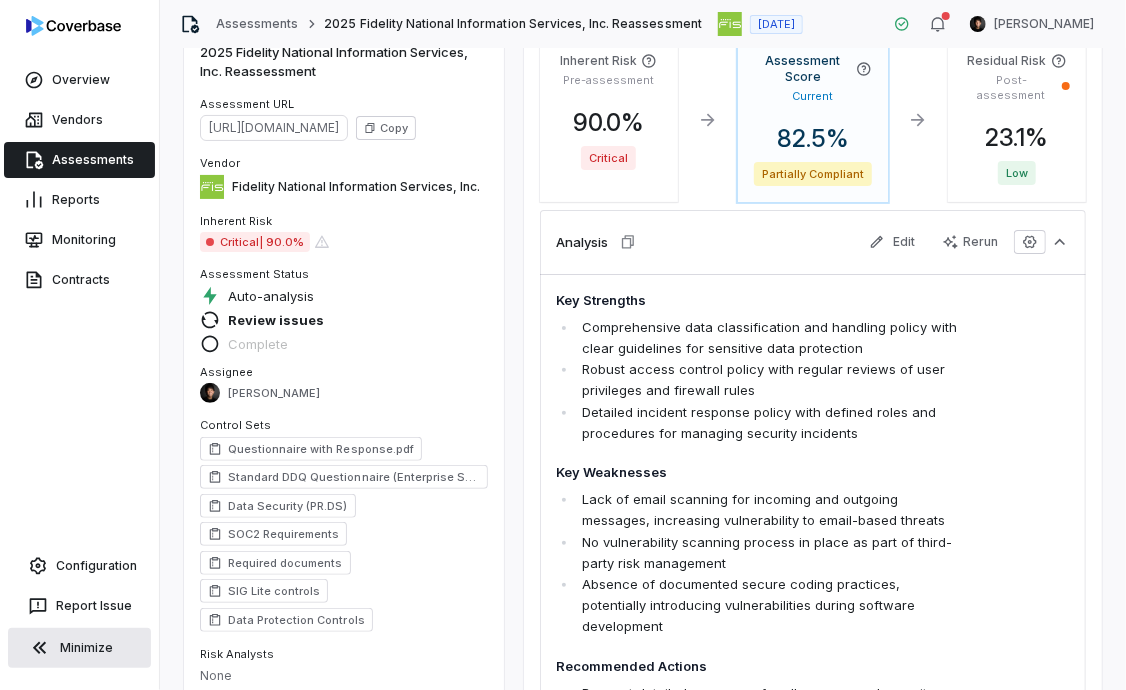 scroll, scrollTop: 0, scrollLeft: 0, axis: both 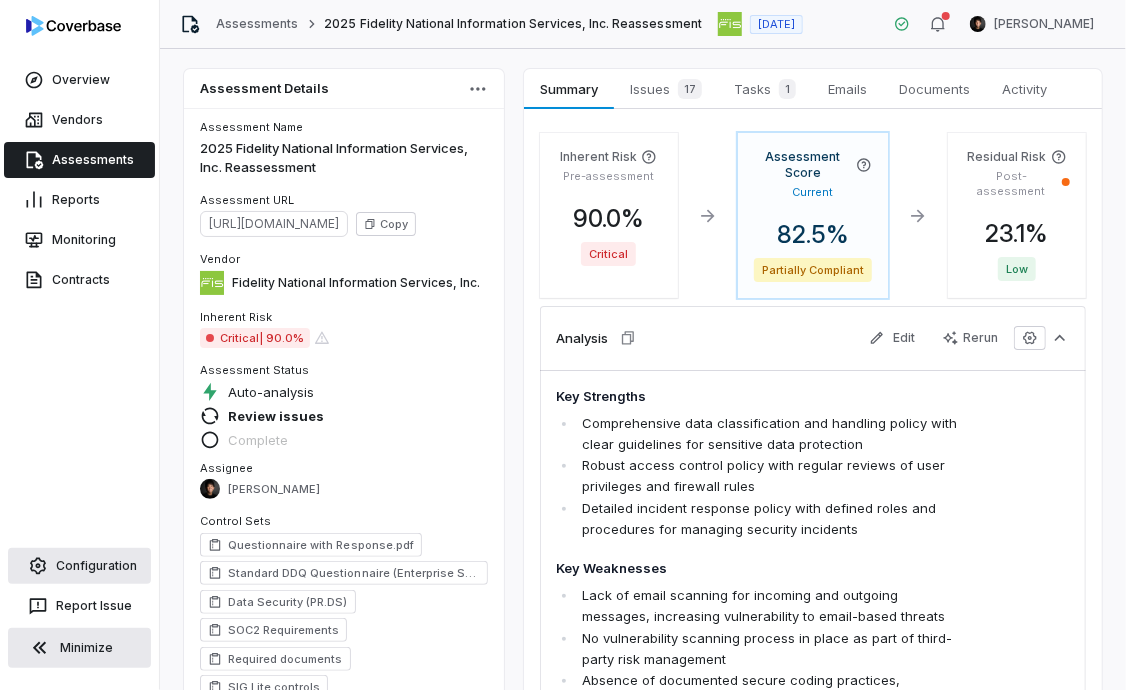 click on "Configuration" at bounding box center (79, 566) 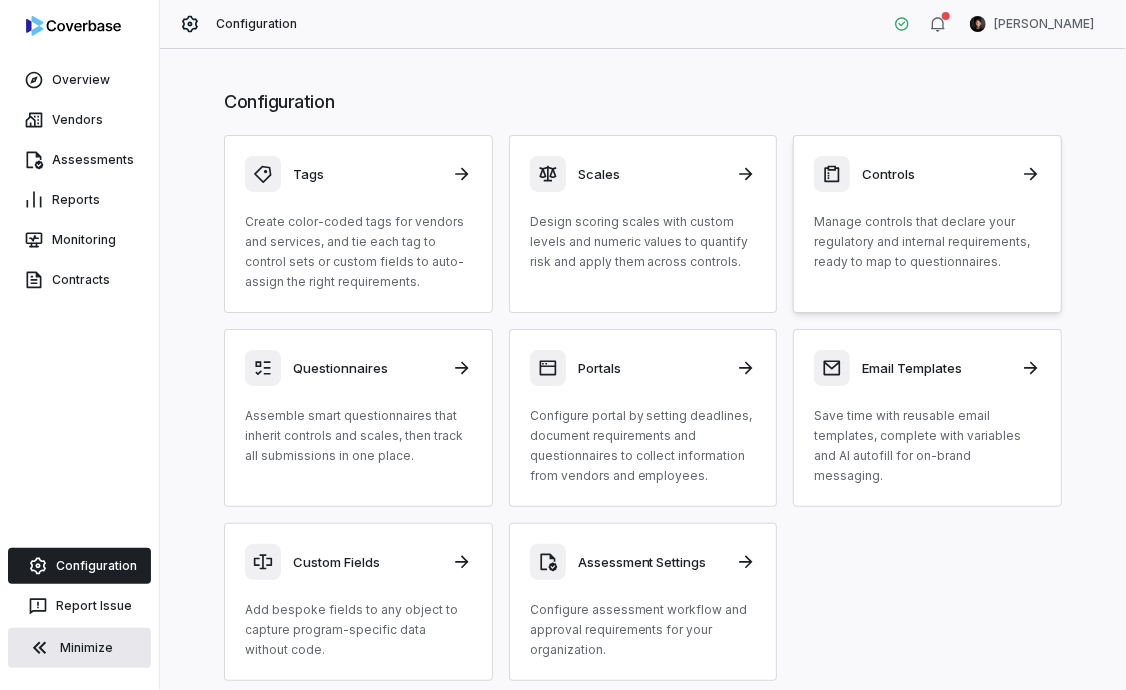 click on "Controls Manage controls that declare your regulatory and internal requirements, ready to map to questionnaires." at bounding box center (927, 214) 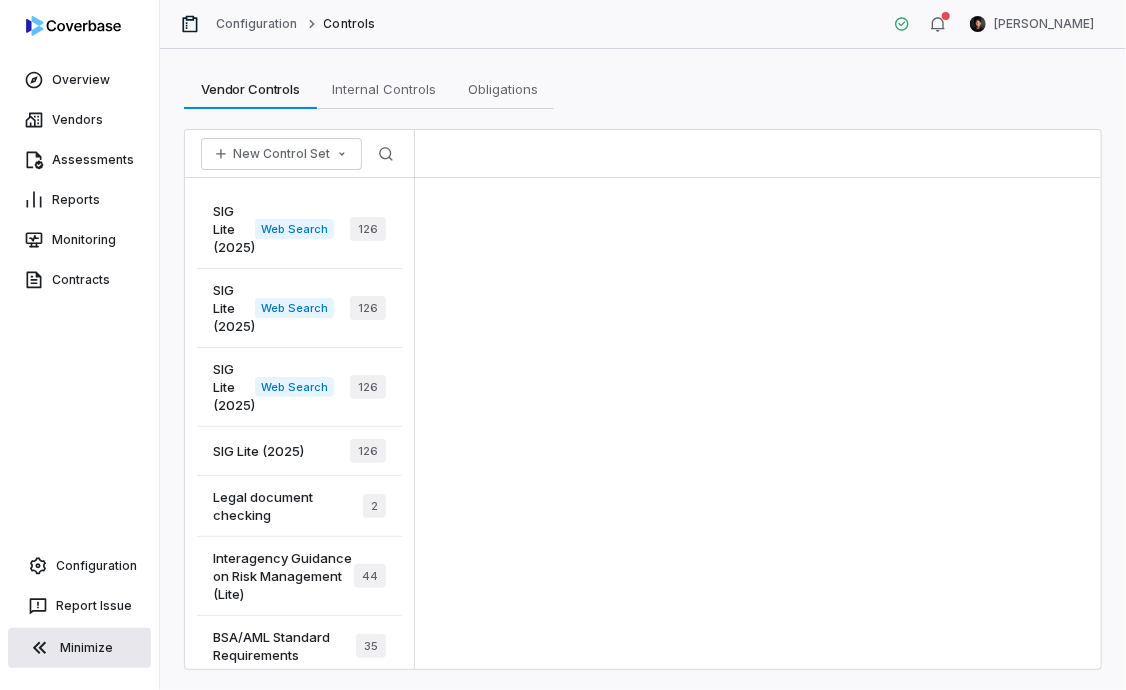 click on "Minimize" at bounding box center (79, 648) 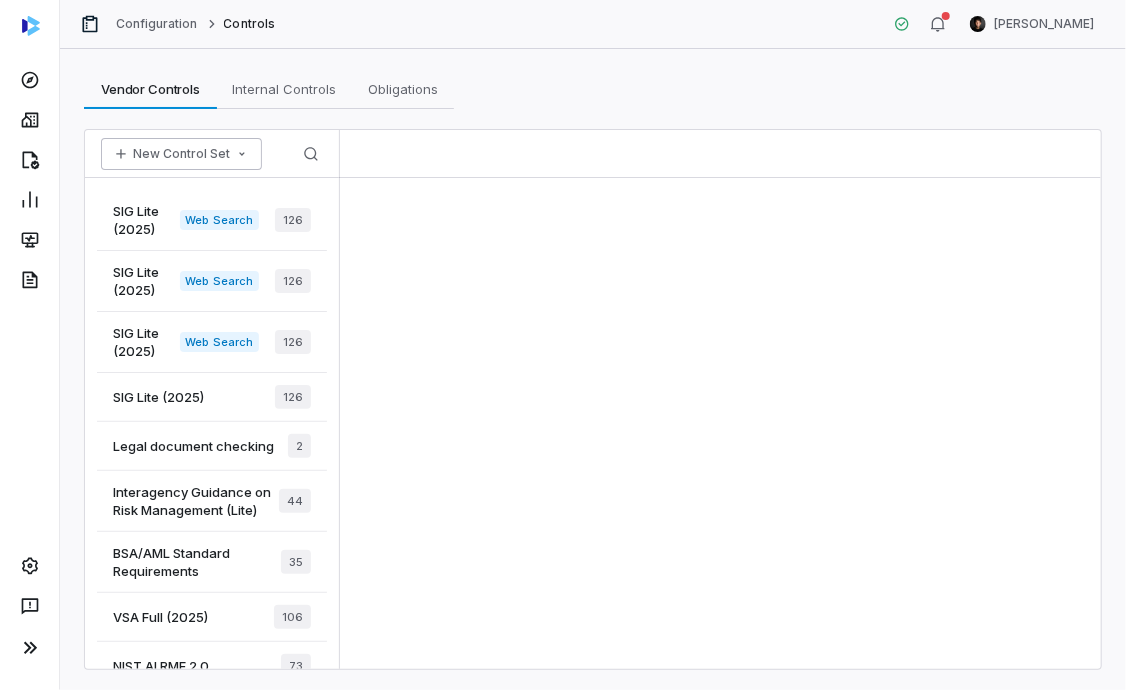 click on "New Control Set" at bounding box center [181, 154] 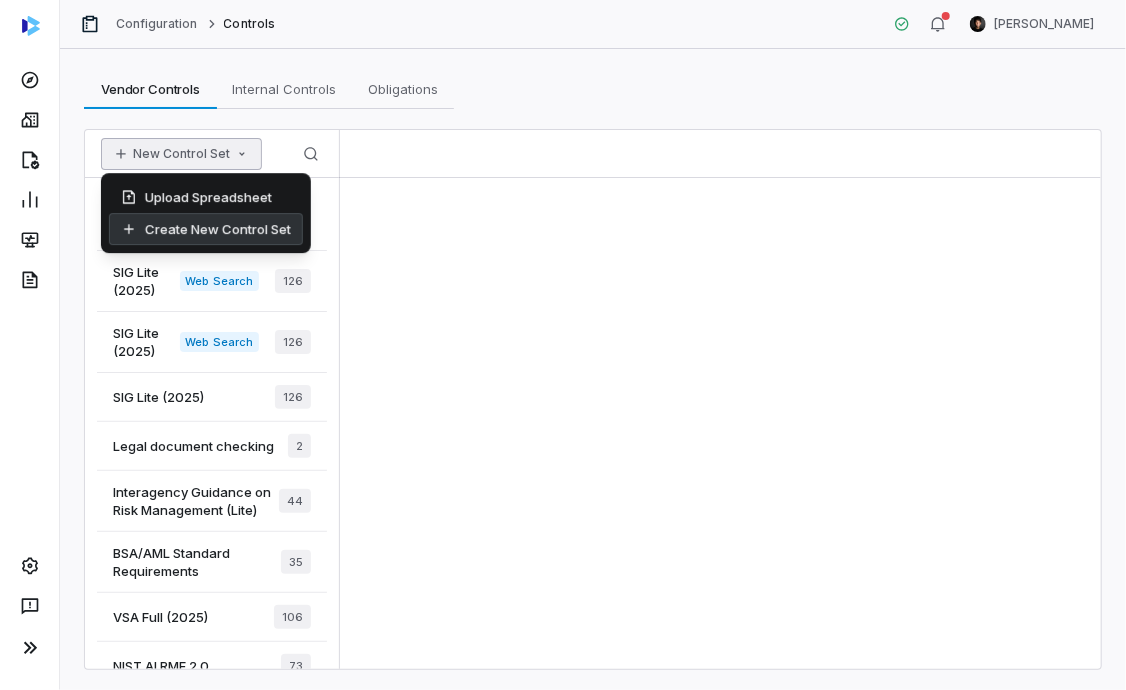 click on "Create New Control Set" at bounding box center (206, 229) 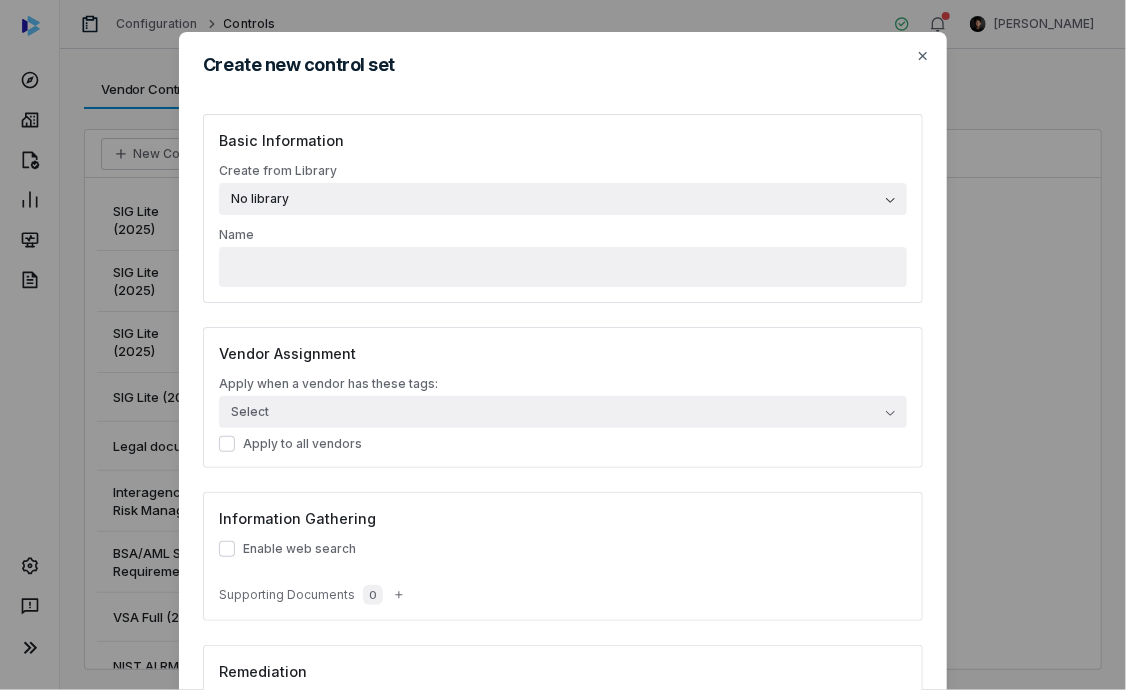 click on "No library" at bounding box center [563, 199] 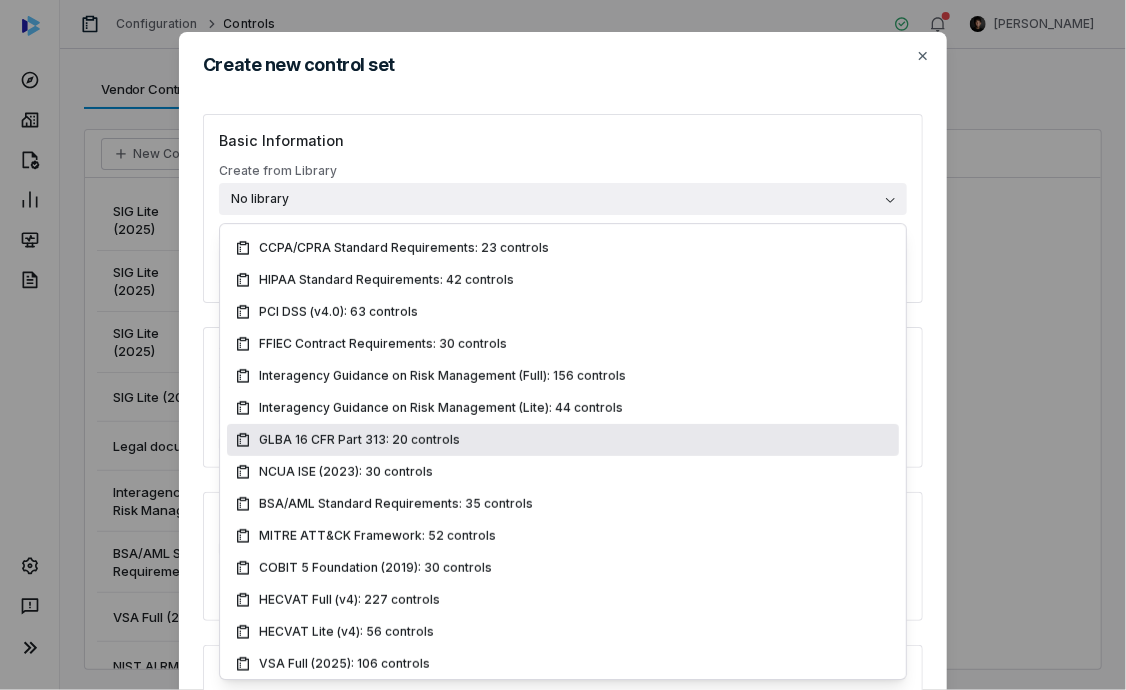 scroll, scrollTop: 500, scrollLeft: 0, axis: vertical 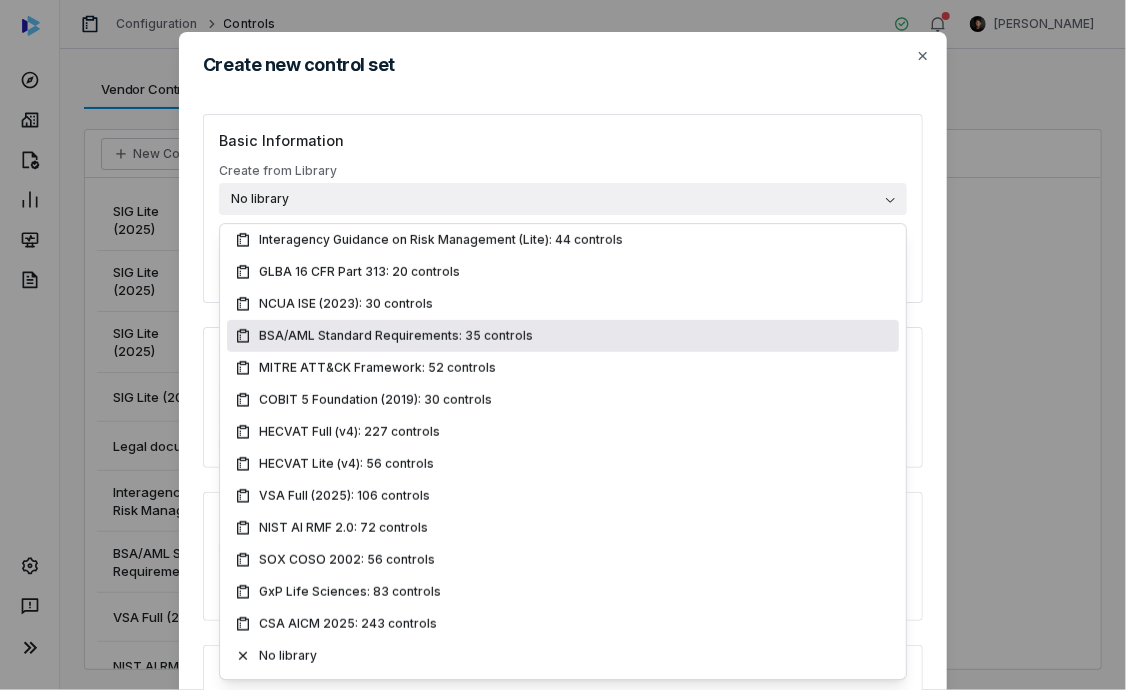 click on "Create new control set Basic Information Create from Library No library Name Vendor Assignment Apply when a vendor has these tags: Select Apply to all vendors Information Gathering Enable web search Supporting Documents 0 Remediation Reviewer Unassigned Watchers Unassigned Remediation Instructions Save Close" at bounding box center [563, 480] 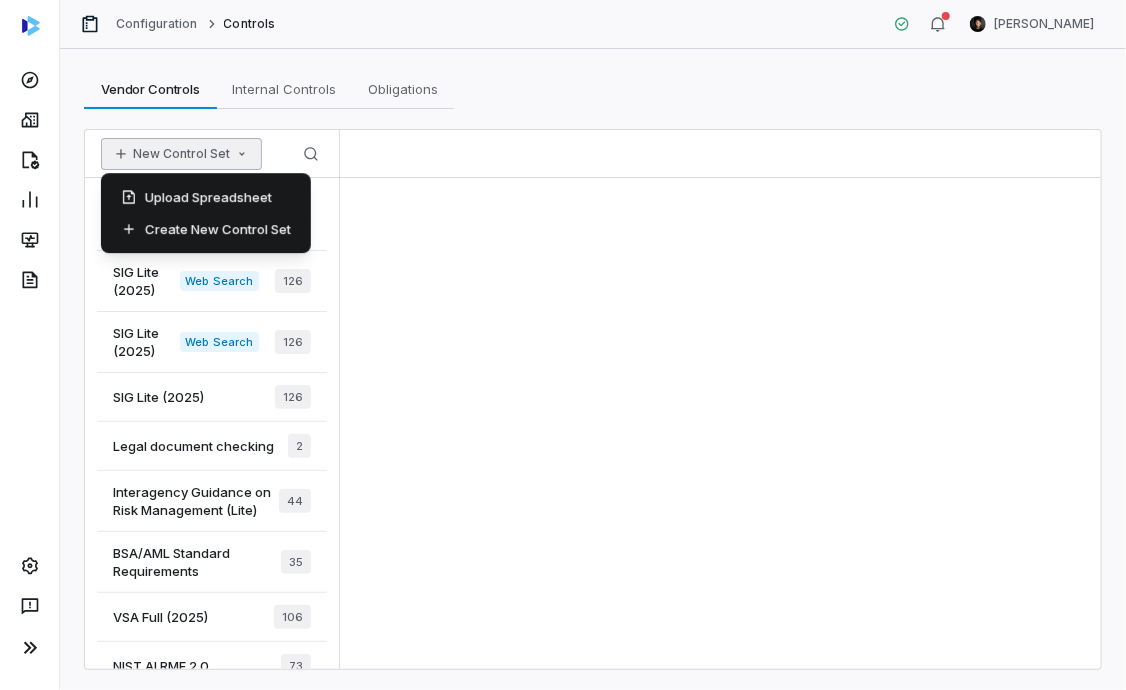click on "New Control Set" at bounding box center [181, 154] 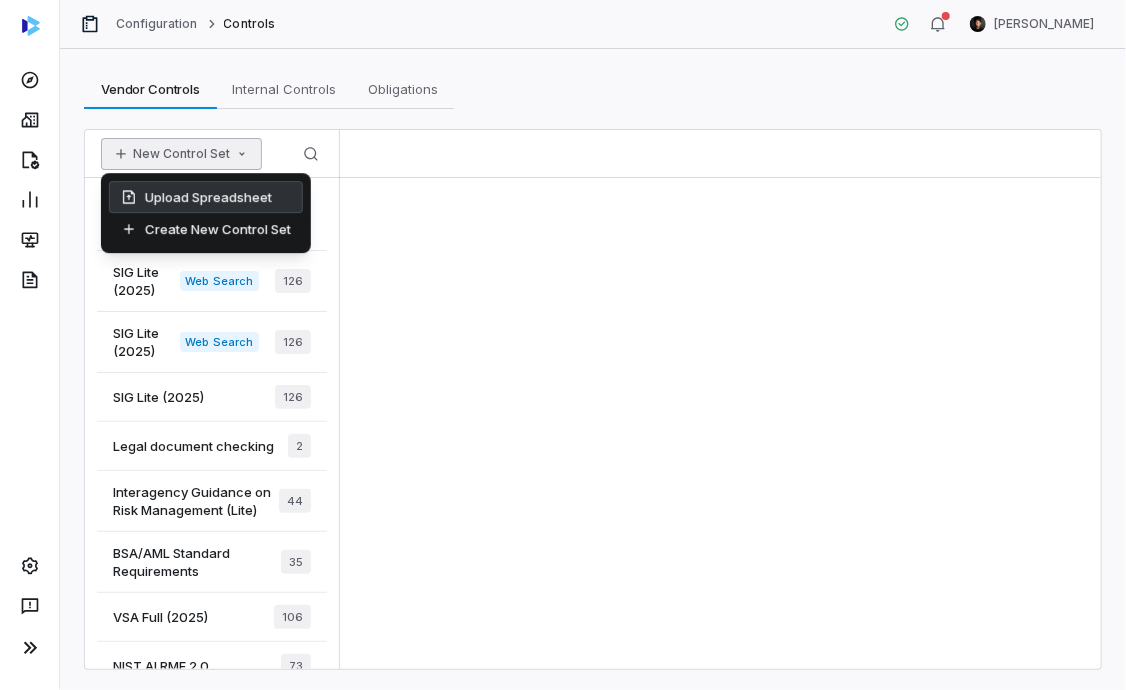 click on "Upload Spreadsheet" at bounding box center (206, 197) 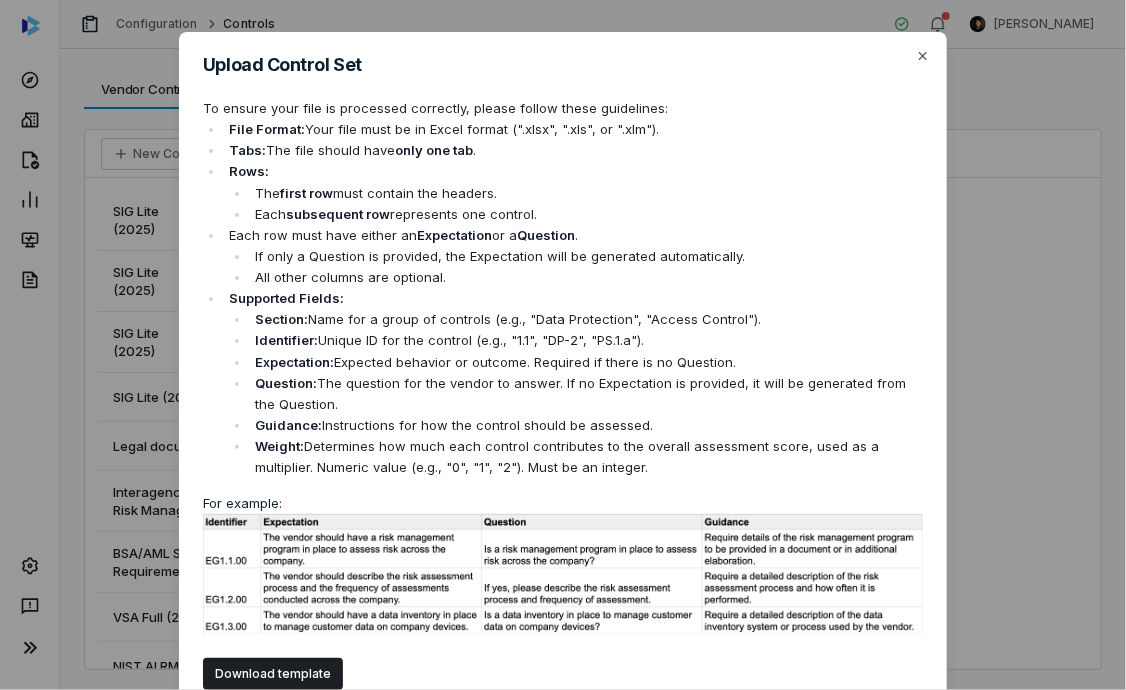 click on "Upload Control Set To ensure your file is processed correctly, please follow these guidelines:
File Format:  Your file must be in Excel format (".xlsx", ".xls", or ".xlm").
Tabs:  The file should have  only one tab .
Rows:
The  first row  must contain the headers.
Each  subsequent row  represents one control.
Each row must have either an  Expectation  or a  Question .
If only a Question is provided, the Expectation will be generated automatically.
All other columns are optional.
Supported Fields:
Section:  Name for a group of controls (e.g., "Data Protection", "Access Control").
Identifier:  Unique ID for the control (e.g., "1.1", "DP-2", "PS.1.a").
Expectation:  Expected behavior or outcome. Required if there is no Question.
Question:  The question for the vendor to answer. If no Expectation is provided, it will be generated from the Question.
Guidance:  Instructions for how the control should be assessed.
Weight:
For example:  tips Close" at bounding box center (563, 442) 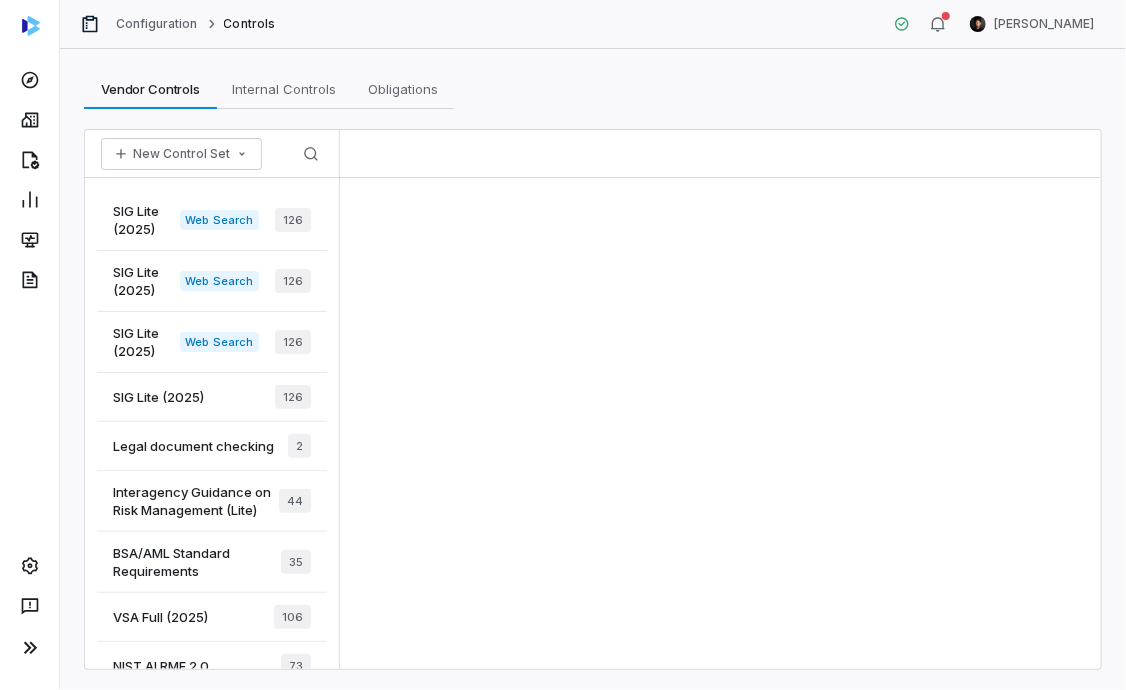 click on "SIG Lite (2025)" at bounding box center (158, 397) 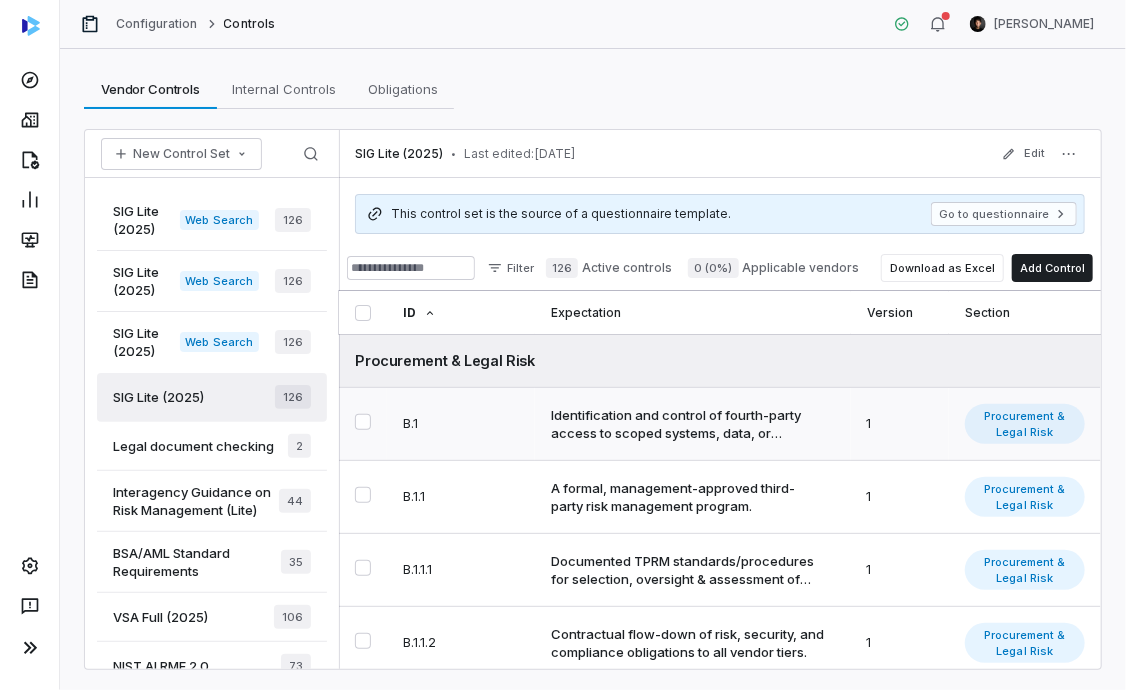 scroll, scrollTop: 46, scrollLeft: 0, axis: vertical 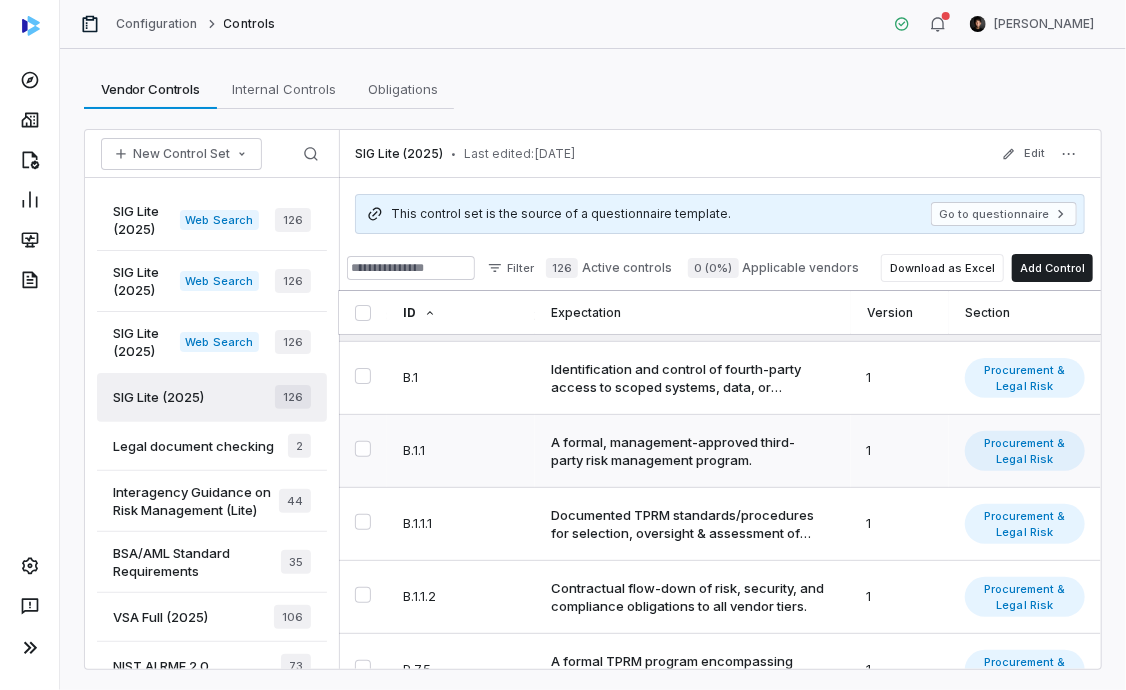 click on "A formal, management-approved third-party risk management program." at bounding box center [688, 451] 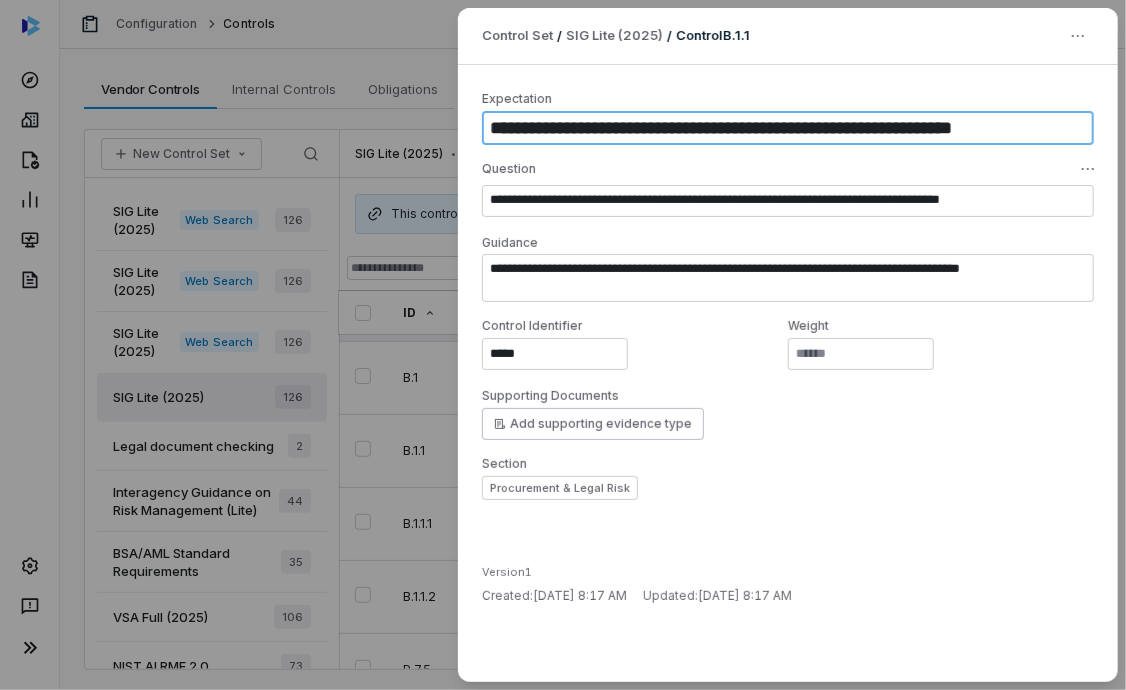 click on "**********" at bounding box center (788, 128) 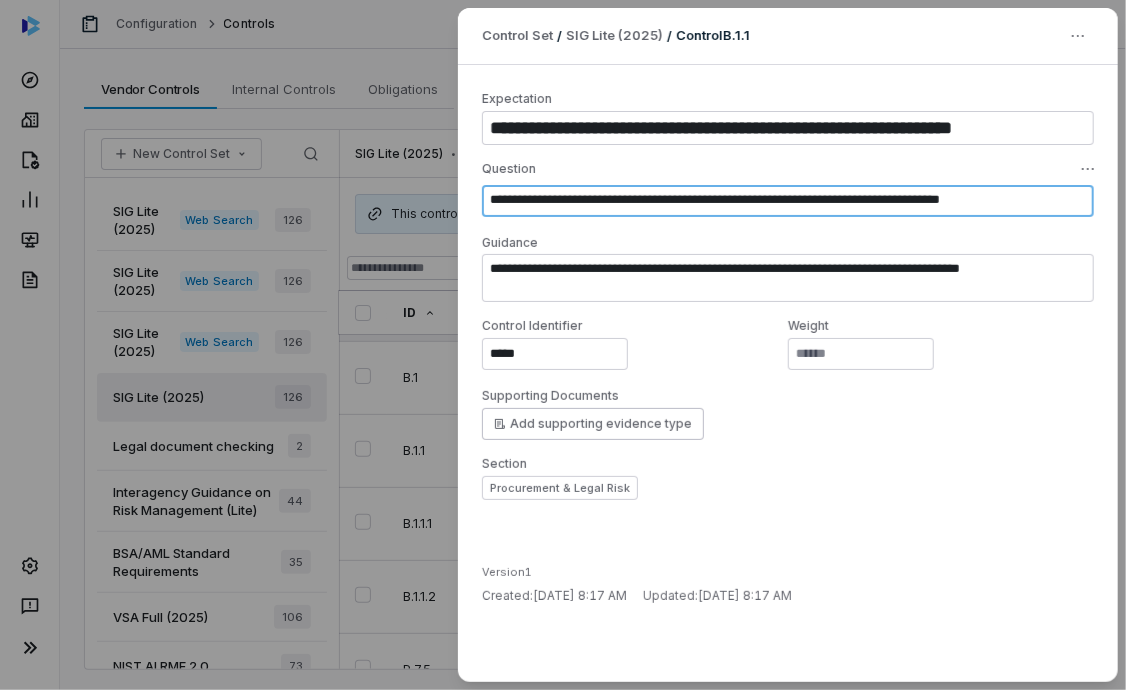 click on "**********" at bounding box center (788, 201) 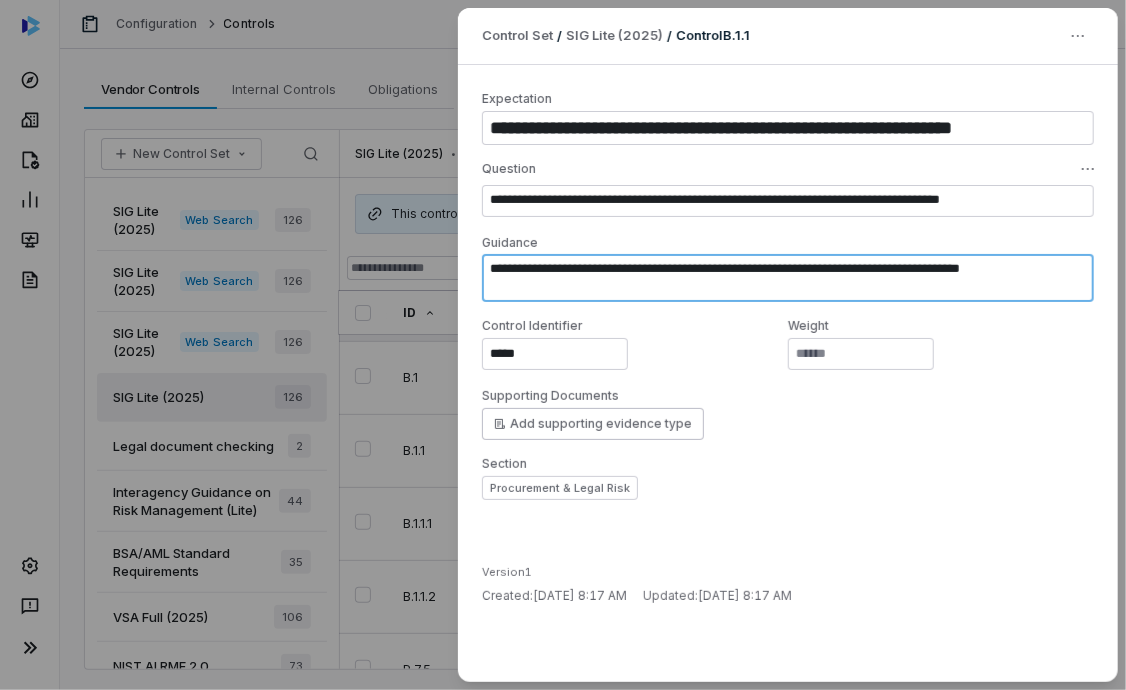 click on "**********" at bounding box center [788, 278] 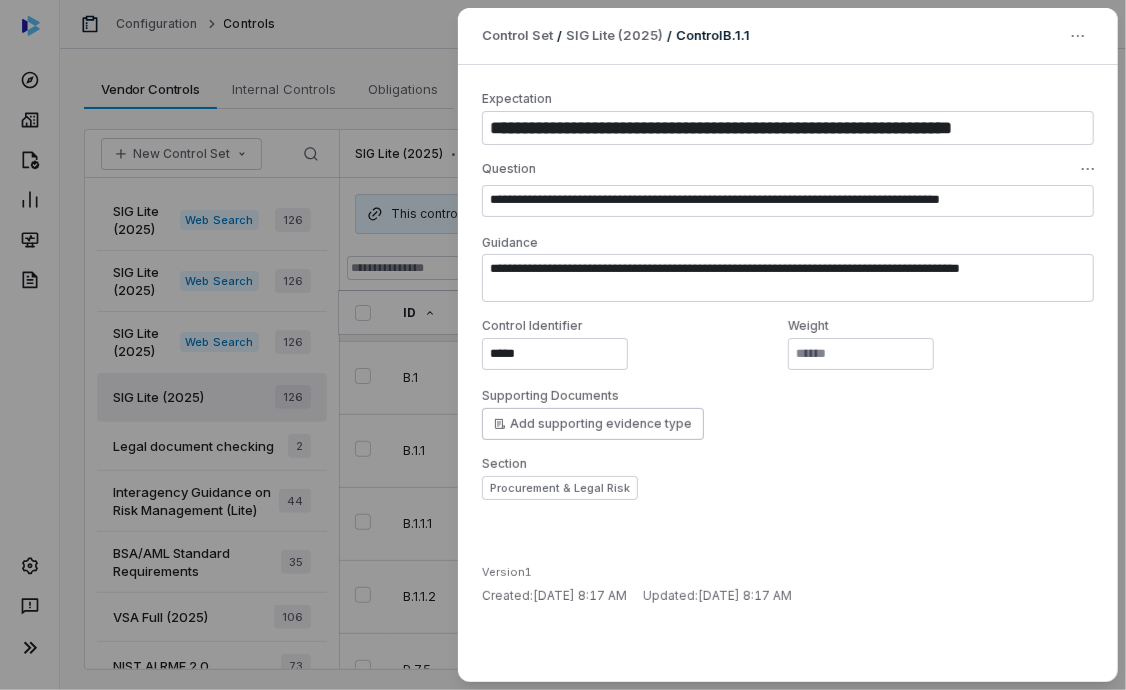 click on "**********" at bounding box center [563, 345] 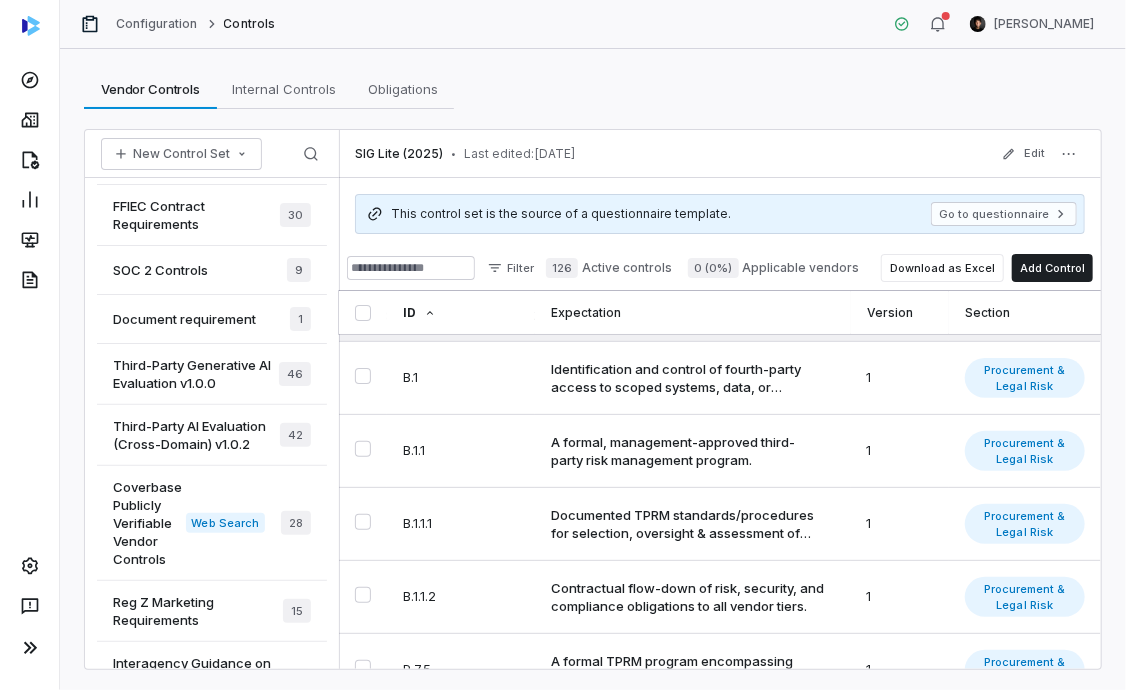 scroll, scrollTop: 691, scrollLeft: 0, axis: vertical 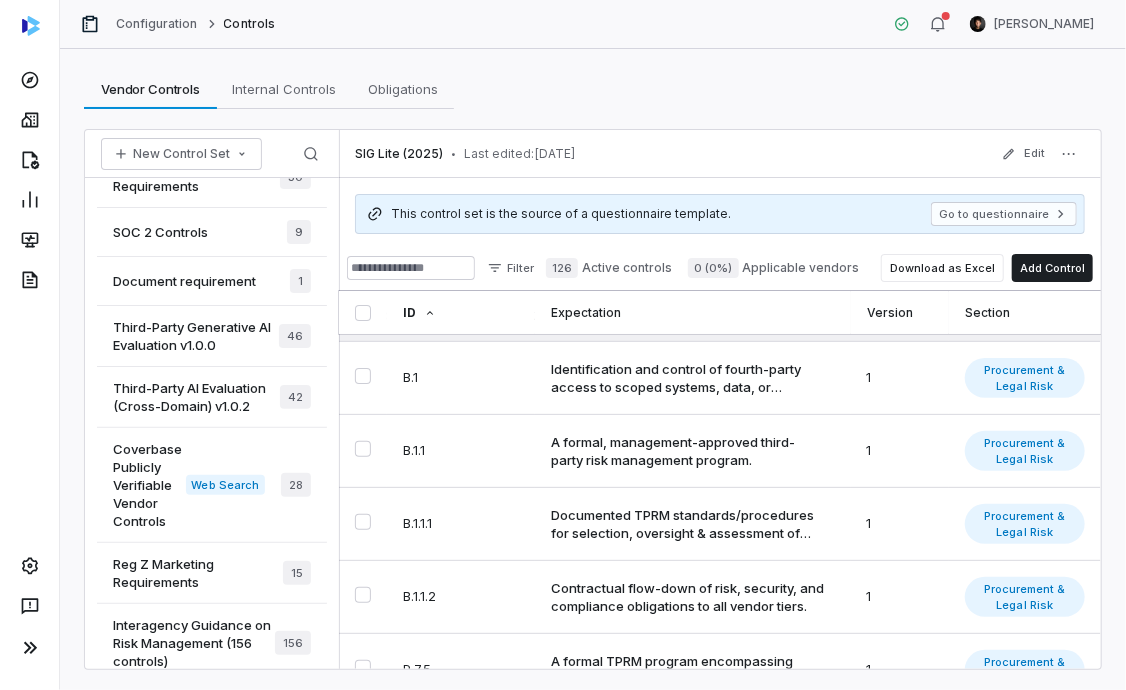 click on "Coverbase Publicly Verifiable Vendor Controls" at bounding box center [149, 485] 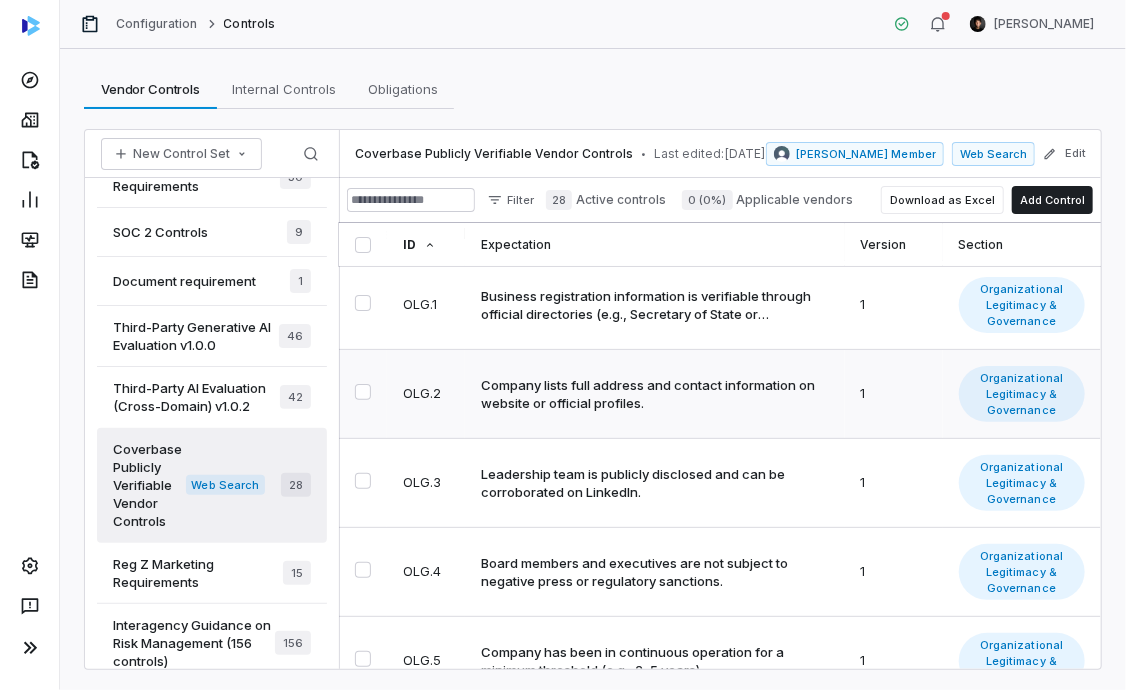 scroll, scrollTop: 85, scrollLeft: 0, axis: vertical 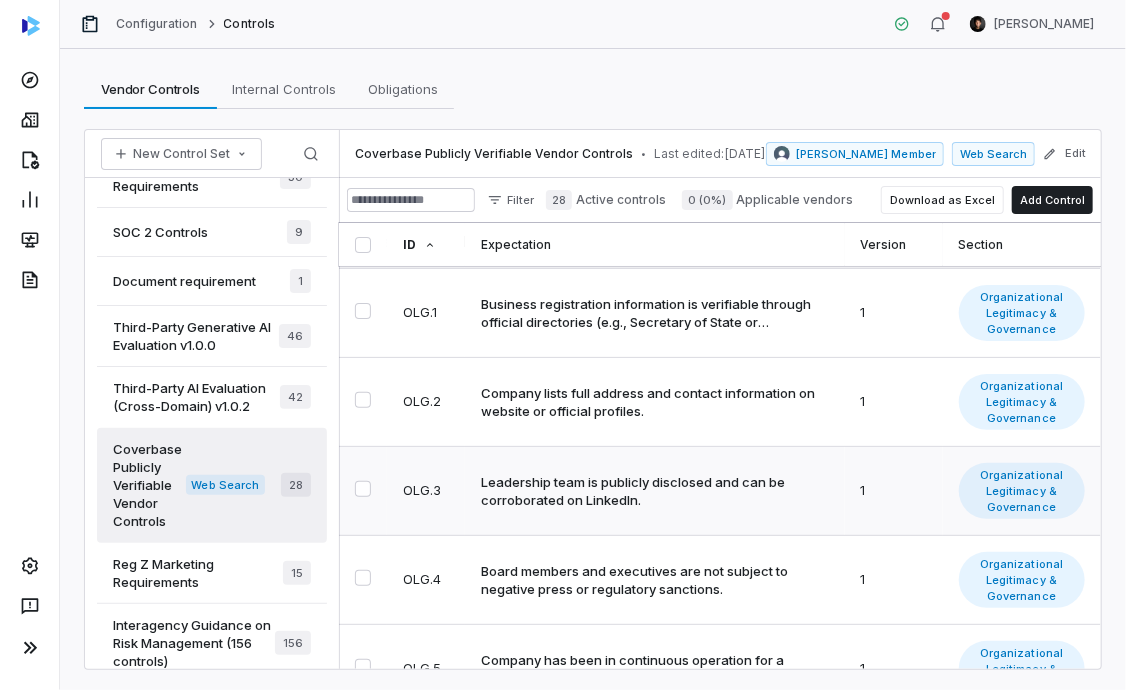 click on "Leadership team is publicly disclosed and can be corroborated on LinkedIn." at bounding box center (650, 491) 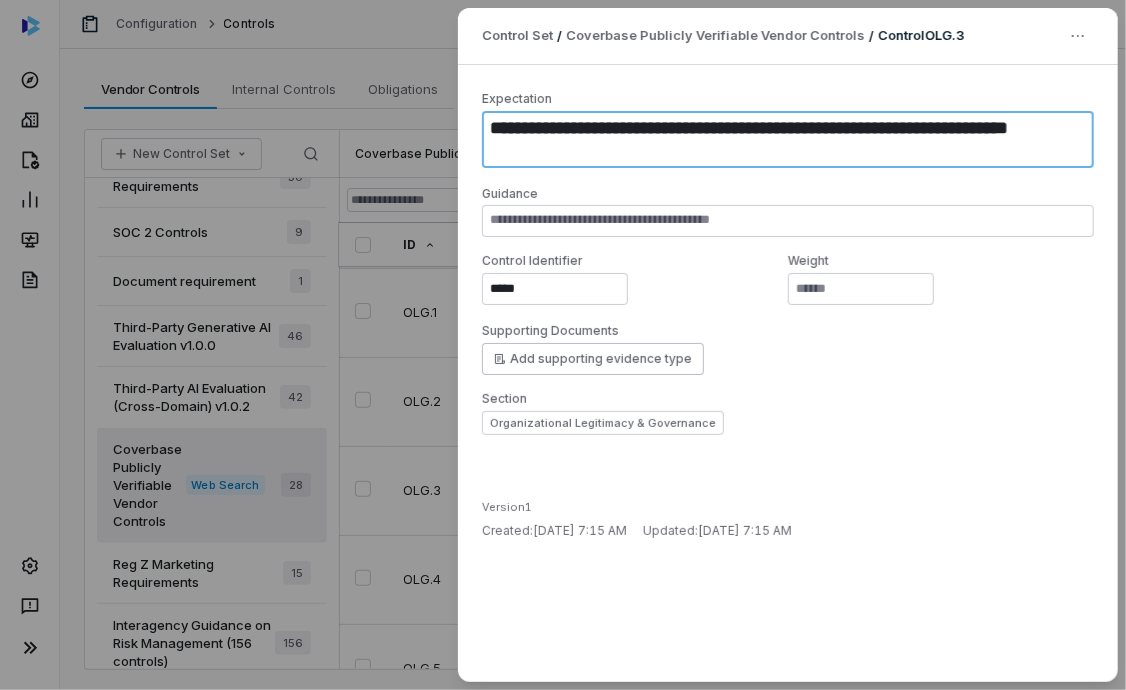 drag, startPoint x: 492, startPoint y: 127, endPoint x: 590, endPoint y: 159, distance: 103.09219 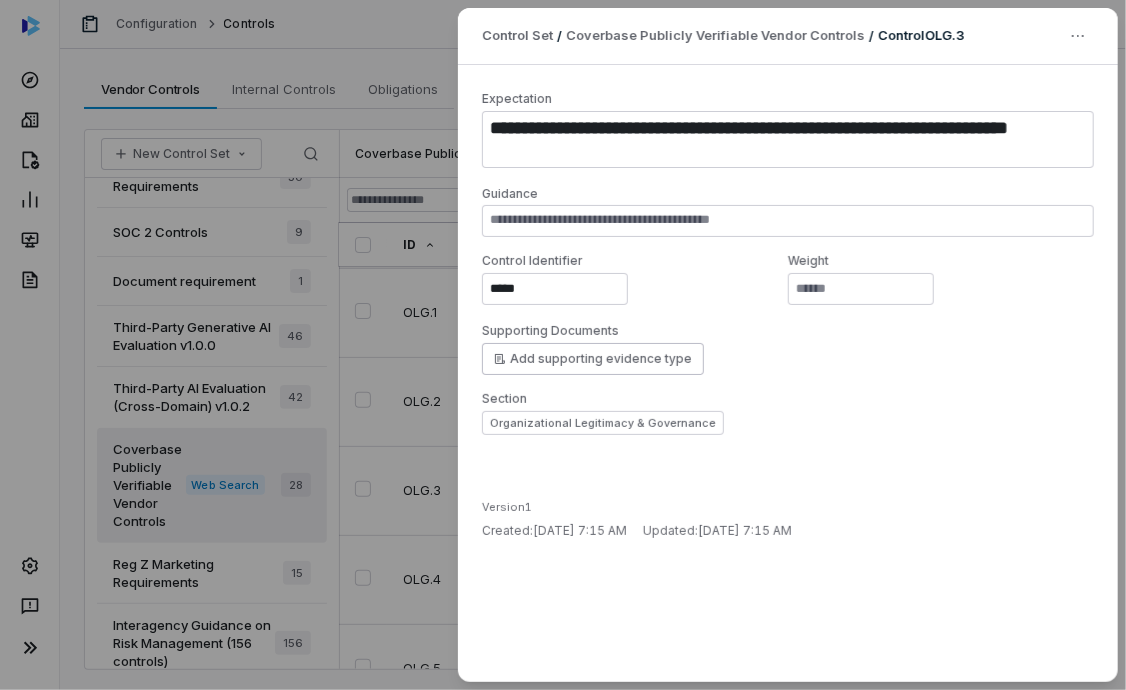 click on "**********" at bounding box center (563, 345) 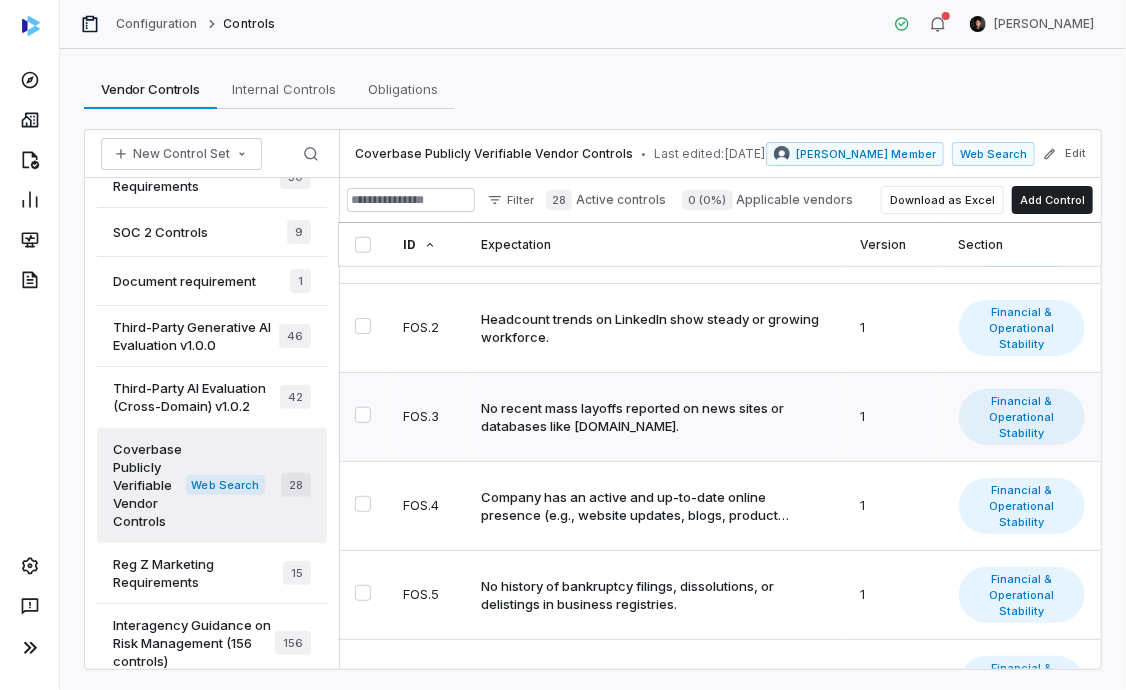 scroll, scrollTop: 715, scrollLeft: 0, axis: vertical 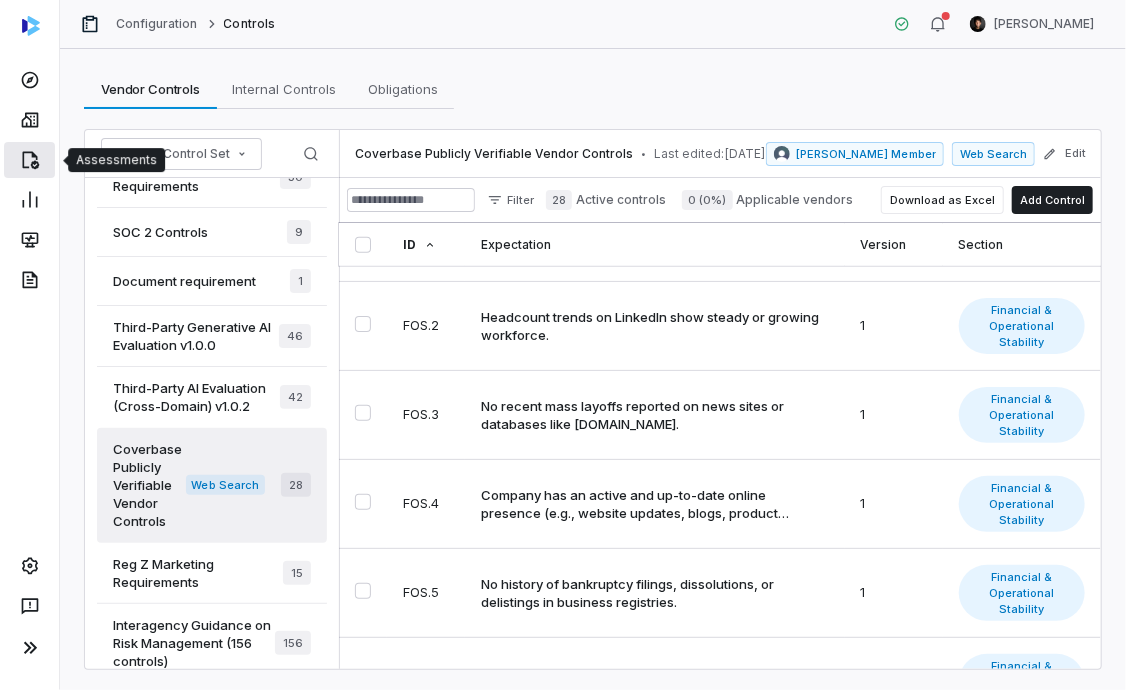 click at bounding box center (29, 160) 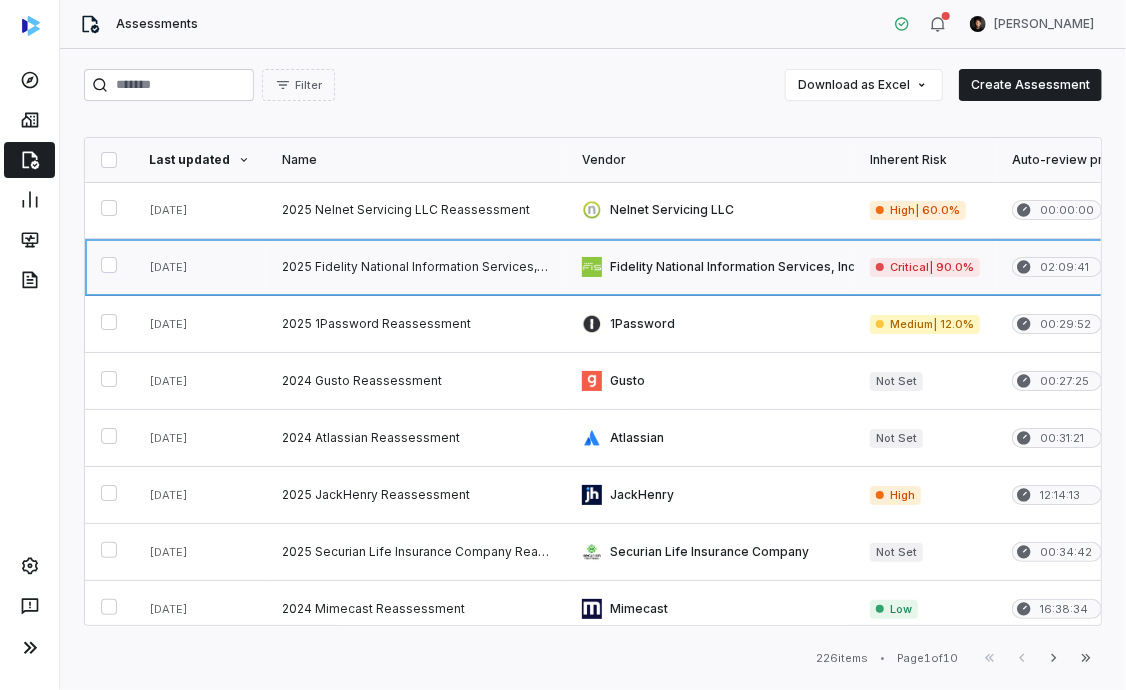 click at bounding box center (416, 267) 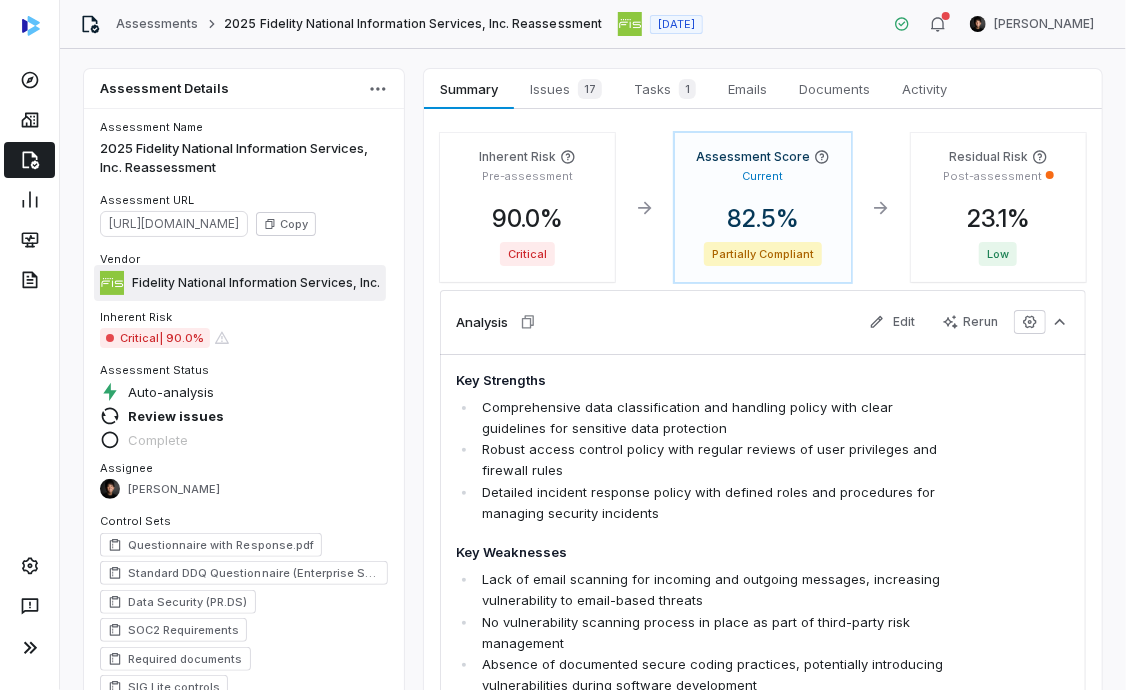click on "Fidelity National Information Services, Inc." at bounding box center [256, 283] 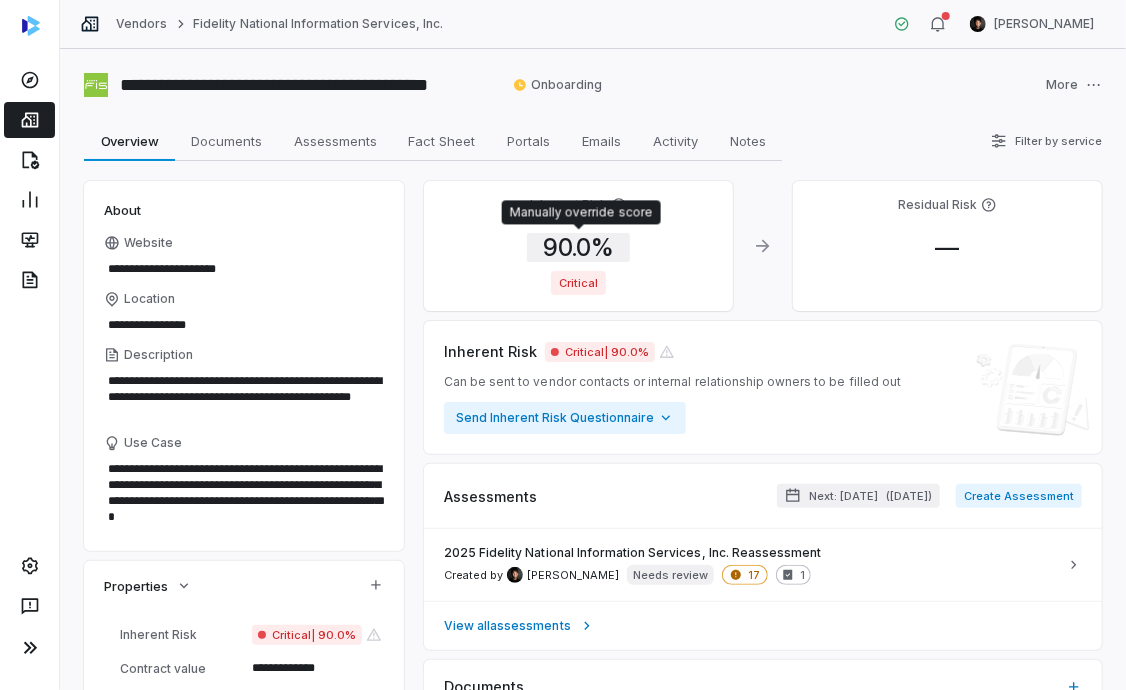 click on "90.0 %" at bounding box center (578, 247) 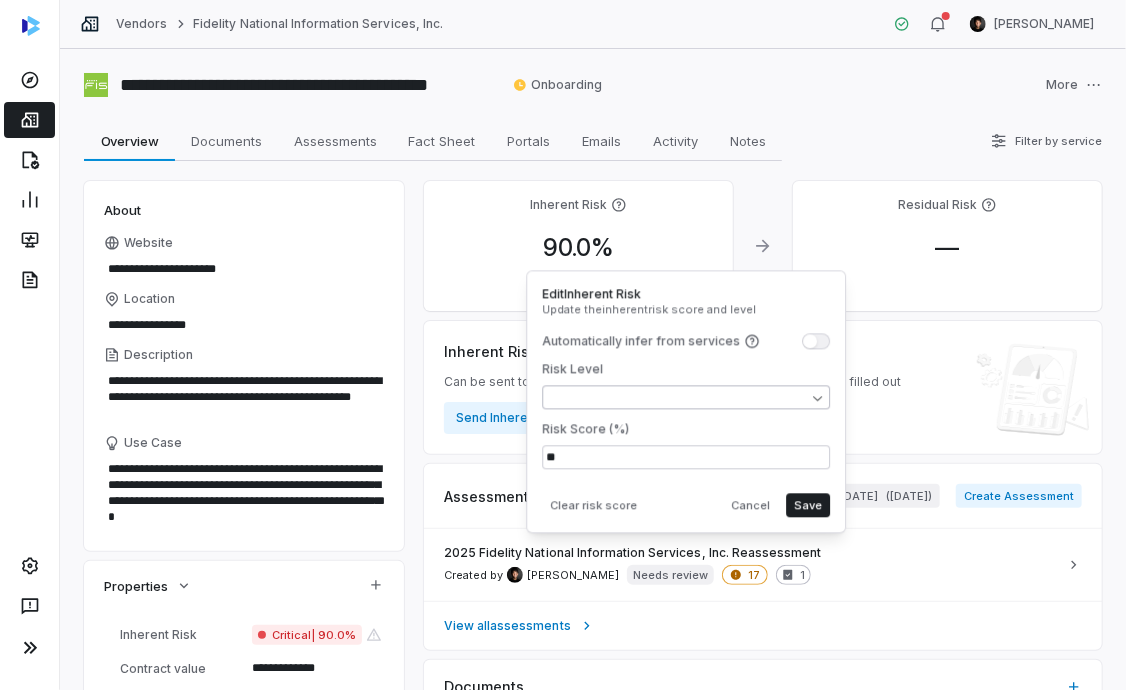 click on "**********" at bounding box center [563, 345] 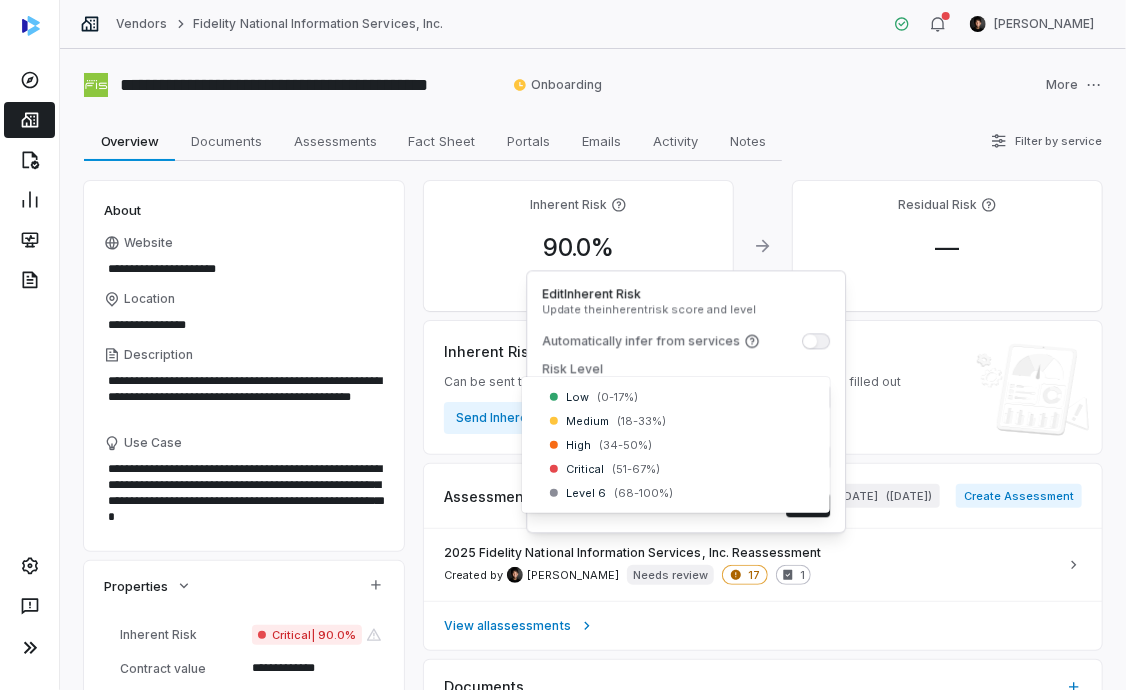 click on "**********" at bounding box center [563, 345] 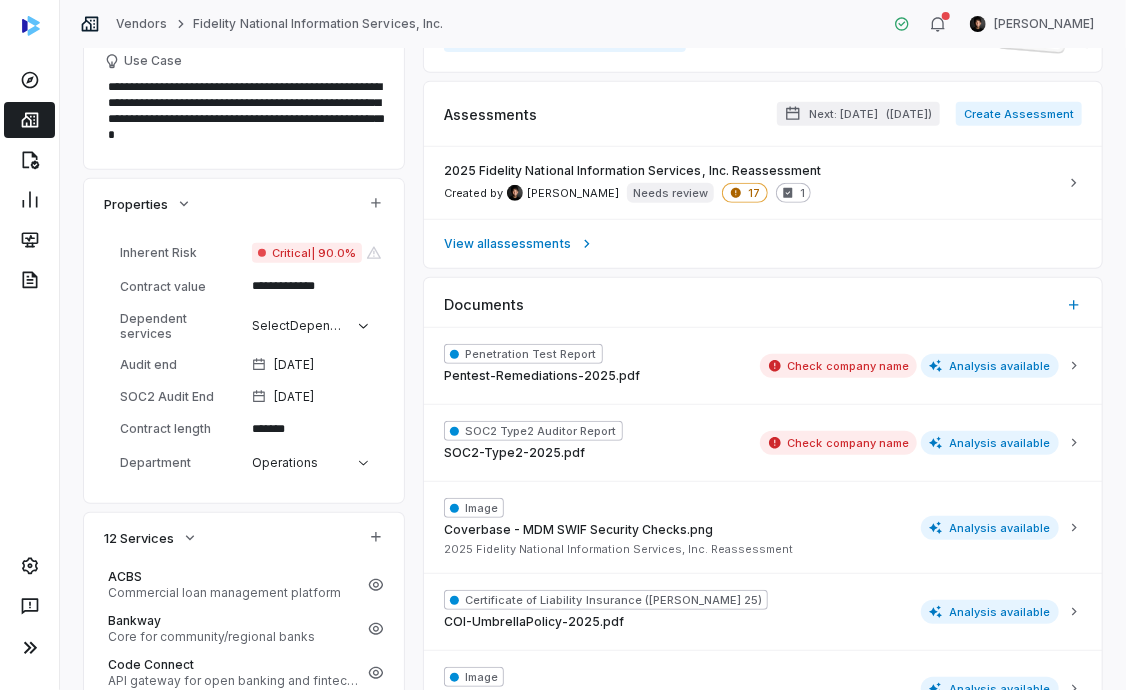 scroll, scrollTop: 832, scrollLeft: 0, axis: vertical 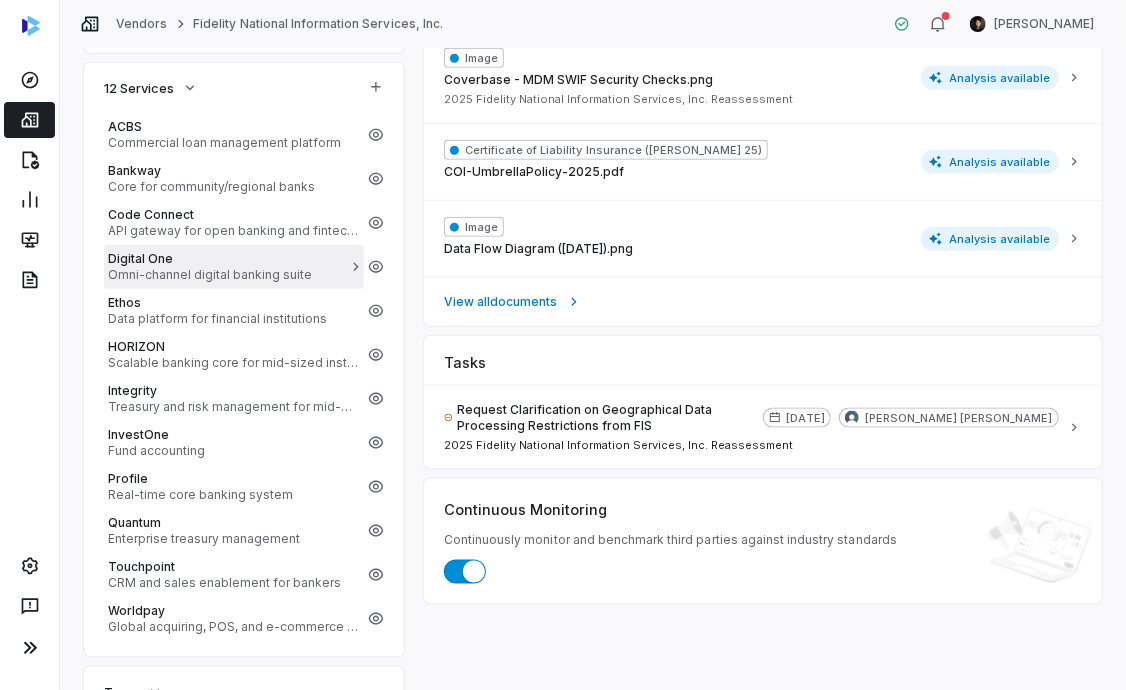 click on "Omni-channel digital banking suite" at bounding box center (234, 275) 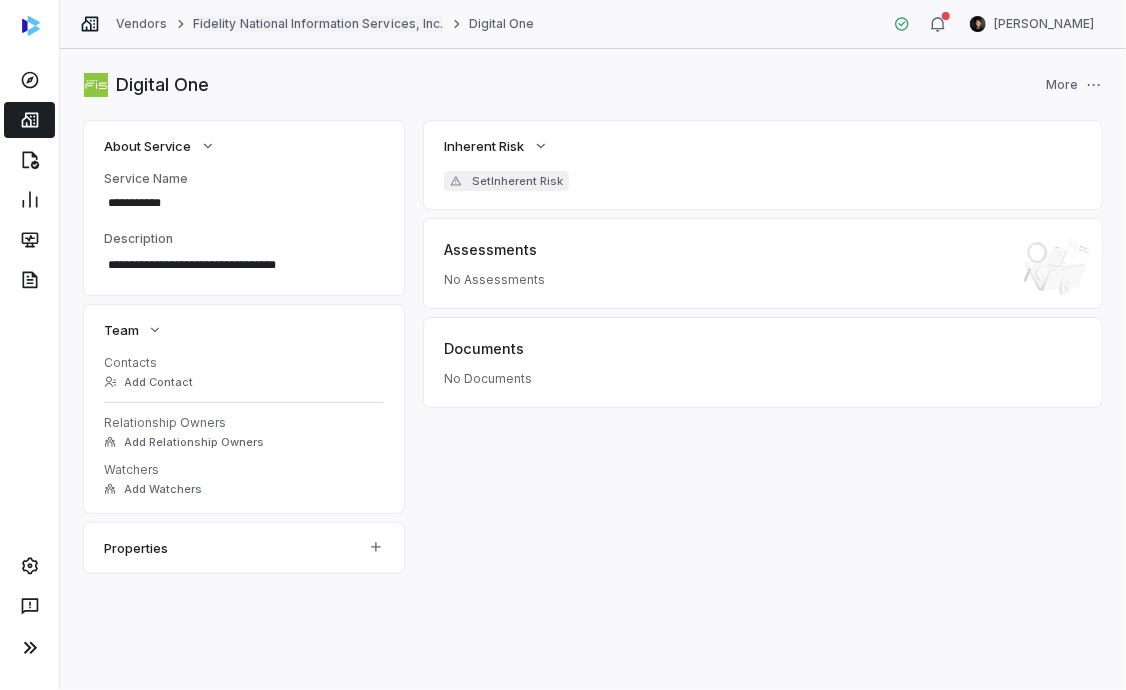 click on "Fidelity National Information Services, Inc." at bounding box center (318, 24) 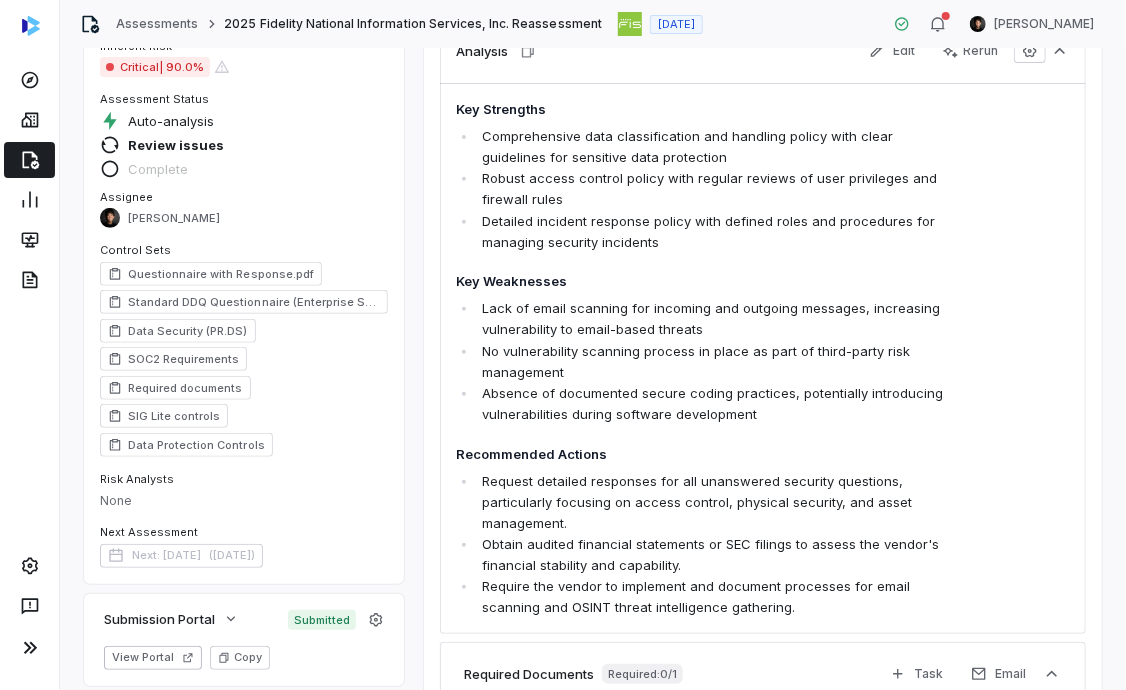 scroll, scrollTop: 0, scrollLeft: 0, axis: both 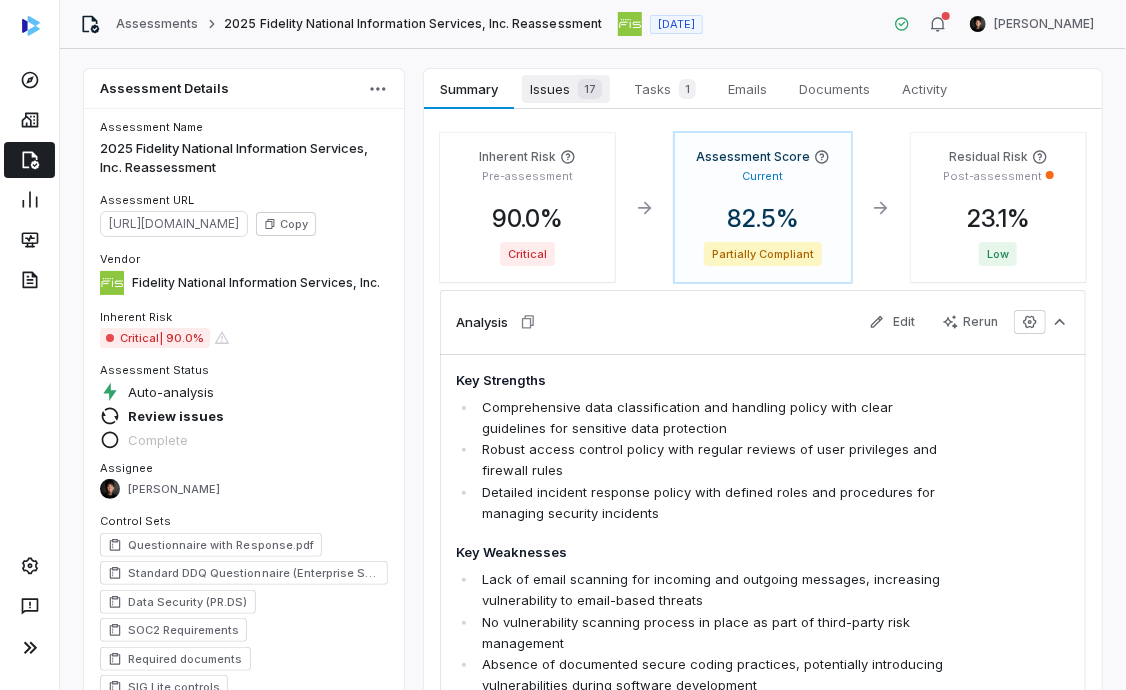 click on "Issues 17" at bounding box center [566, 89] 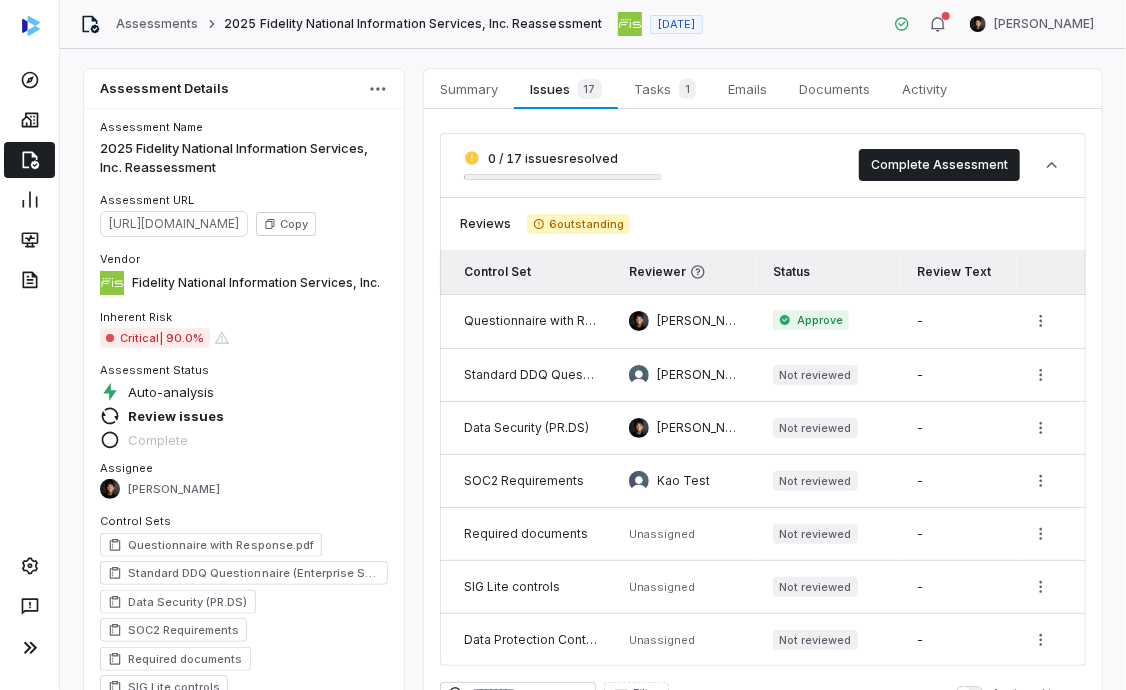 scroll, scrollTop: 176, scrollLeft: 0, axis: vertical 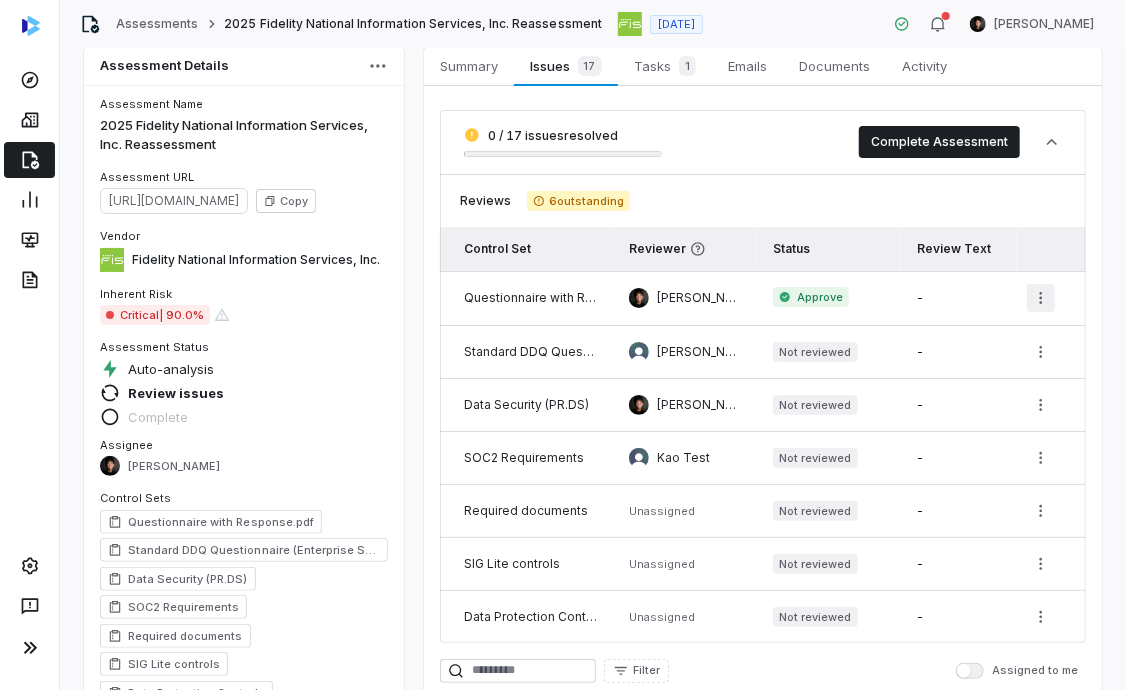click on "Assessments 2025 Fidelity National Information Services, Inc. Reassessment [DATE] [PERSON_NAME] Assessment Details Assessment Name 2025 Fidelity National Information Services, Inc. Reassessment Assessment URL  [URL][DOMAIN_NAME] Copy Vendor Fidelity National Information Services, Inc. Inherent Risk Critical  | 90.0% Assessment Status Auto-analysis Review issues Complete Assignee [PERSON_NAME] Control Sets Questionnaire with Response.pdf Standard DDQ Questionnaire (Enterprise Software) Data Security (PR.DS) SOC2 Requirements Required documents SIG Lite controls Data Protection Controls Risk Analysts None Next Assessment Next: [DATE] ( [DATE] ) Submission Portal Submitted View Portal Copy Properties Audit end Choose Date Summary Summary Issues 17 Issues 17 Tasks 1 Tasks 1 Emails Emails Documents Documents Activity Activity 0 / 17   issues  resolved Complete Assessment Reviews 6  outstanding Control Set Reviewer  - -" at bounding box center (563, 345) 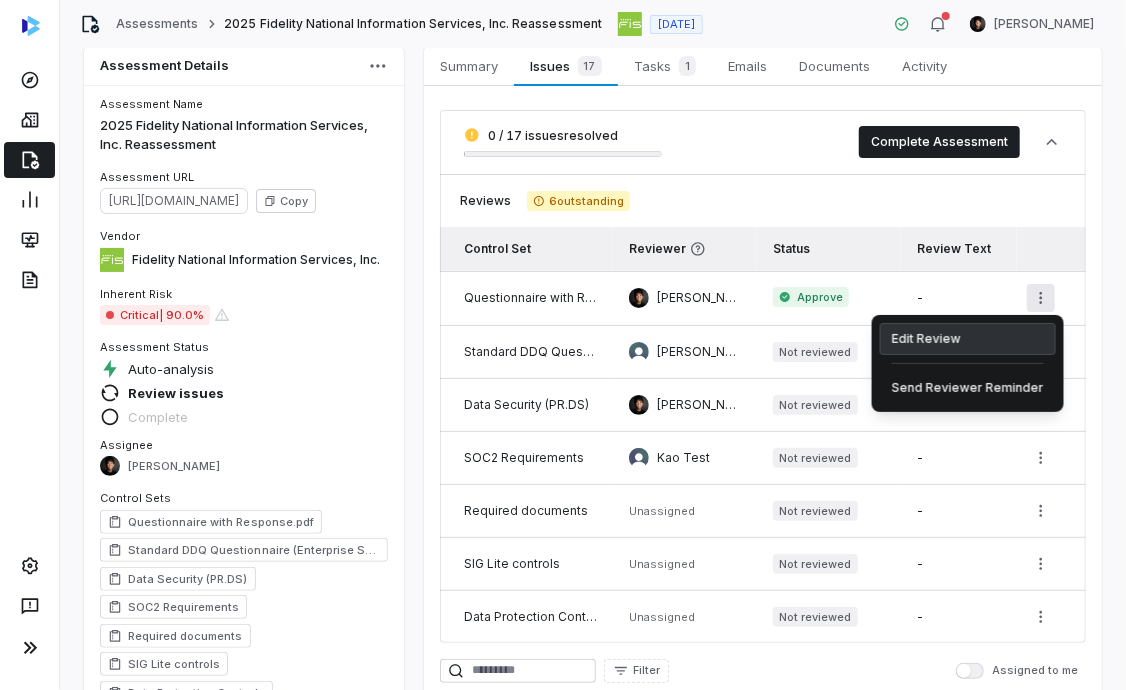 click on "Edit Review" at bounding box center [968, 339] 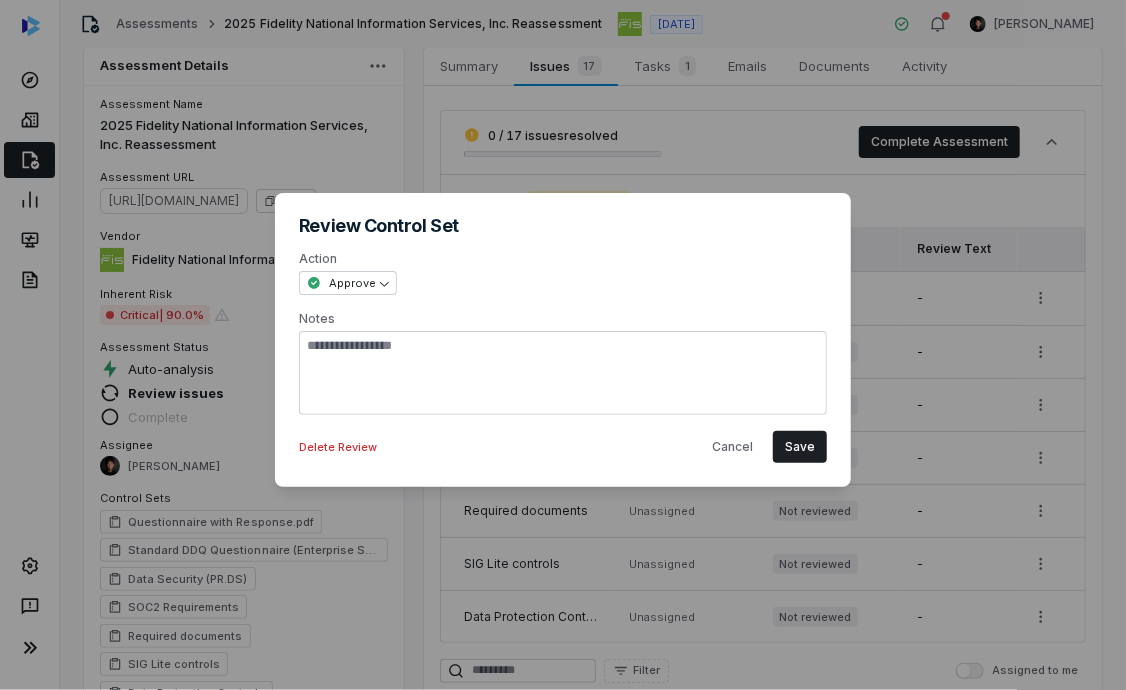type 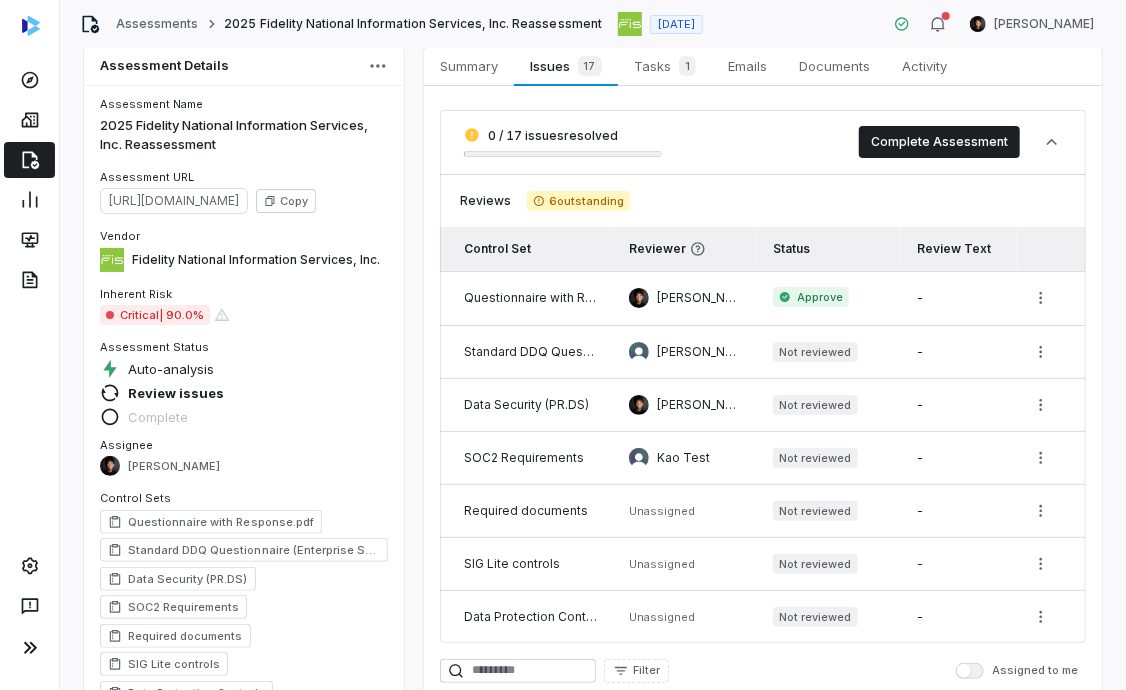 scroll, scrollTop: 0, scrollLeft: 0, axis: both 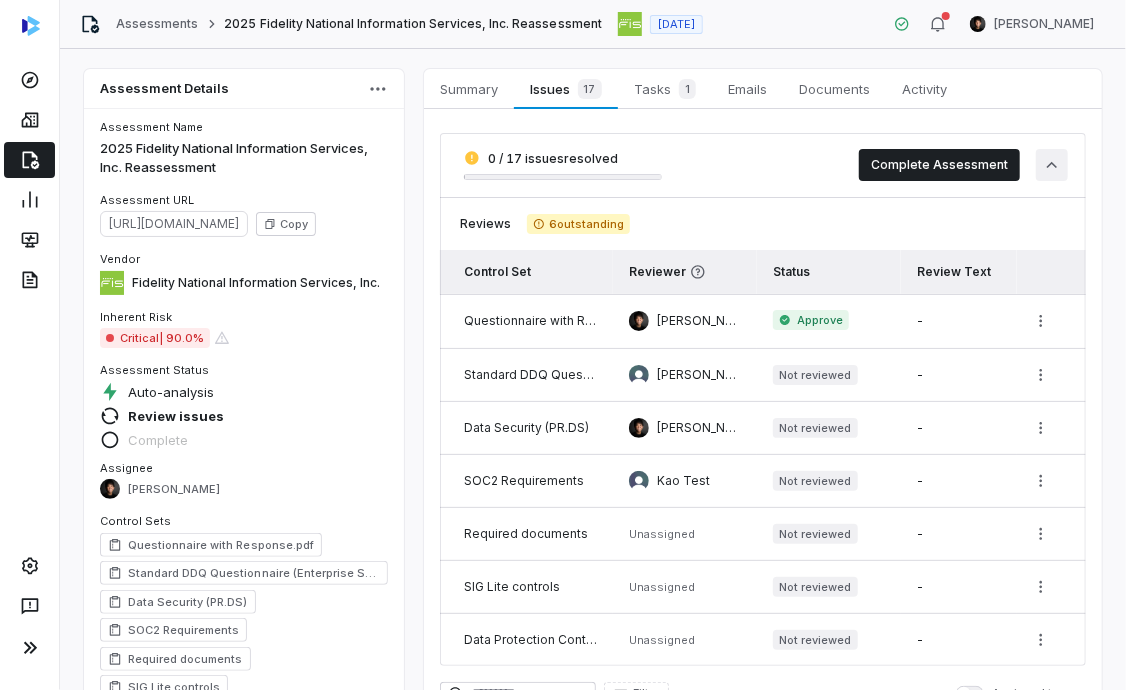 click 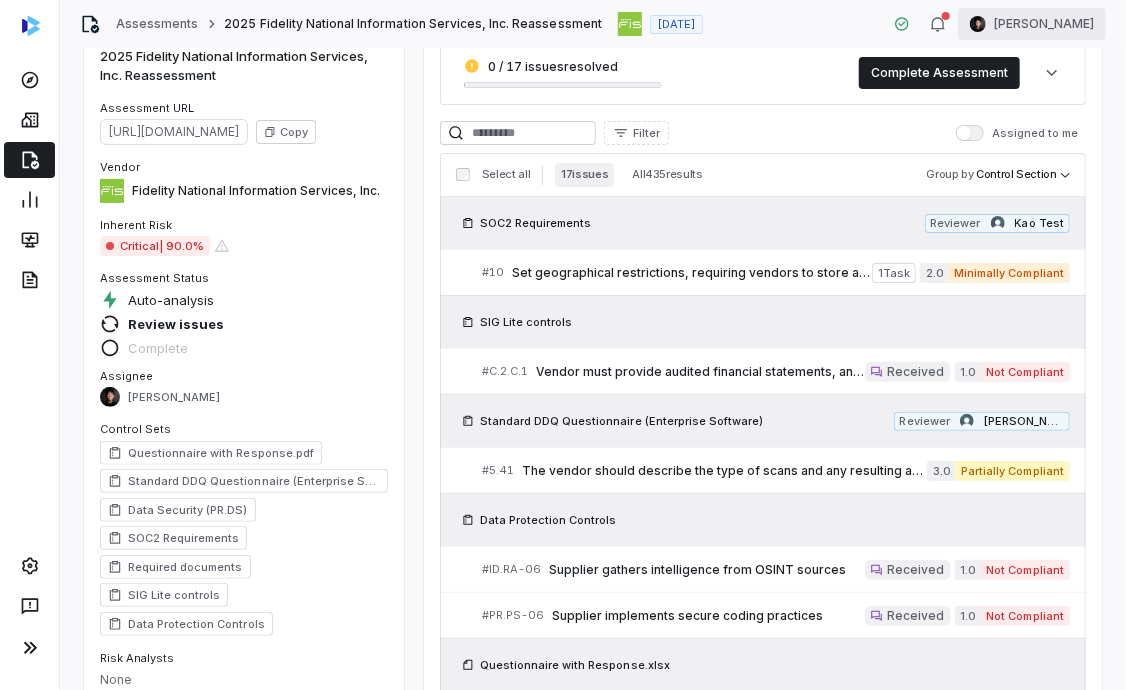 scroll, scrollTop: 0, scrollLeft: 0, axis: both 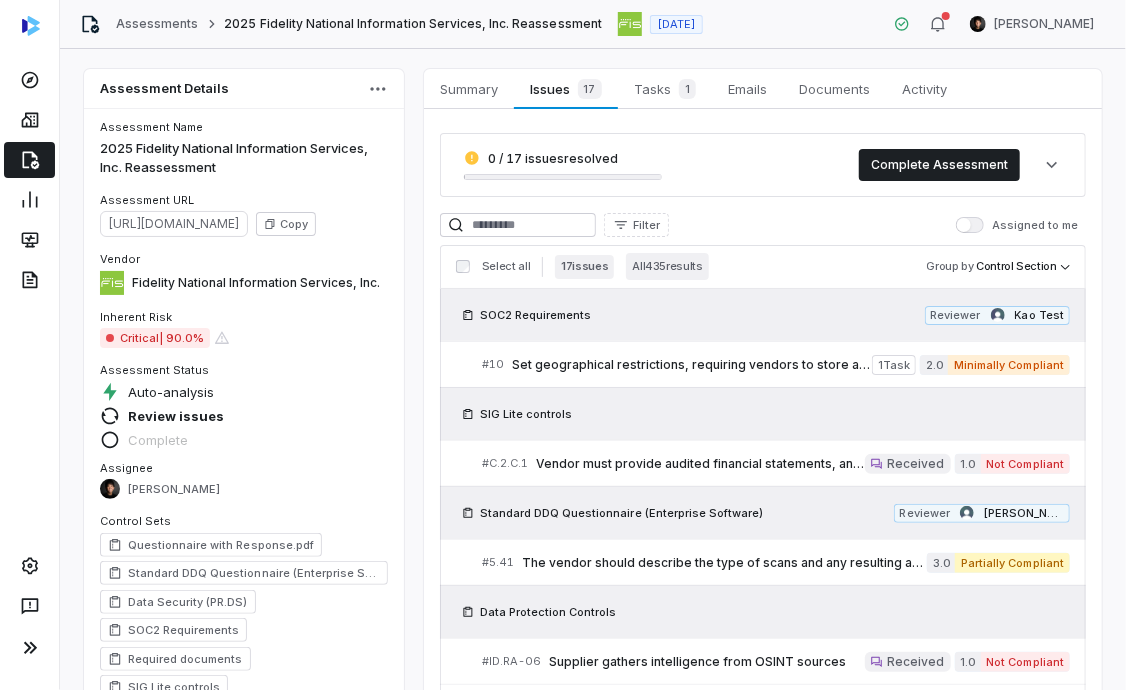 click on "All  435  results" at bounding box center (667, 266) 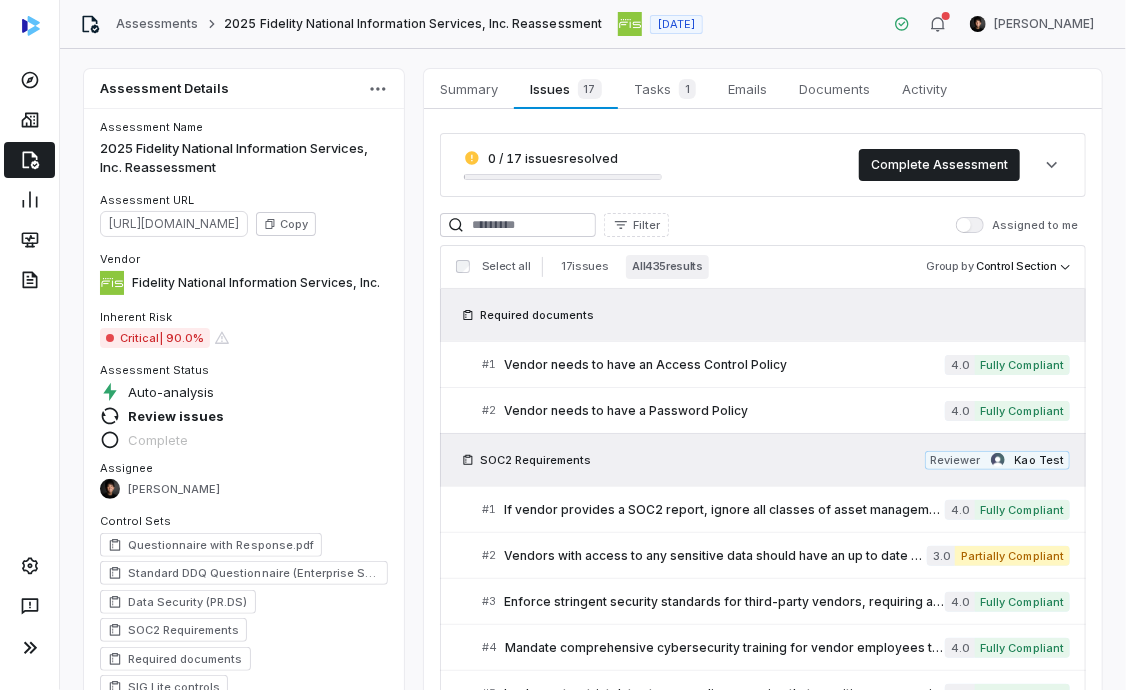 scroll, scrollTop: 113, scrollLeft: 0, axis: vertical 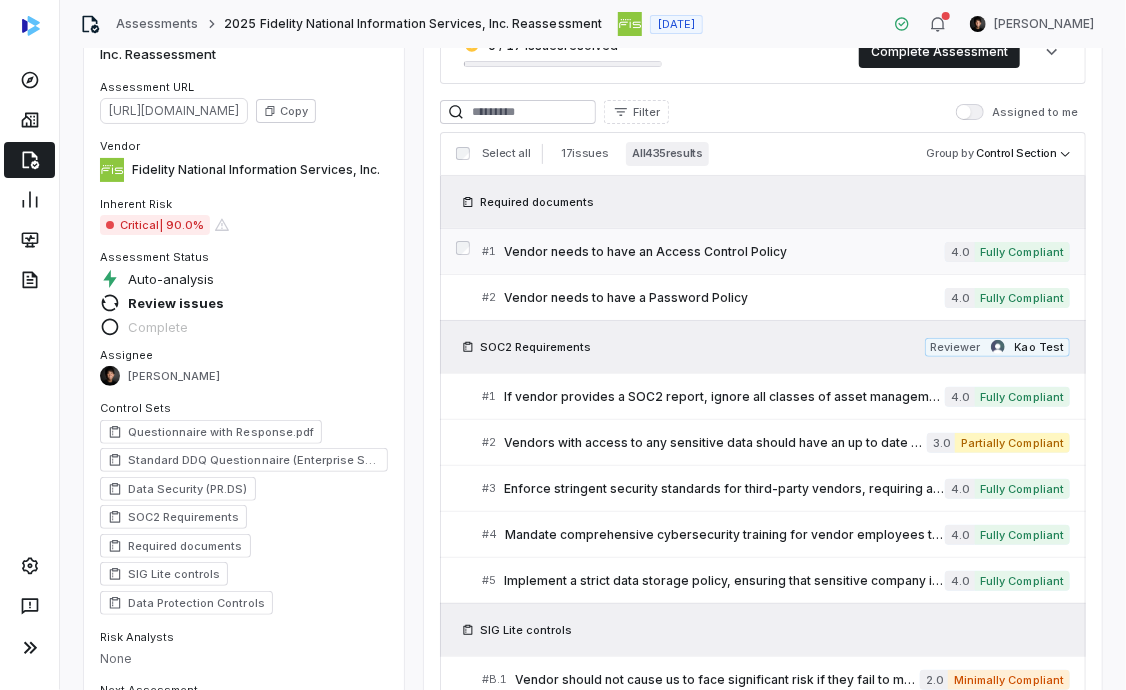 click on "Vendor needs to have an Access Control Policy" at bounding box center [725, 252] 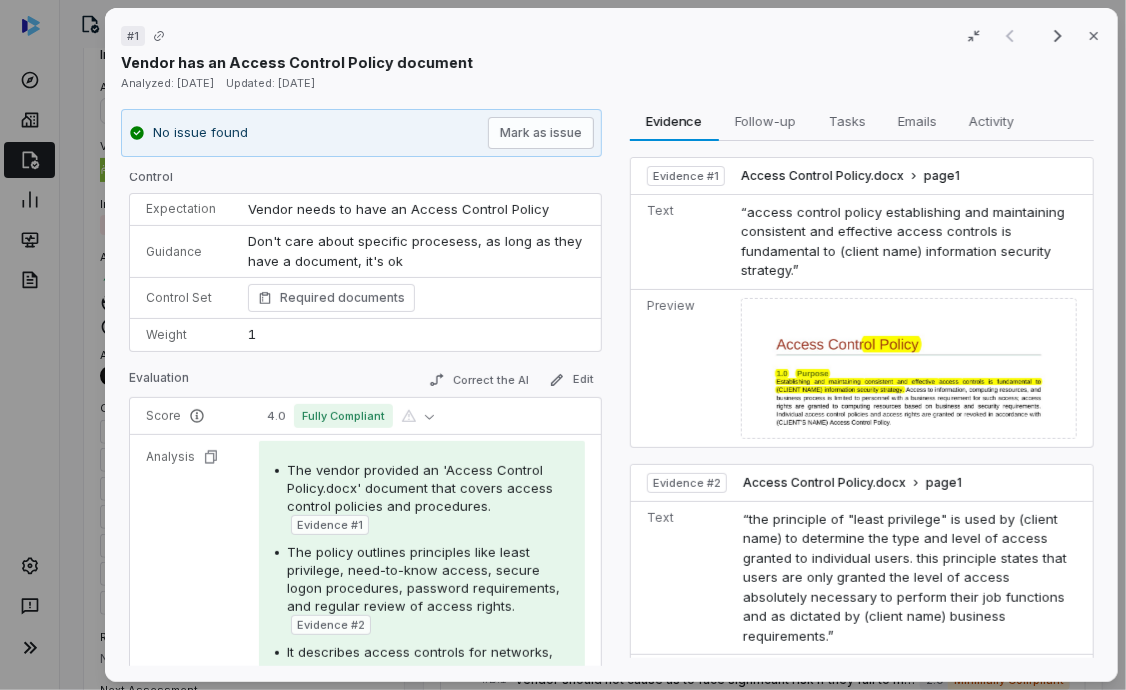 scroll, scrollTop: 0, scrollLeft: 0, axis: both 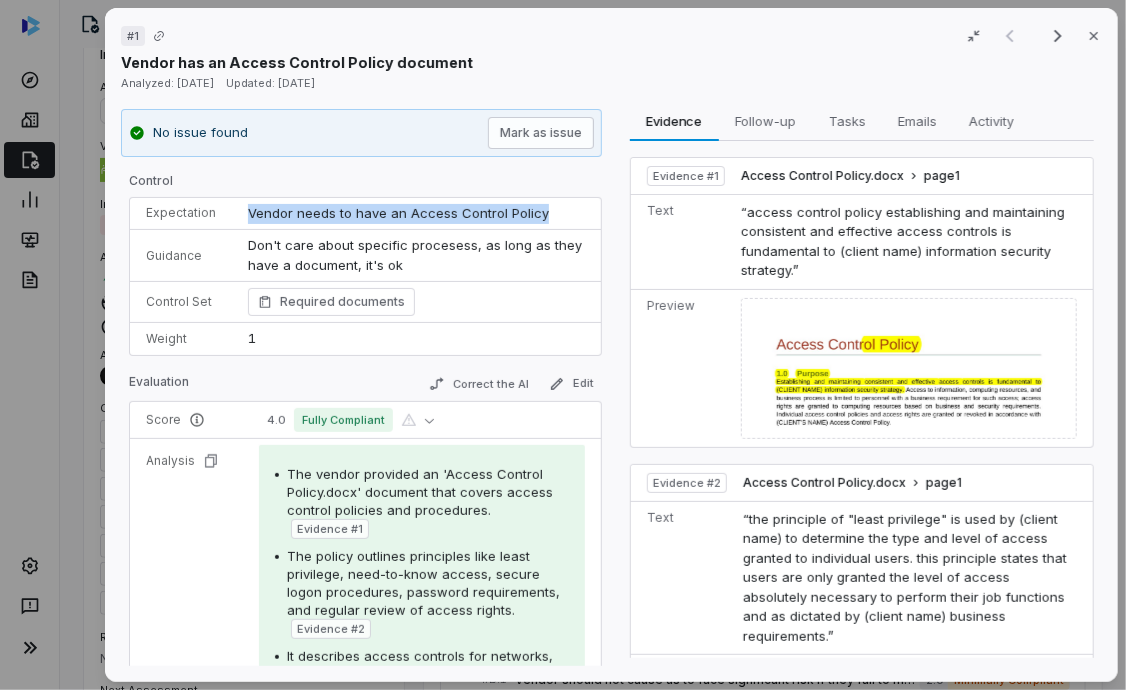 drag, startPoint x: 242, startPoint y: 212, endPoint x: 532, endPoint y: 211, distance: 290.0017 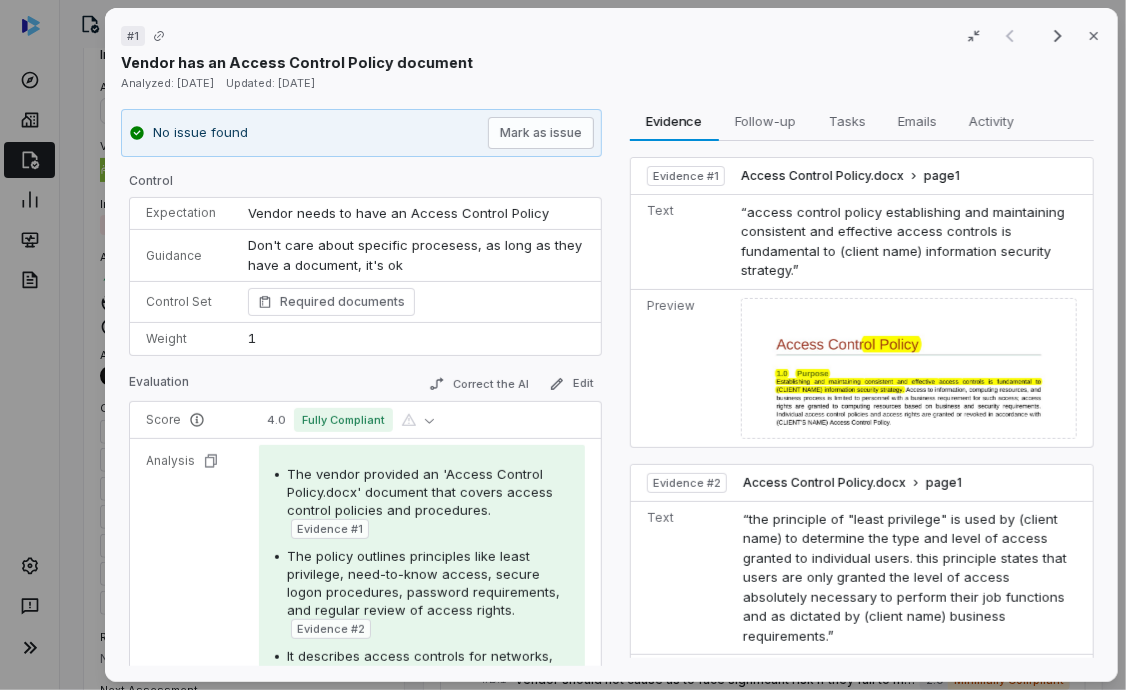 click on "Vendor needs to have an Access Control Policy" at bounding box center (398, 213) 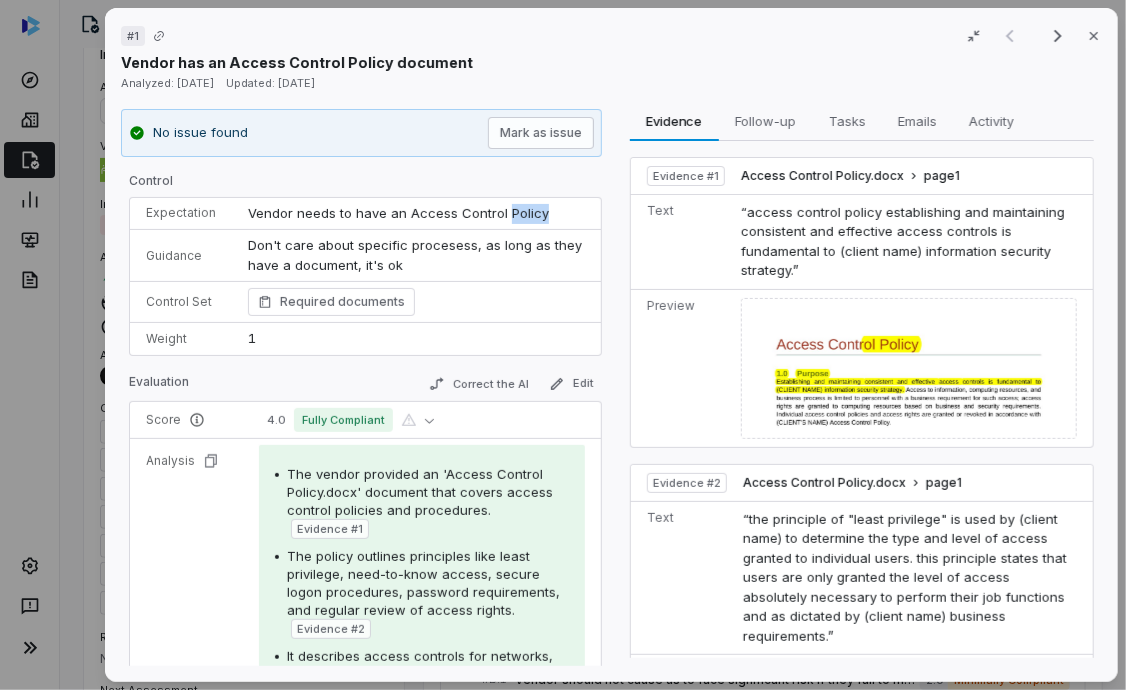 click on "Vendor needs to have an Access Control Policy" at bounding box center [398, 213] 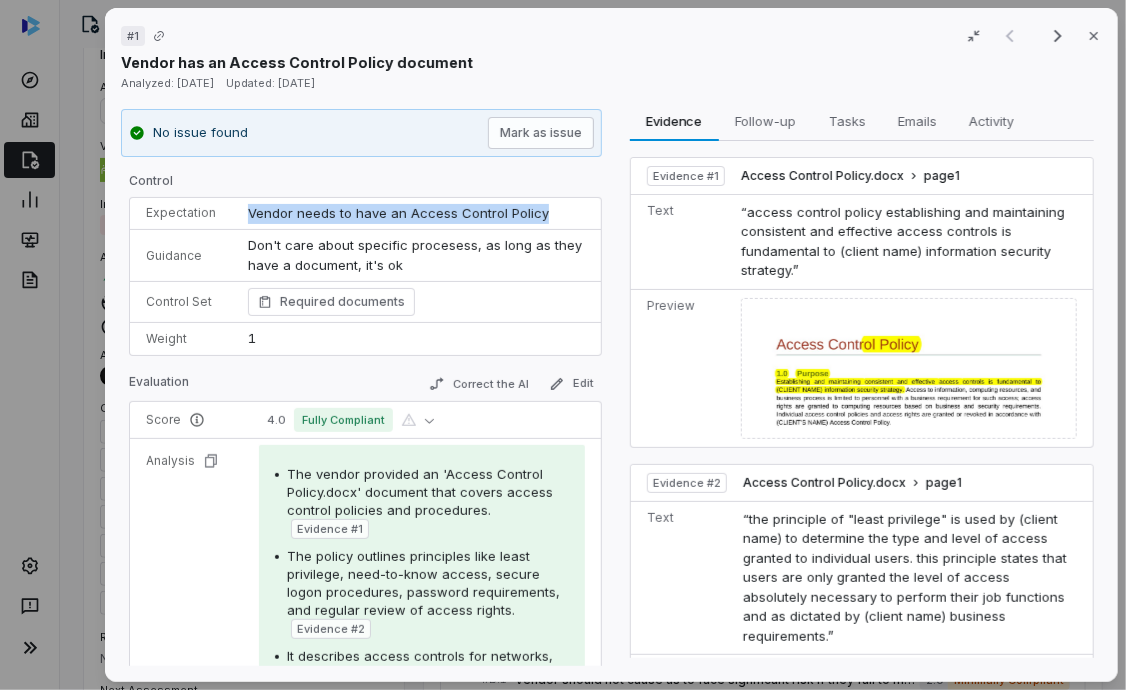 click on "Vendor needs to have an Access Control Policy" at bounding box center [398, 213] 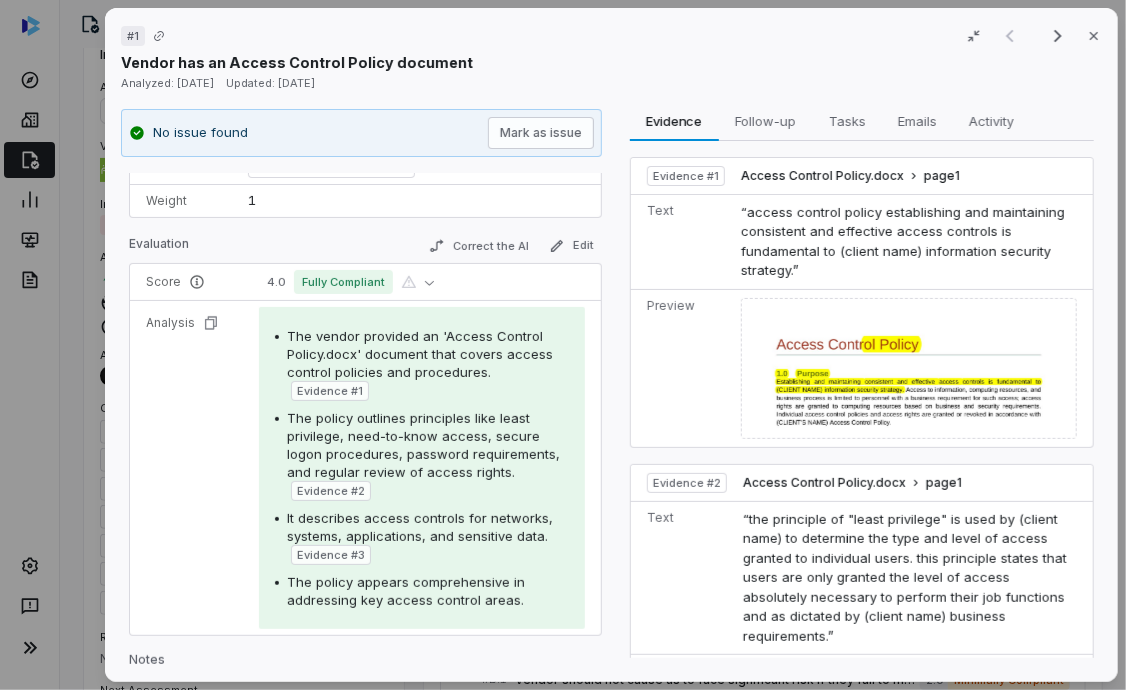 scroll, scrollTop: 185, scrollLeft: 0, axis: vertical 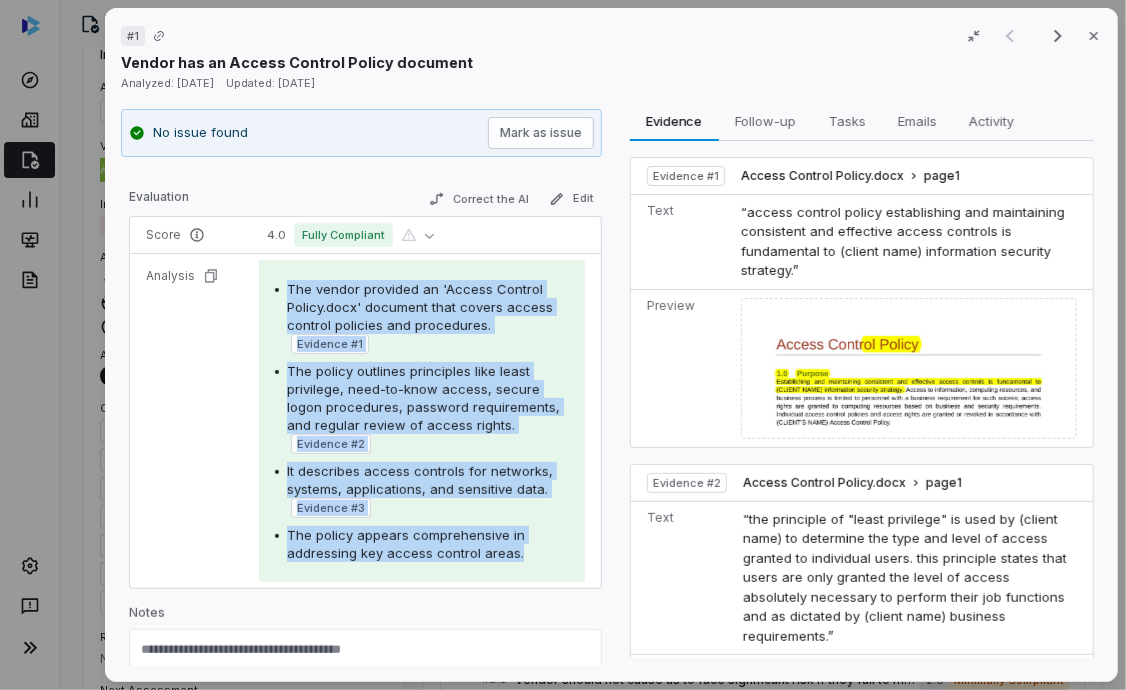 drag, startPoint x: 279, startPoint y: 284, endPoint x: 506, endPoint y: 537, distance: 339.9088 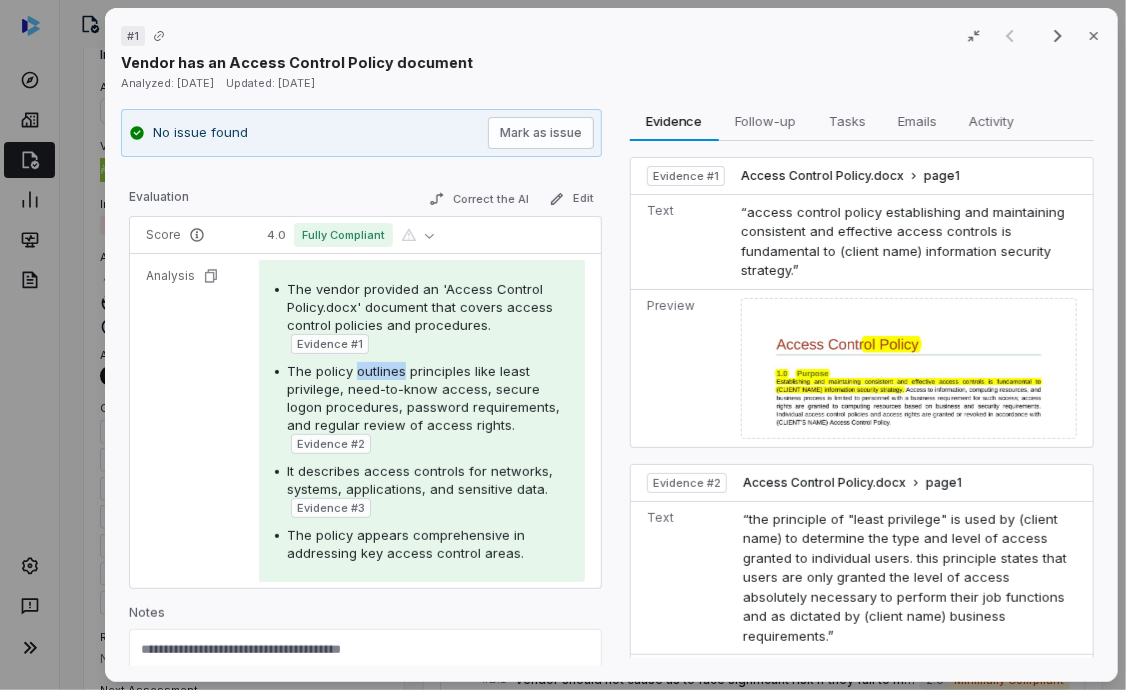 click on "The policy outlines principles like least privilege, need-to-know access, secure logon procedures, password requirements, and regular review of access rights." at bounding box center [423, 398] 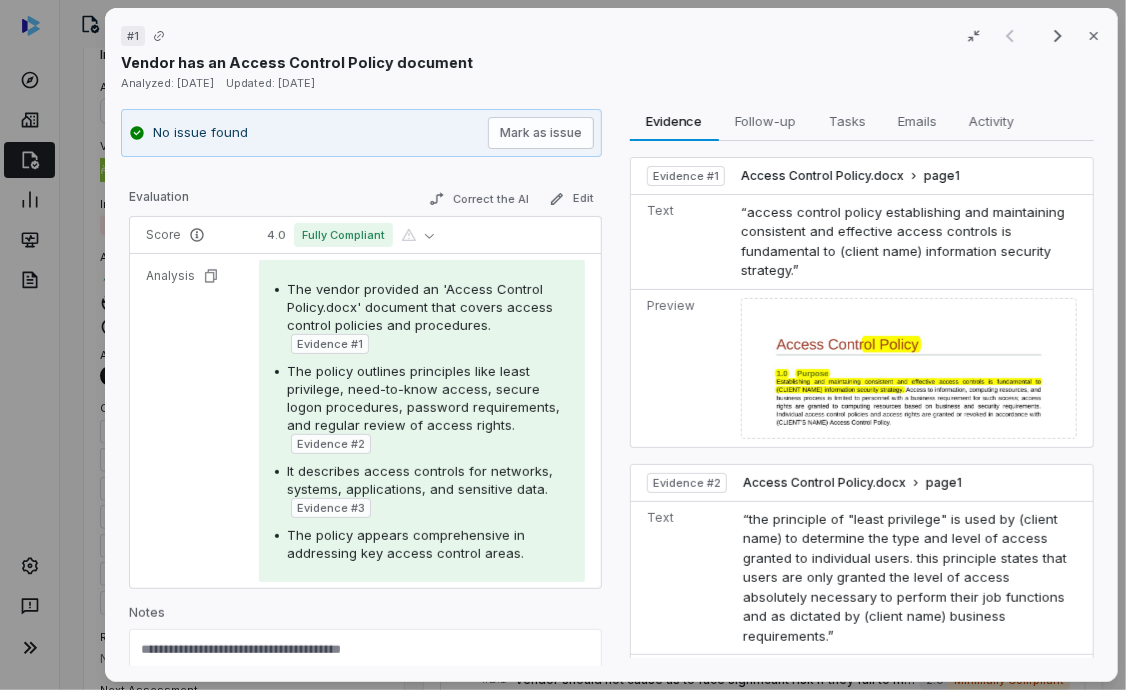 click on "The policy outlines principles like least privilege, need-to-know access, secure logon procedures, password requirements, and regular review of access rights." at bounding box center (423, 398) 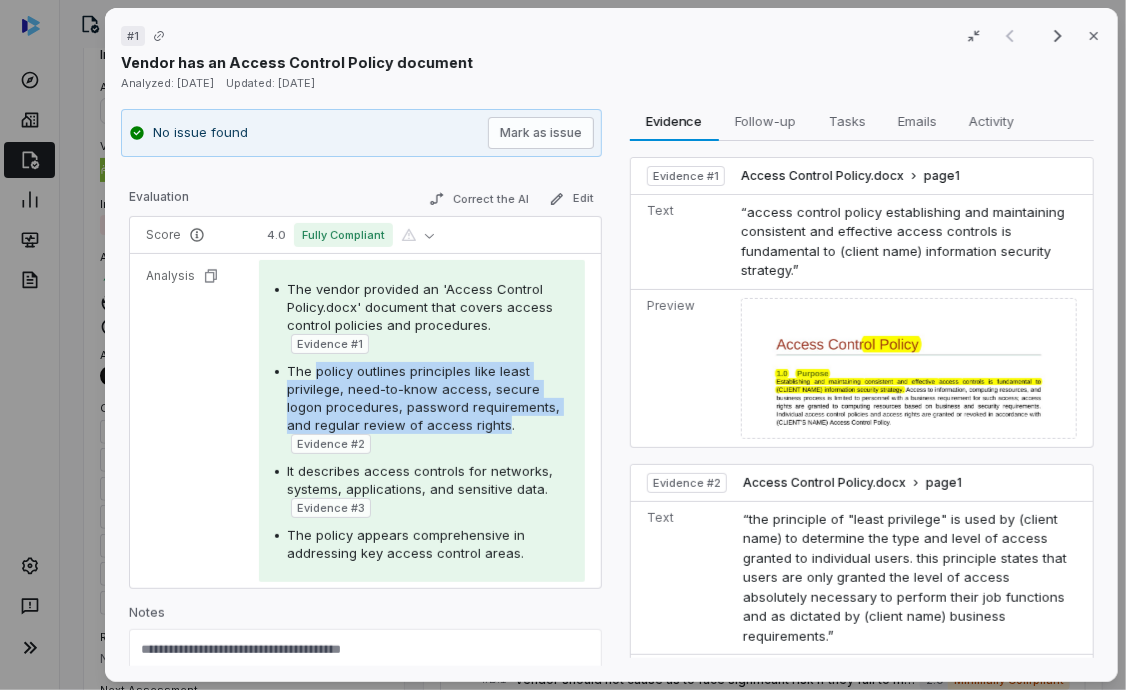 drag, startPoint x: 314, startPoint y: 358, endPoint x: 475, endPoint y: 413, distance: 170.13524 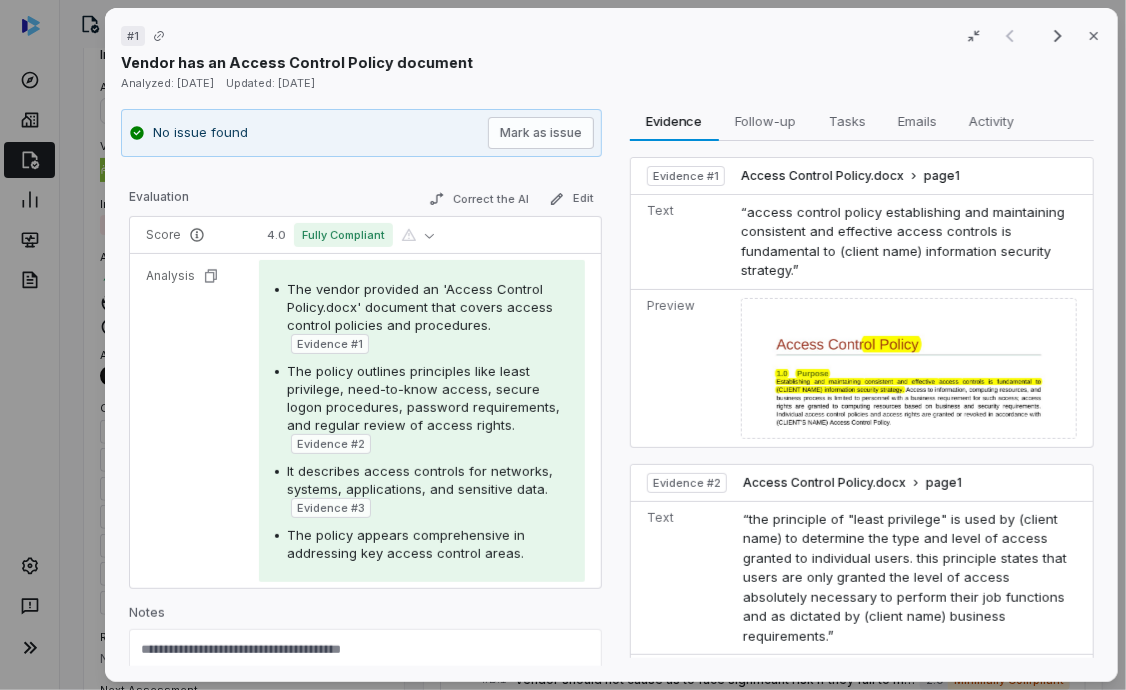 click on "It describes access controls for networks, systems, applications, and sensitive data." at bounding box center [420, 480] 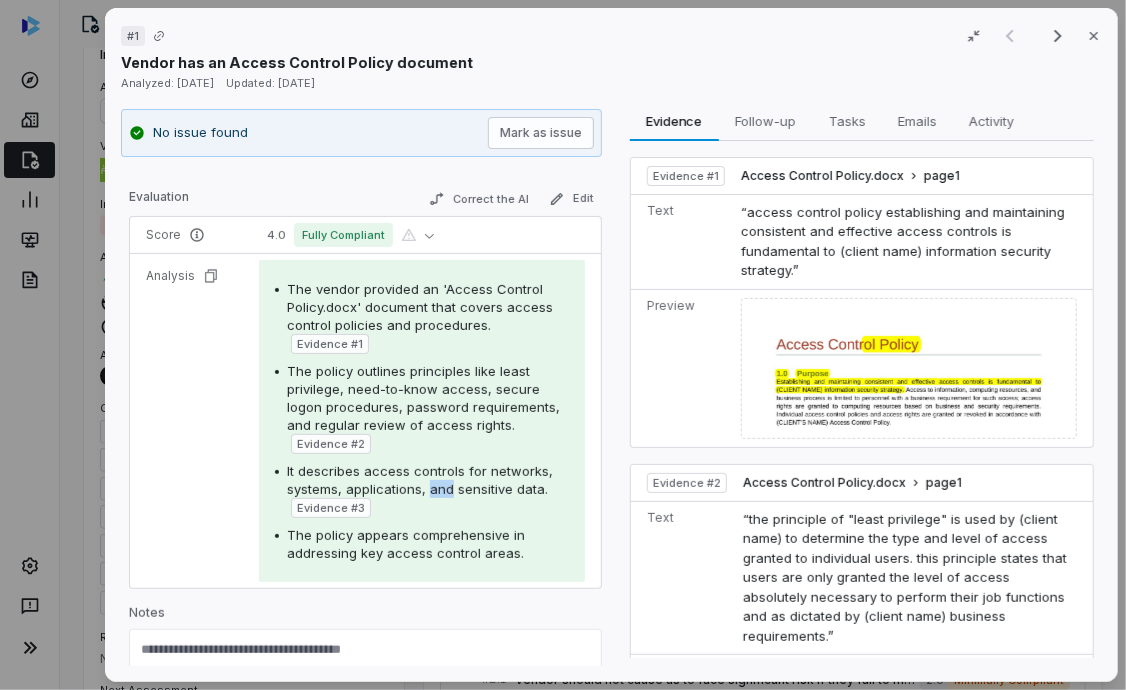 click on "It describes access controls for networks, systems, applications, and sensitive data." at bounding box center [420, 480] 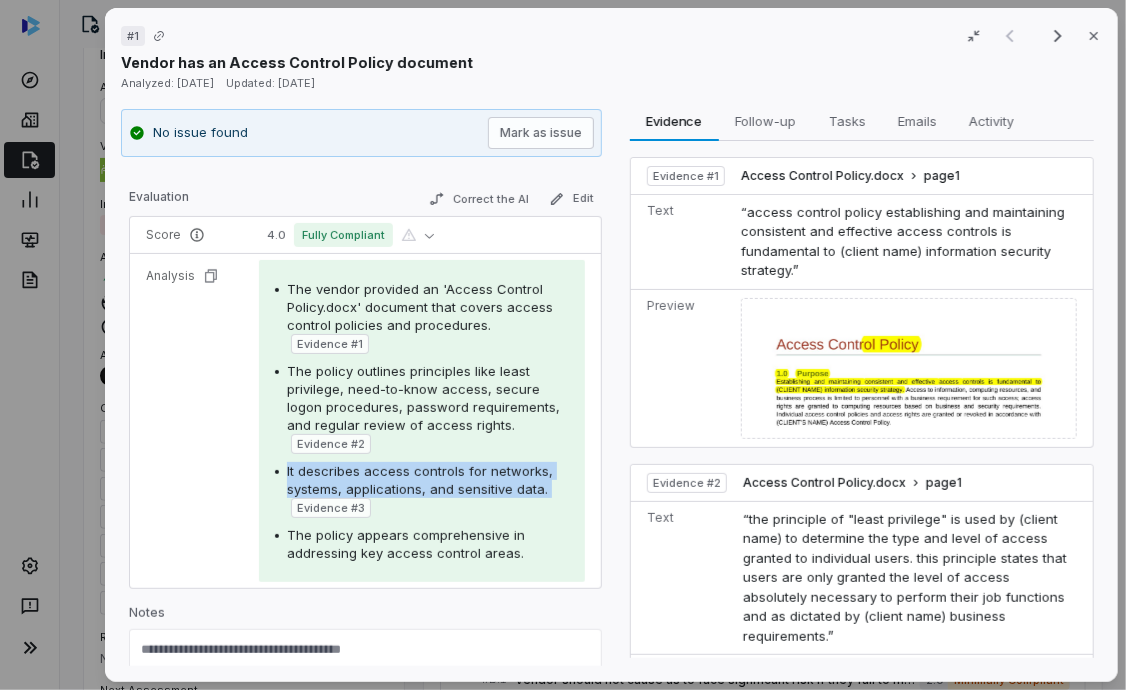 click on "It describes access controls for networks, systems, applications, and sensitive data." at bounding box center (420, 480) 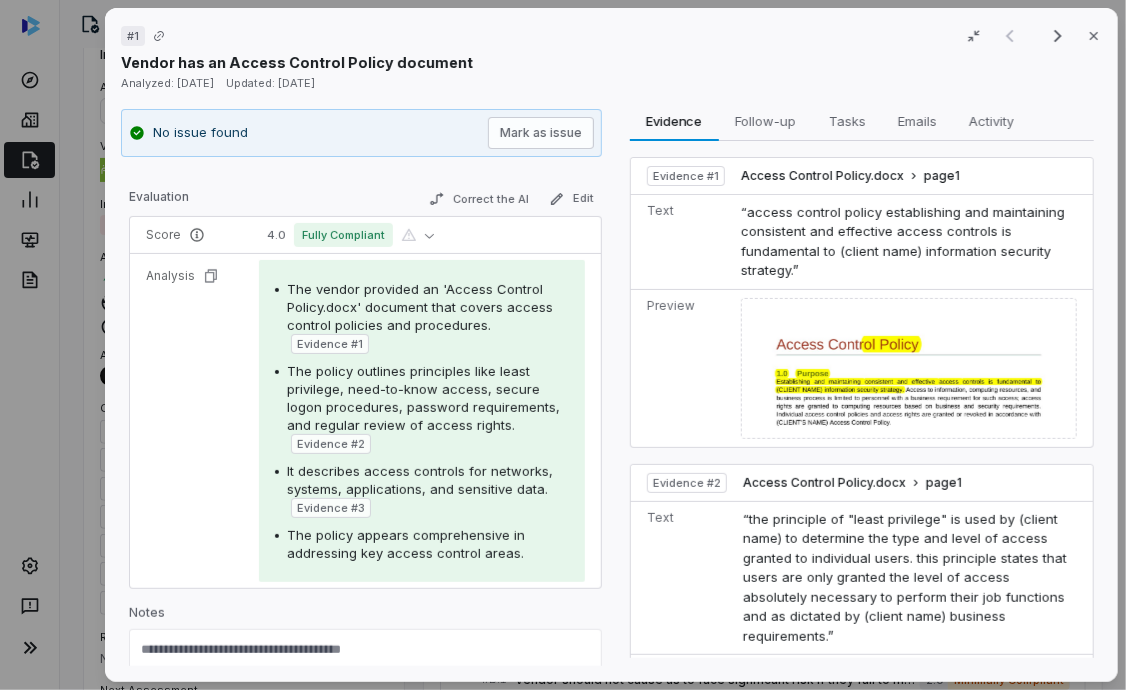 click on "The policy appears comprehensive in addressing key access control areas." at bounding box center [406, 544] 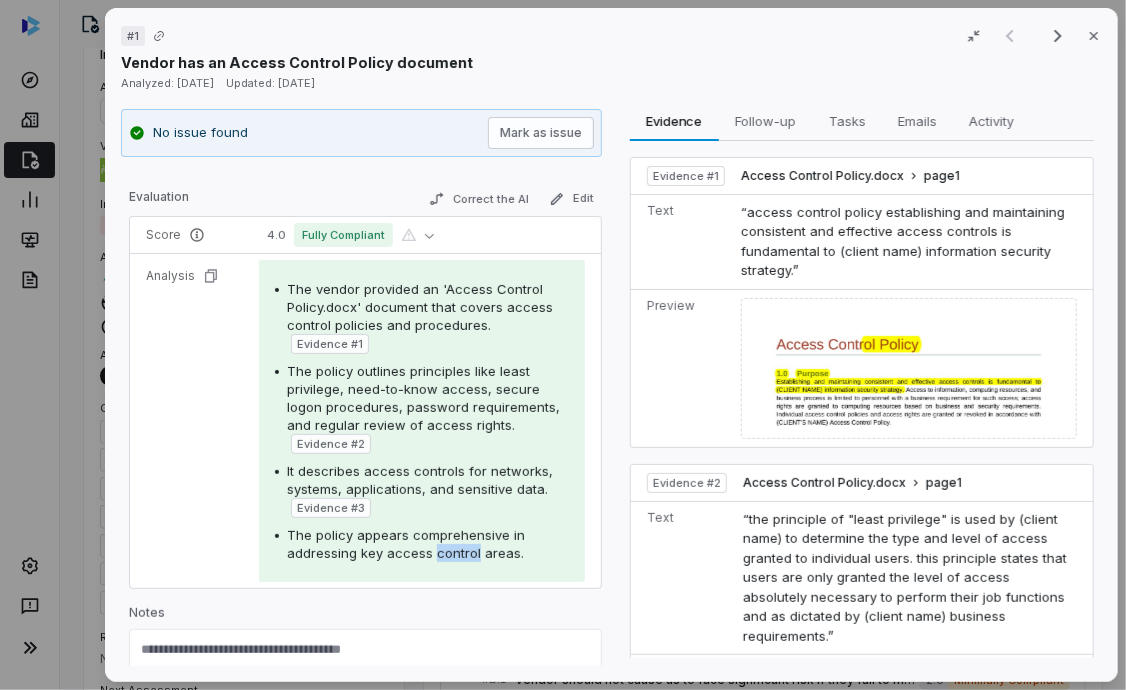 click on "The policy appears comprehensive in addressing key access control areas." at bounding box center (406, 544) 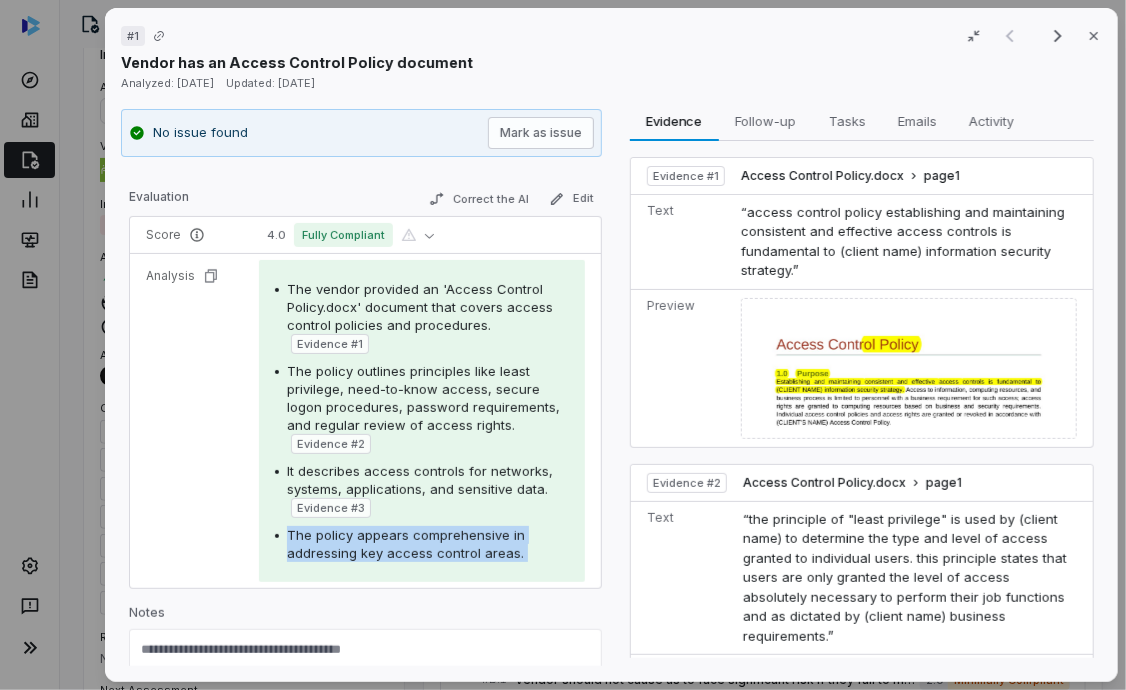 click on "The policy appears comprehensive in addressing key access control areas." at bounding box center [406, 544] 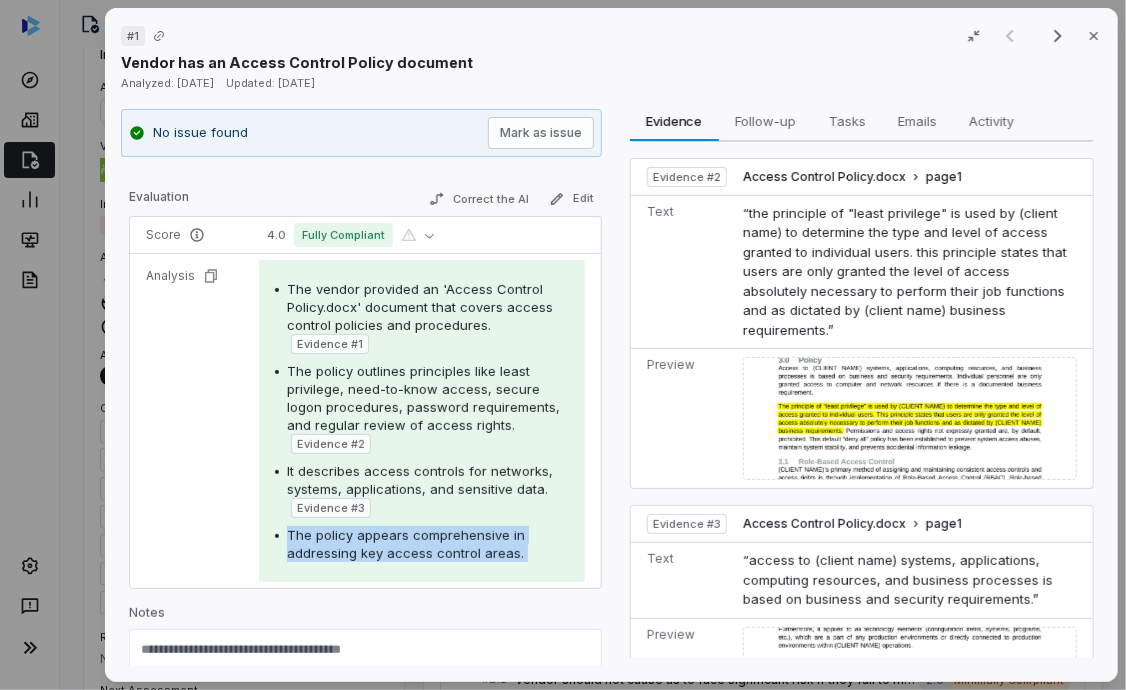 scroll, scrollTop: 369, scrollLeft: 0, axis: vertical 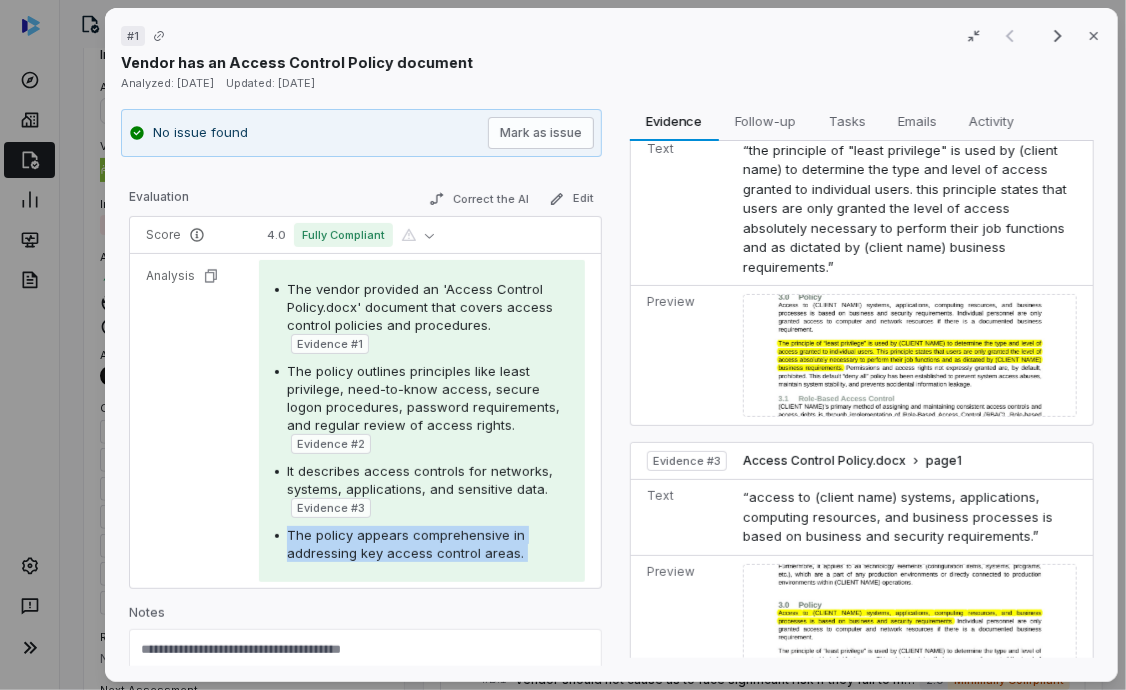 click on "# 1 Result 1 of 25 Close Vendor has an Access Control Policy document Analyzed: [DATE] Updated: [DATE] No issue found [PERSON_NAME] as issue Control Expectation Vendor needs to have an Access Control Policy Guidance Don't care about specific procesess, as long as they have a document, it's ok Don't care about specific procesess, as long as they have a document, it's ok Control Set Required documents Weight 1 Evaluation Correct the AI Edit   Score 4.0 Fully Compliant Analysis The vendor provided an 'Access Control Policy.docx' document that covers access control policies and procedures. Evidence # 1 The policy outlines principles like least privilege, need-to-know access, secure logon procedures, password requirements, and regular review of access rights. Evidence # 2 It describes access controls for networks, systems, applications, and sensitive data. Evidence # 3 The policy appears comprehensive in addressing key access control areas. Notes   Save Evidence Evidence Follow-up Follow-up Tasks Tasks Emails 1" at bounding box center [563, 345] 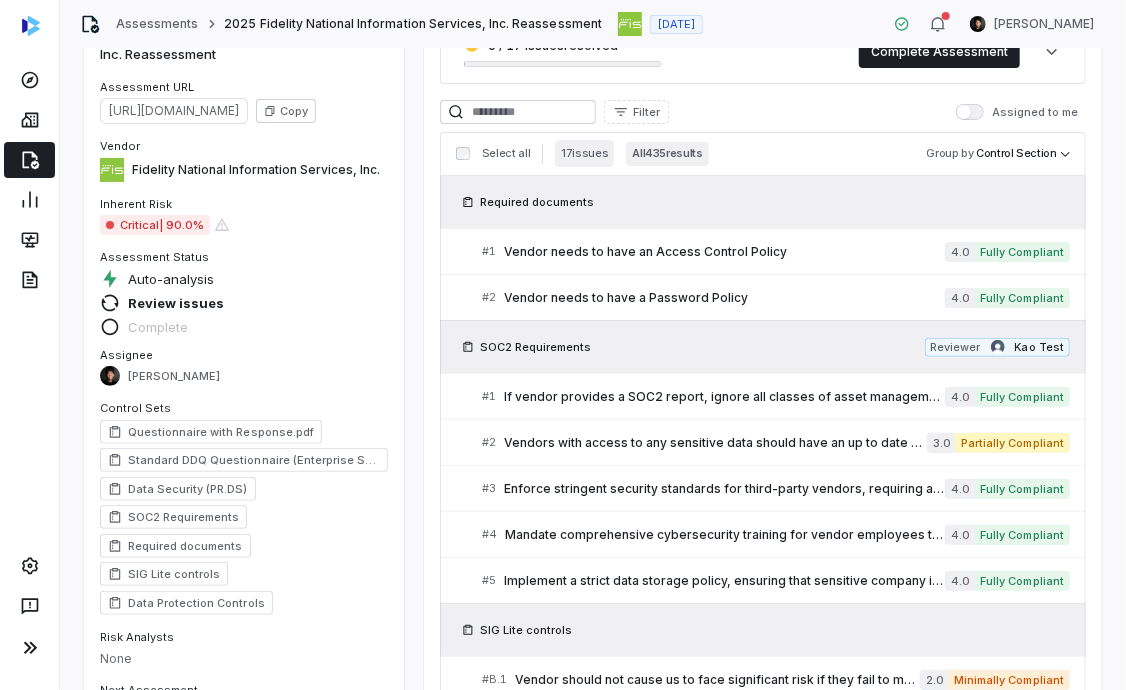 click on "17  issues" at bounding box center (584, 153) 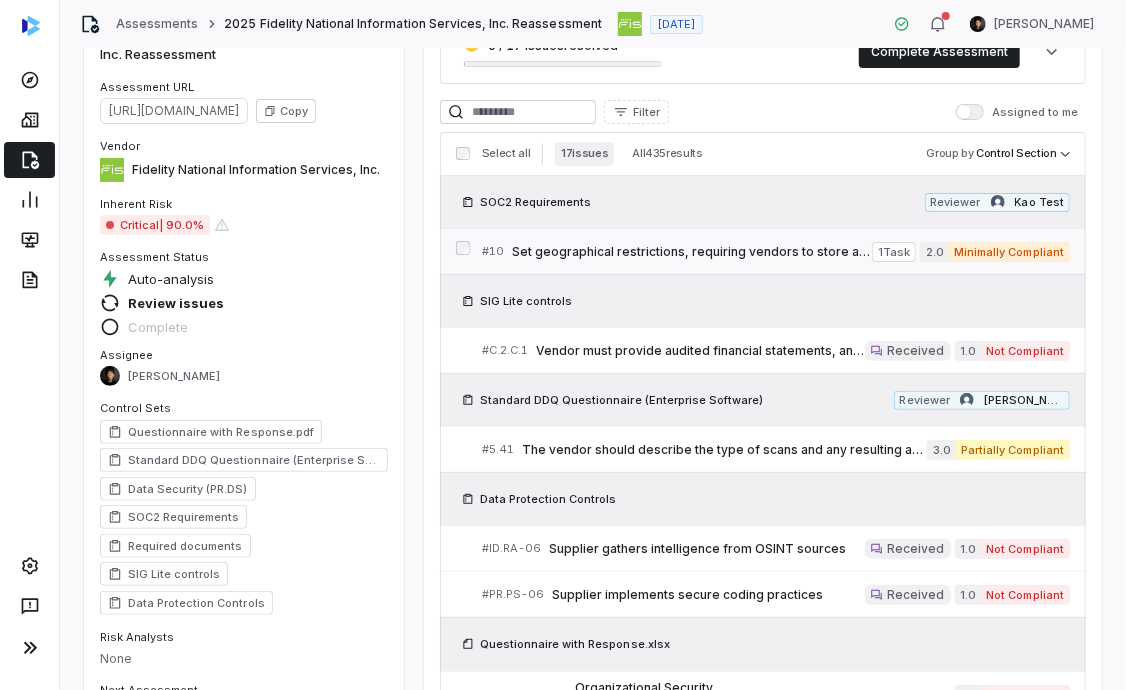 click on "Set geographical restrictions, requiring vendors to store and process data within specified locations, aligning with regulatory requirements and ensuring data sovereignty." at bounding box center [692, 252] 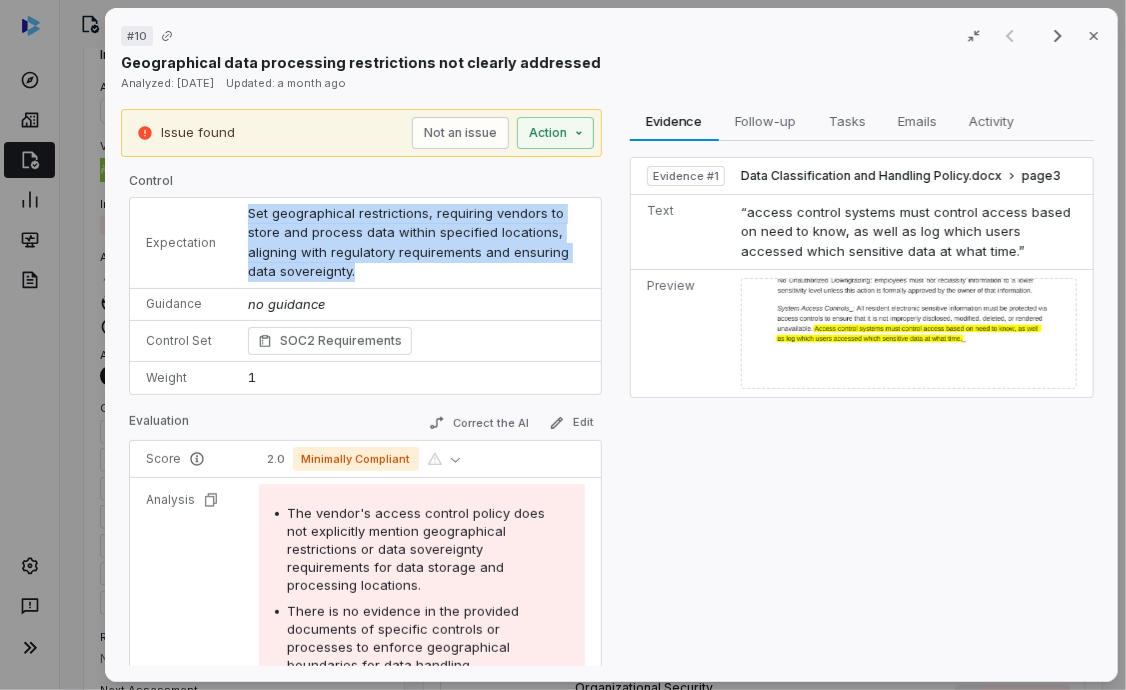 drag, startPoint x: 241, startPoint y: 212, endPoint x: 368, endPoint y: 276, distance: 142.21463 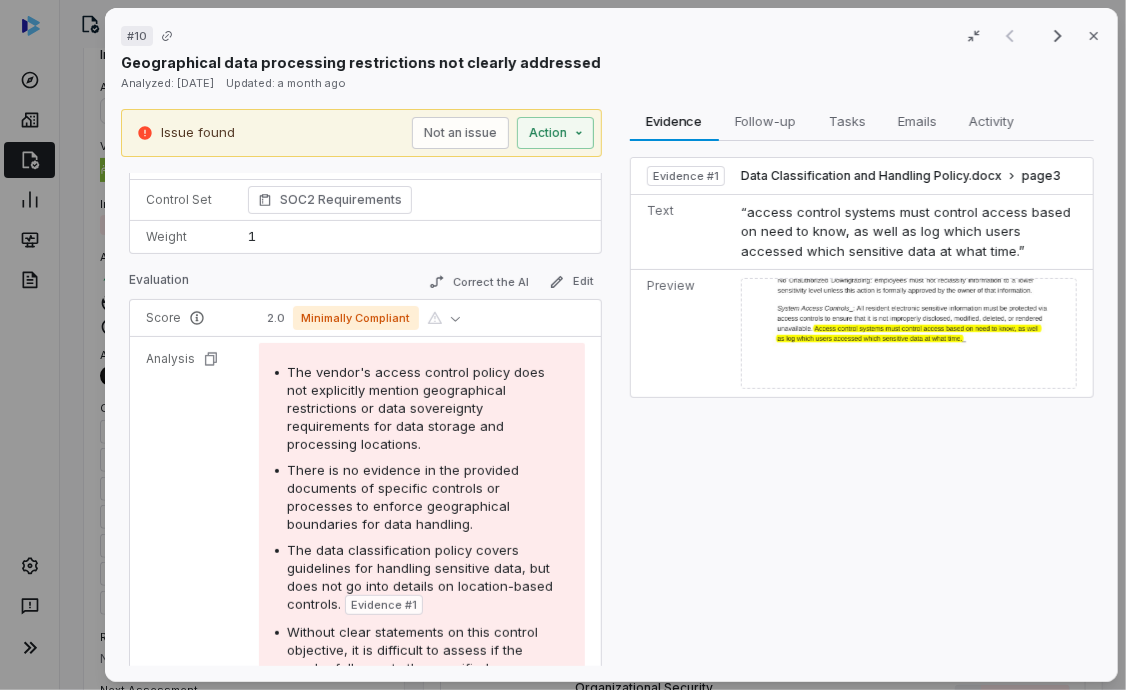 scroll, scrollTop: 196, scrollLeft: 0, axis: vertical 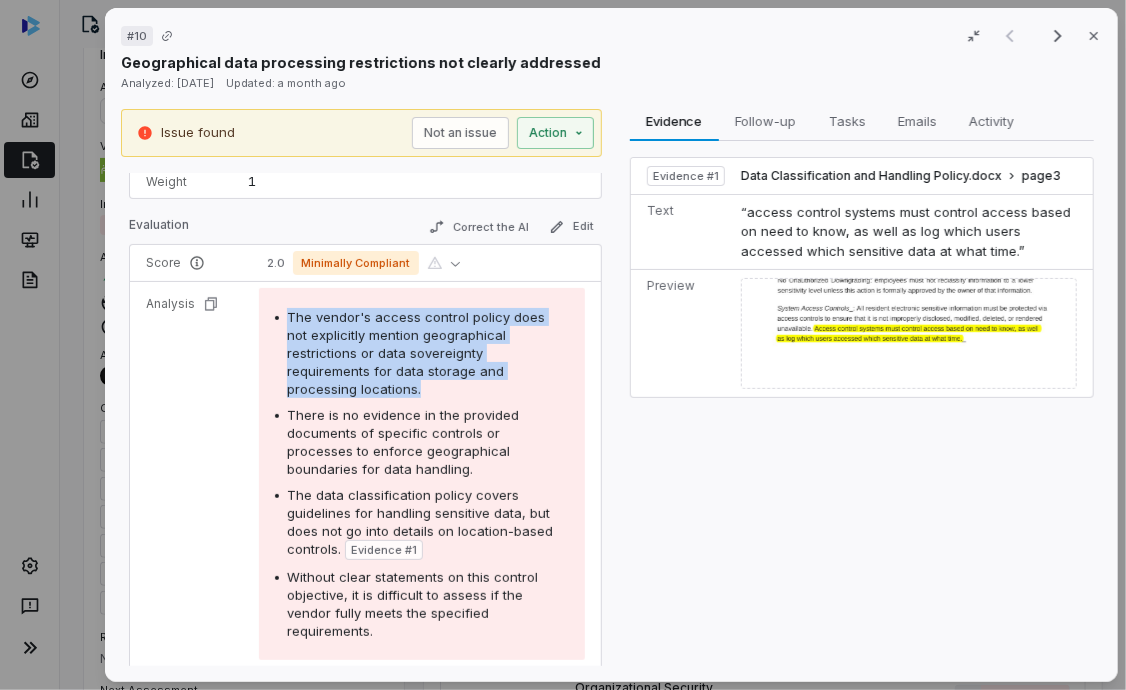 drag, startPoint x: 289, startPoint y: 313, endPoint x: 516, endPoint y: 367, distance: 233.33452 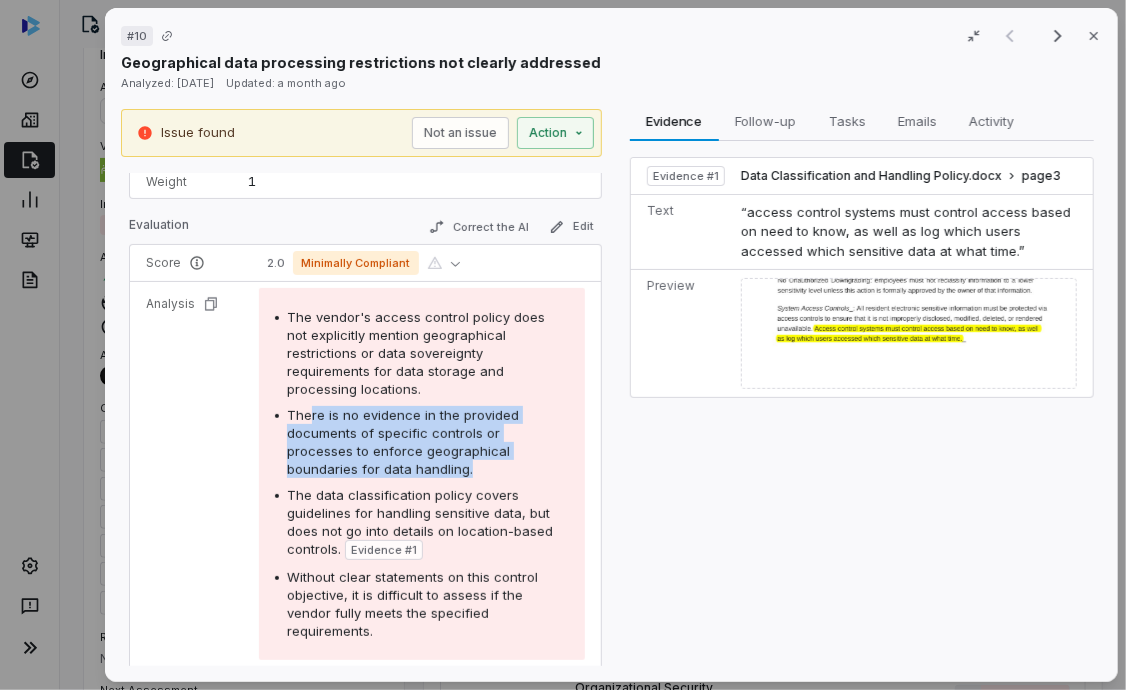 drag, startPoint x: 305, startPoint y: 398, endPoint x: 393, endPoint y: 442, distance: 98.38699 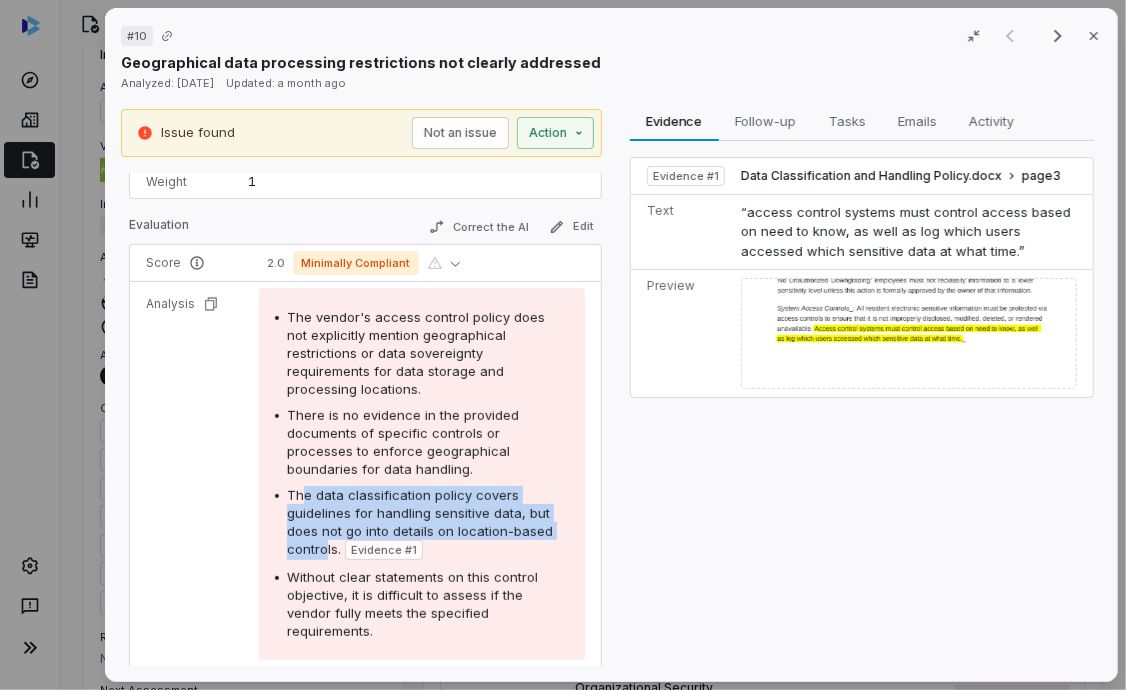 drag, startPoint x: 301, startPoint y: 480, endPoint x: 325, endPoint y: 527, distance: 52.773098 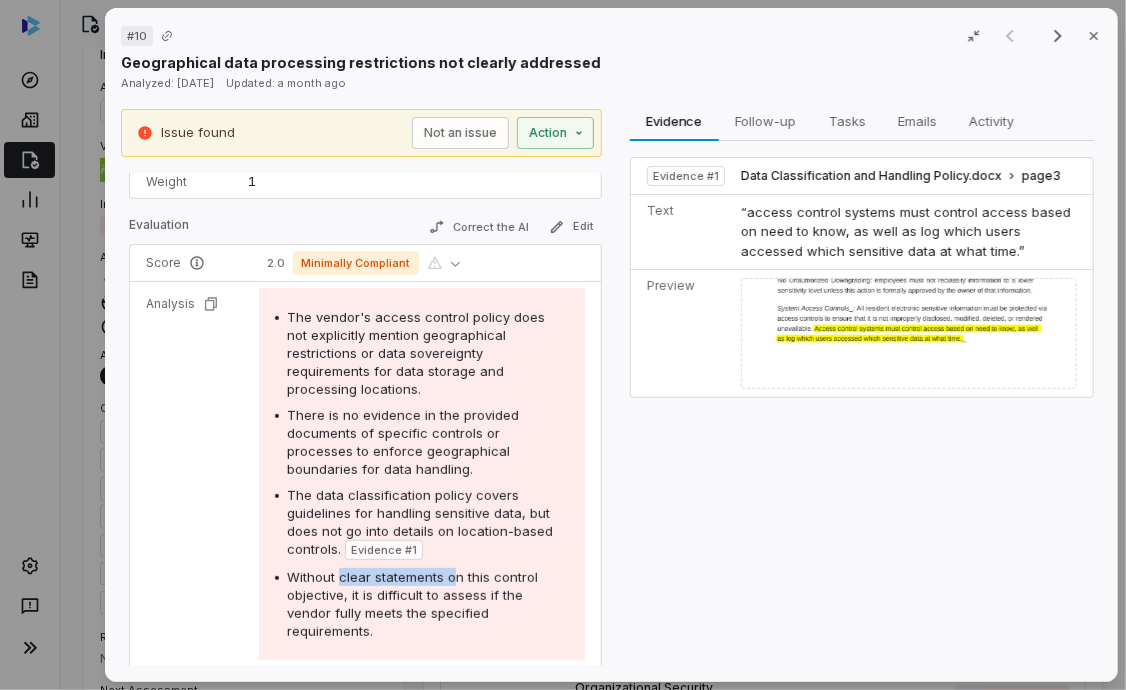 drag, startPoint x: 337, startPoint y: 565, endPoint x: 451, endPoint y: 564, distance: 114.00439 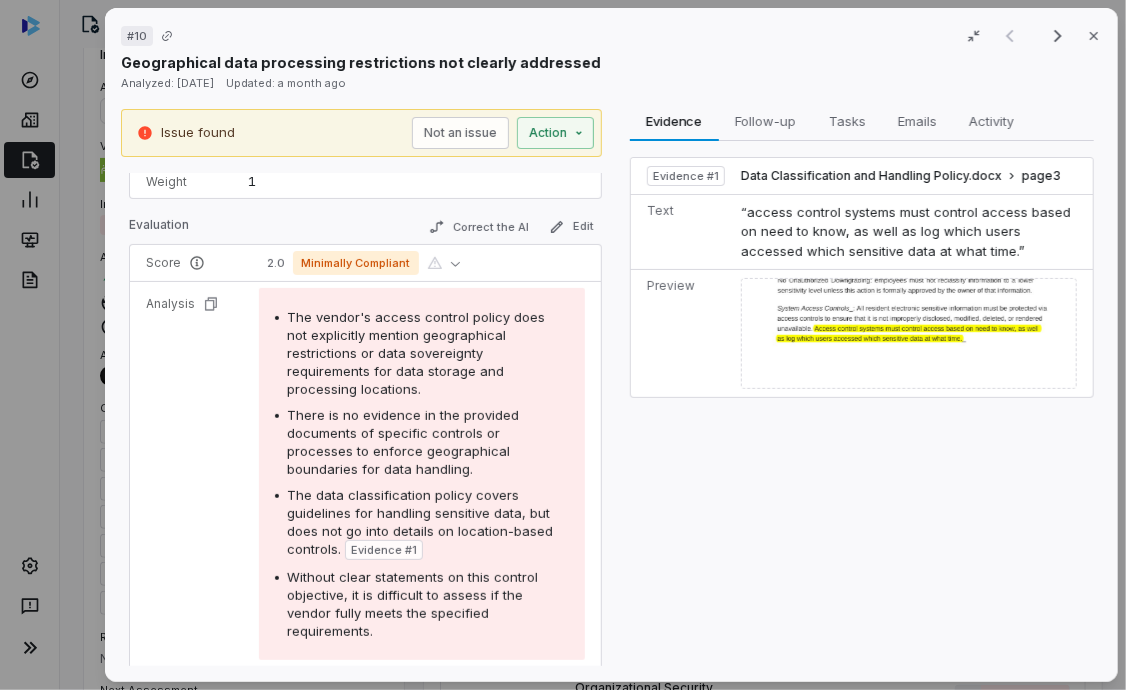 click on "There is no evidence in the provided documents of specific controls or processes to enforce geographical boundaries for data handling." at bounding box center [428, 442] 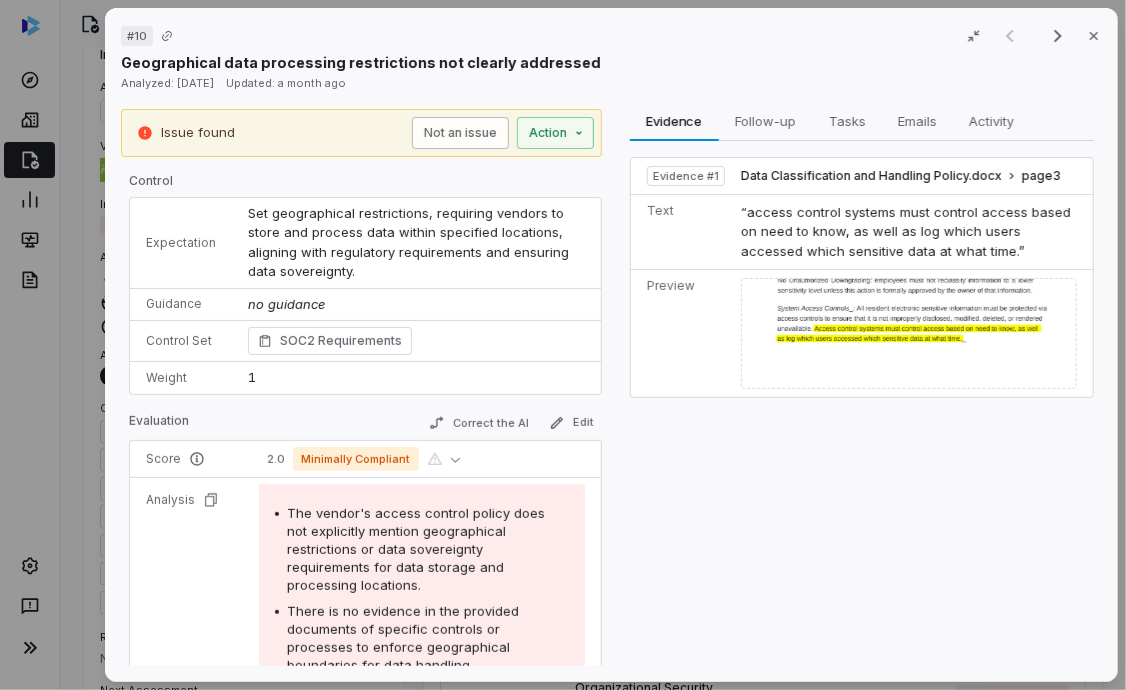 click on "Not an issue" at bounding box center (459, 133) 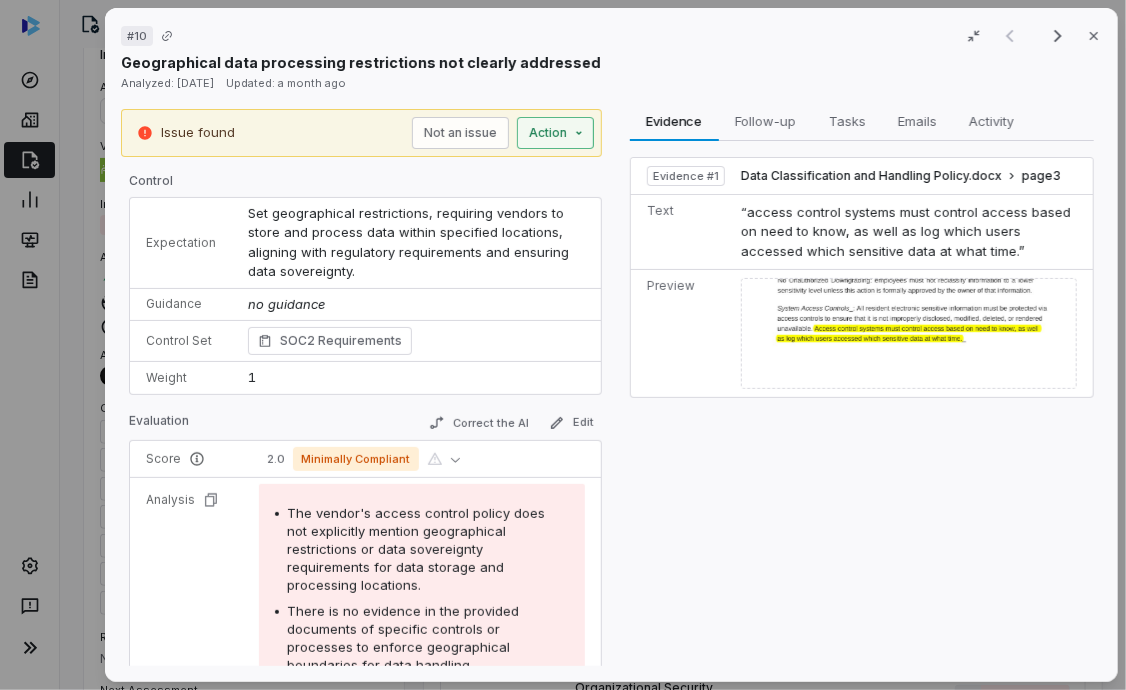 click 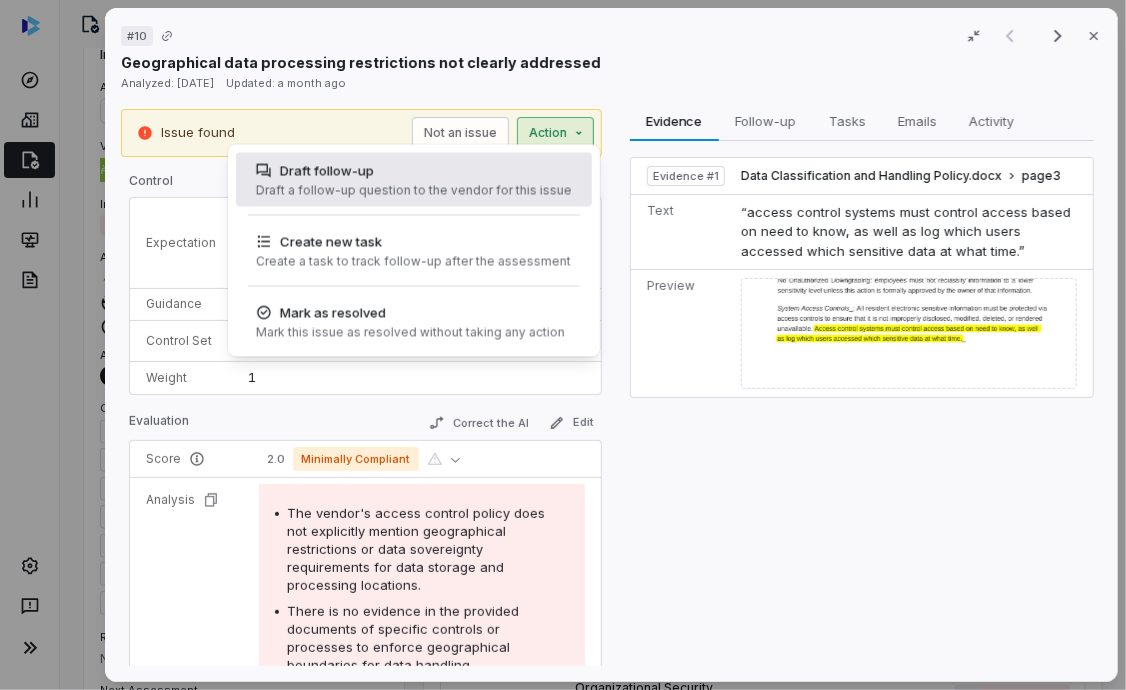 click on "Draft a follow-up question to the vendor for this issue" at bounding box center (414, 191) 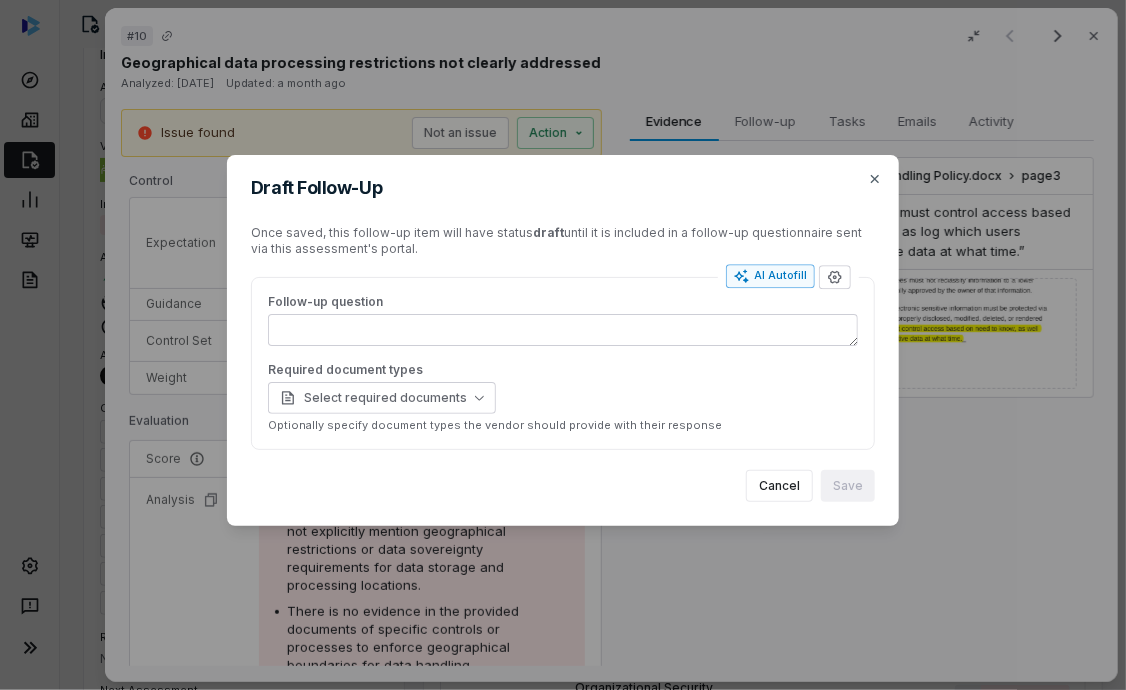 click on "AI Autofill" at bounding box center (770, 276) 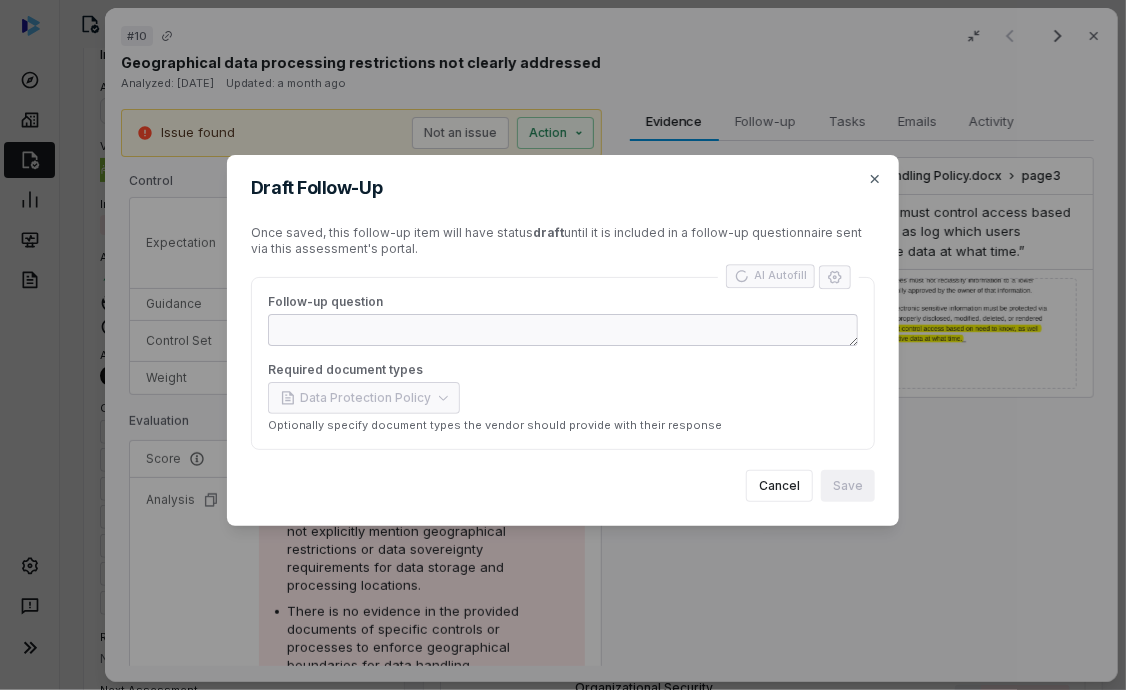 type on "*" 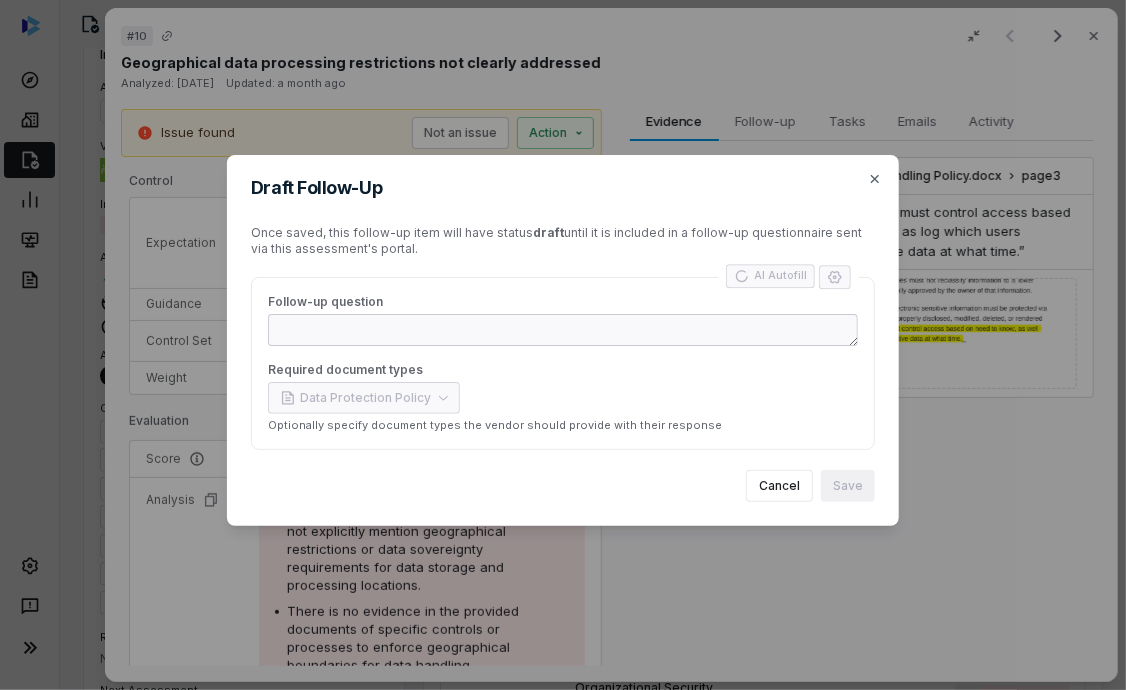 type on "**********" 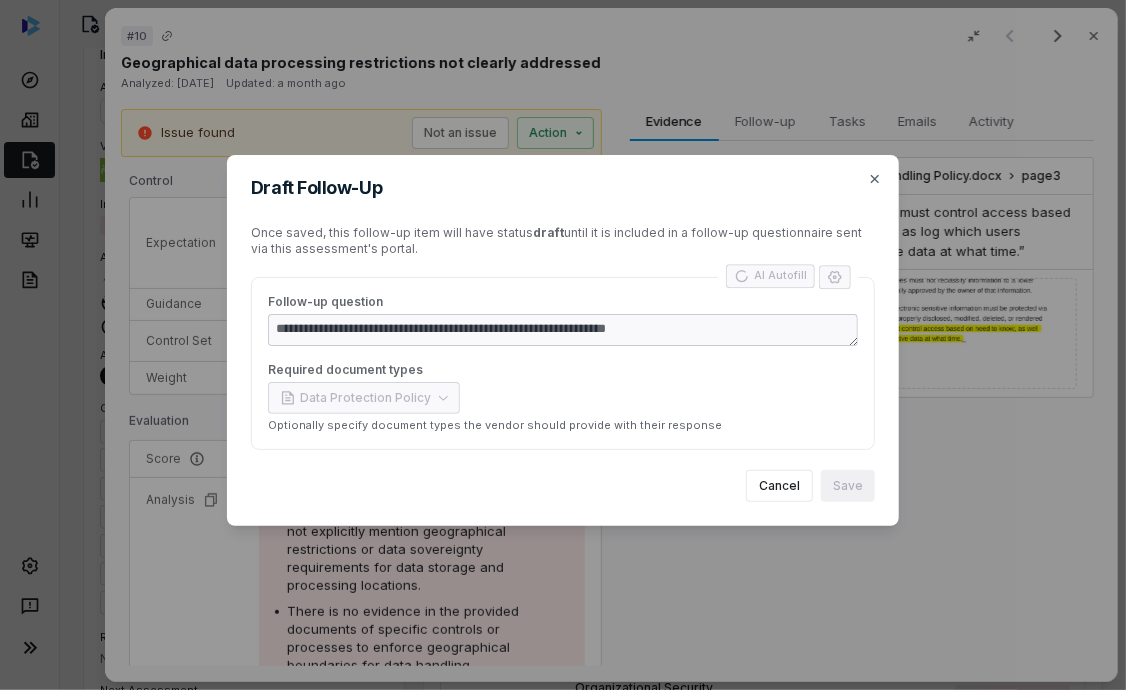type on "*" 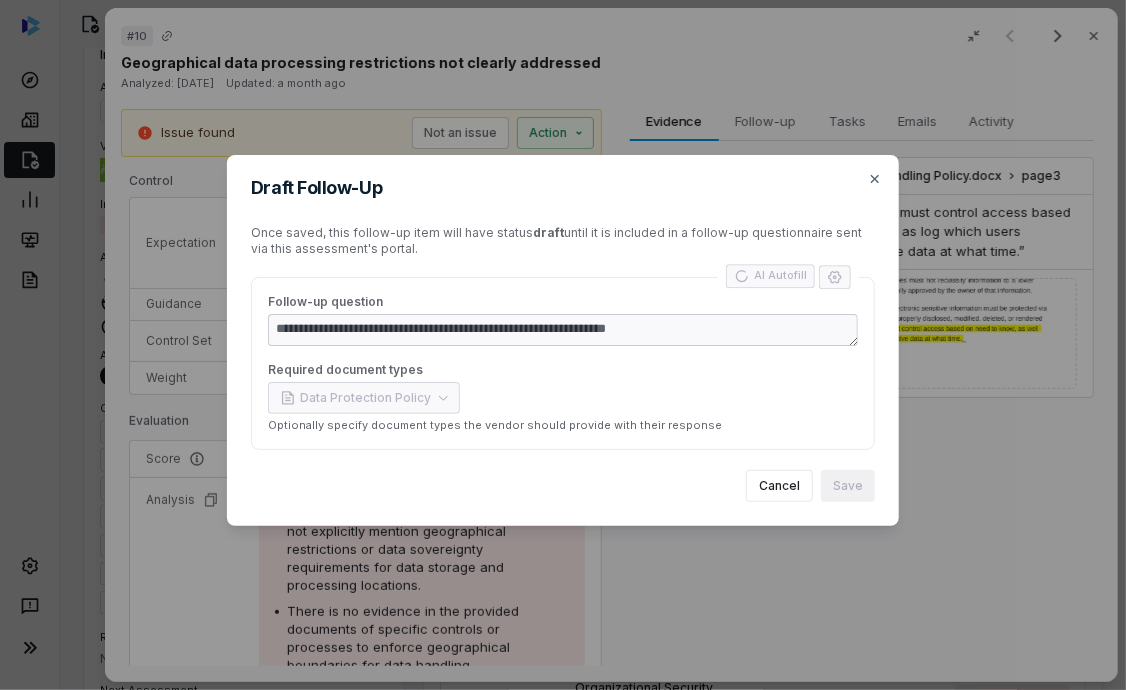 type on "**********" 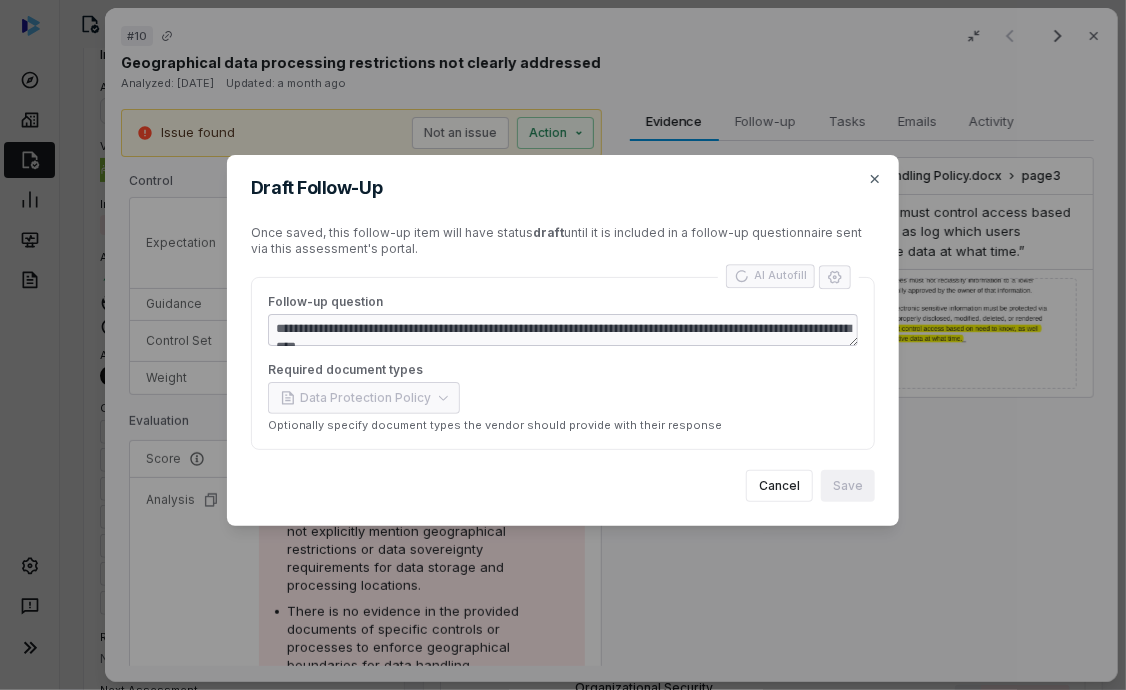 type on "*" 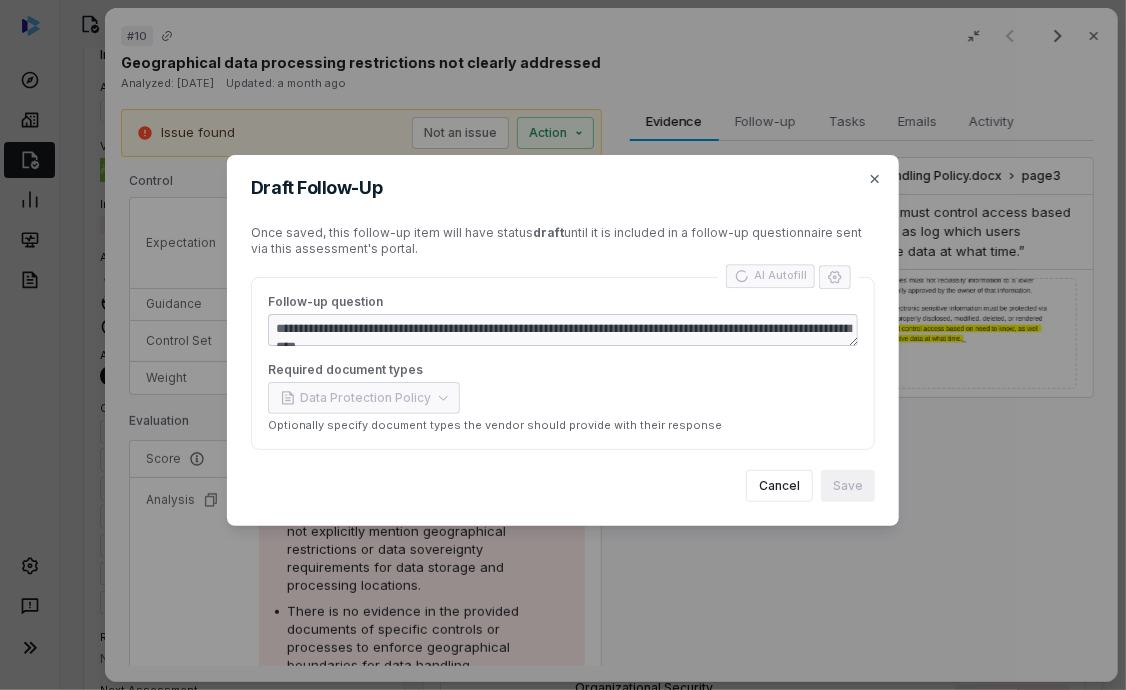 type on "**********" 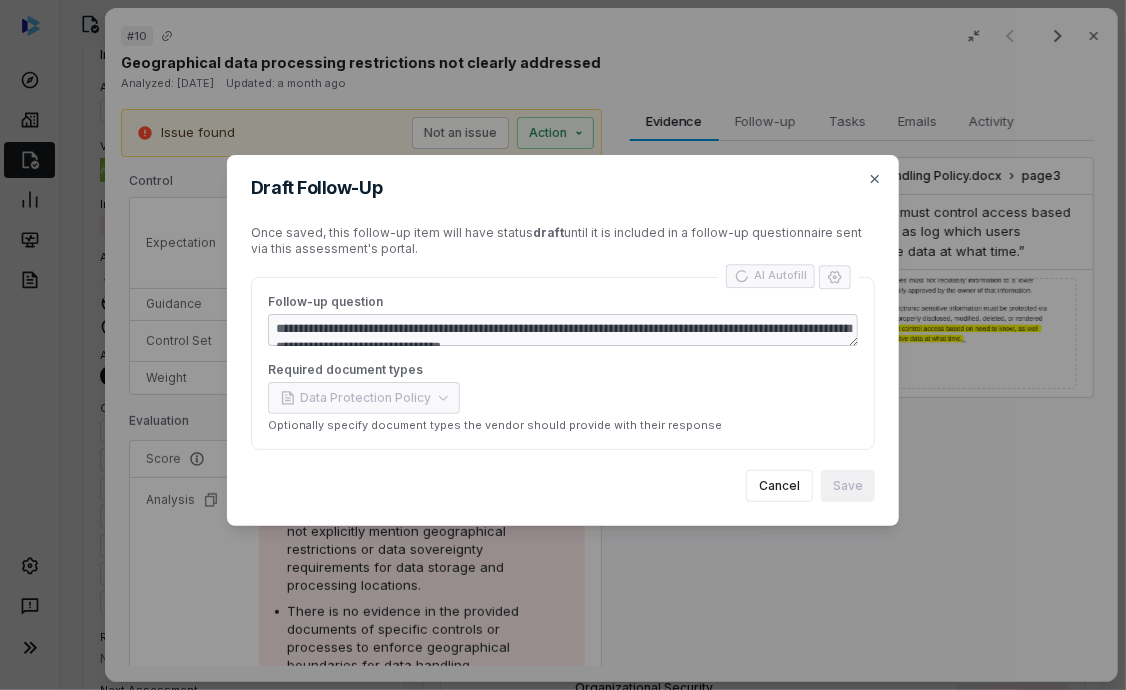 type on "*" 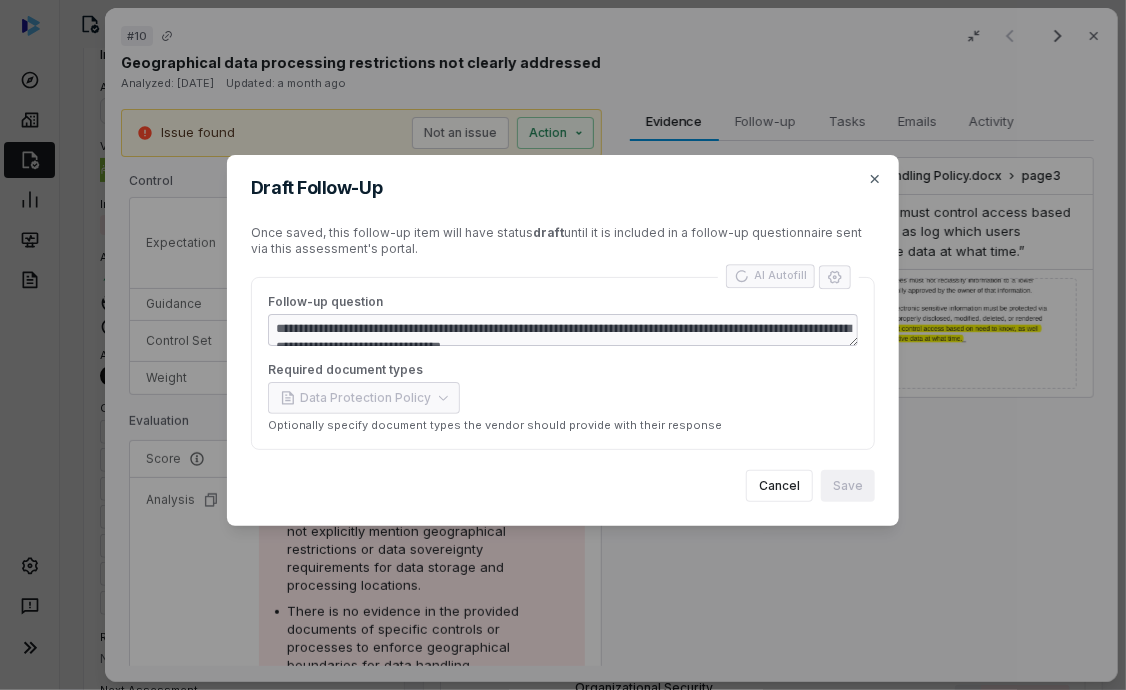 type on "**********" 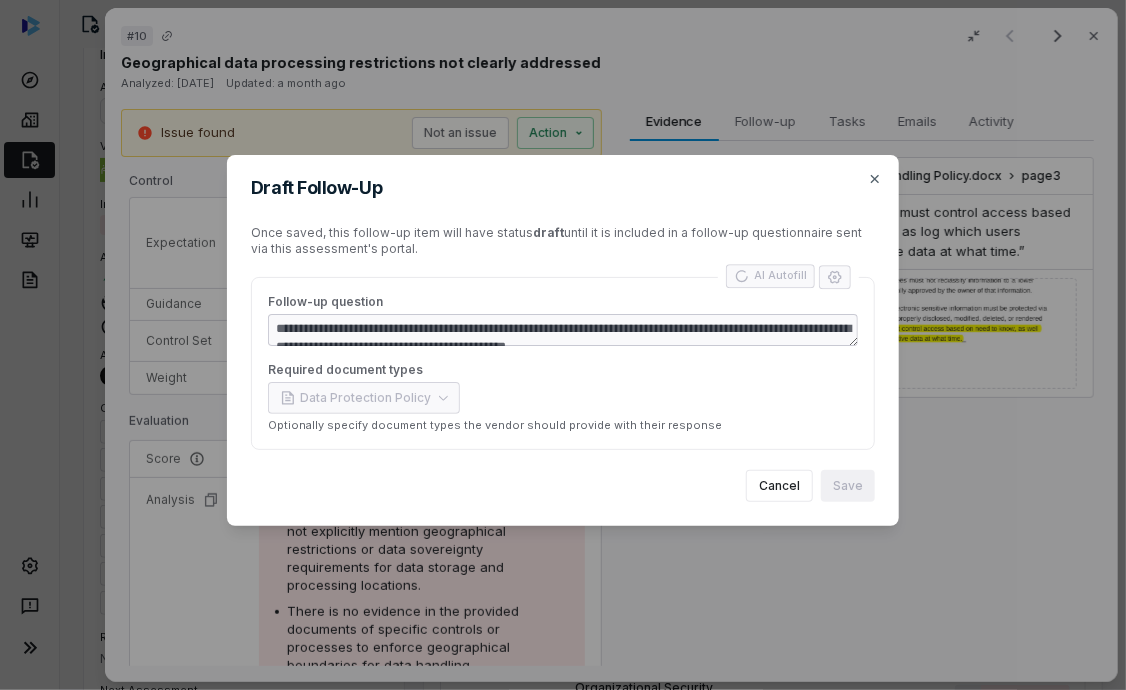 type on "*" 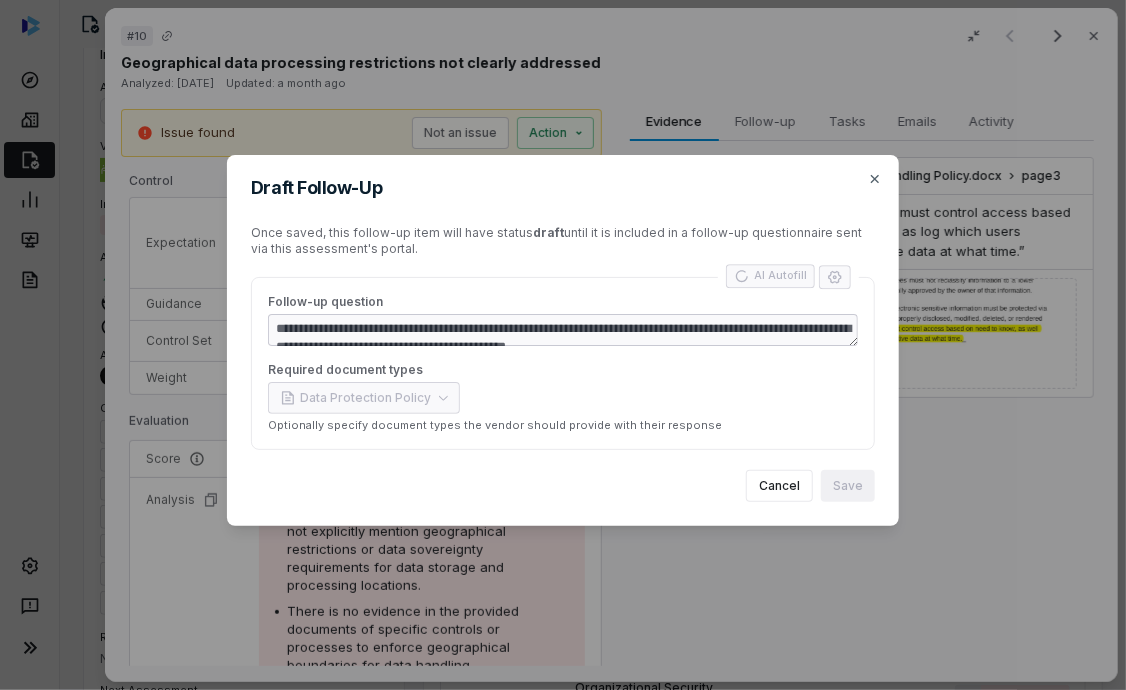 type on "**********" 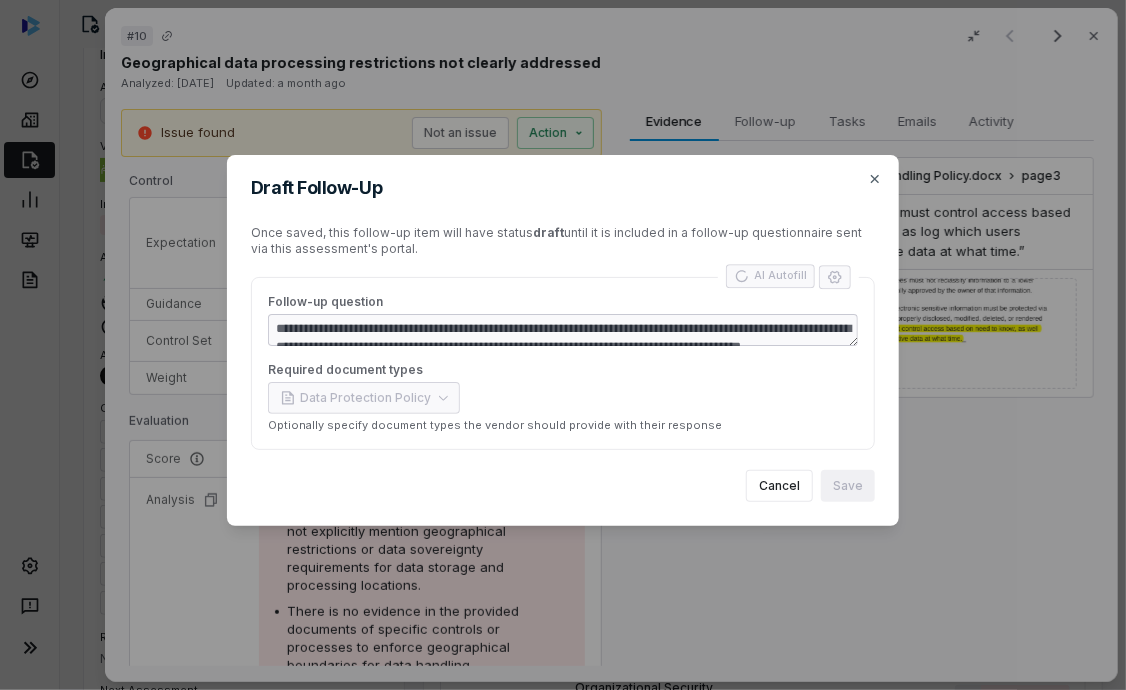 type on "*" 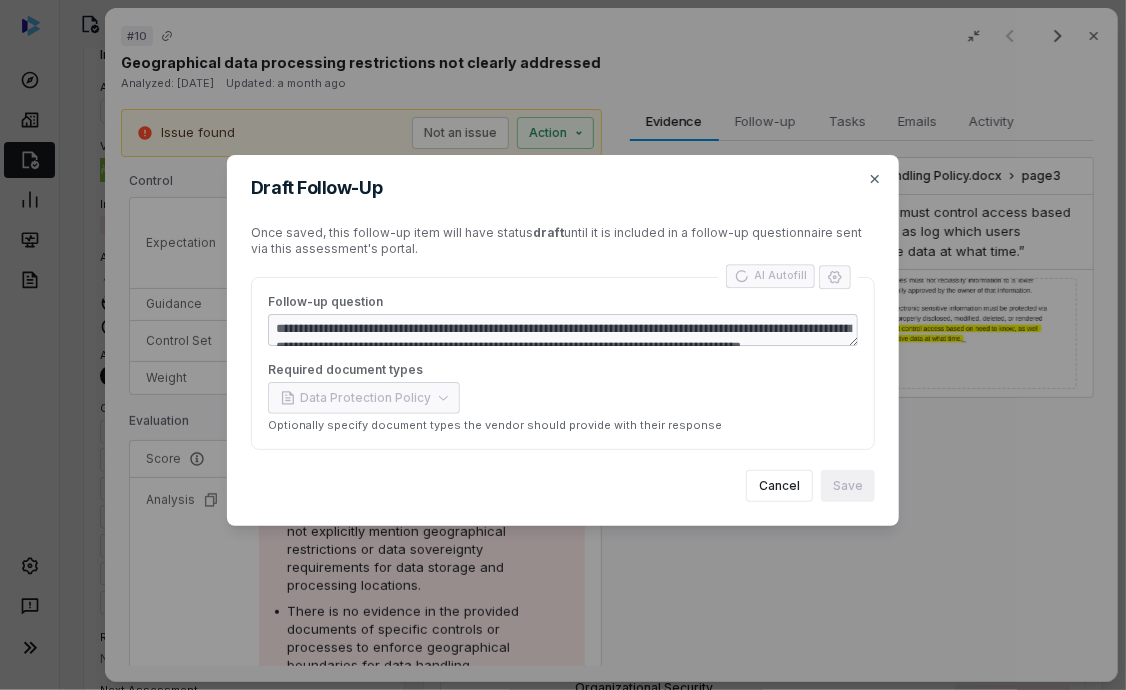 type on "**********" 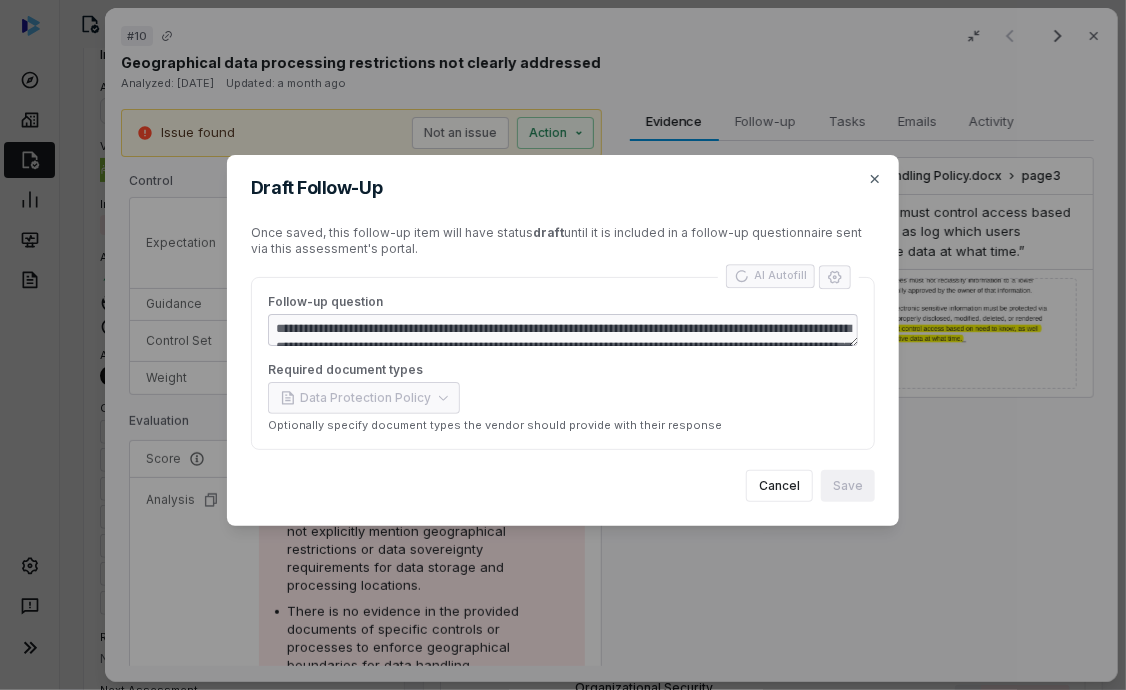 type on "*" 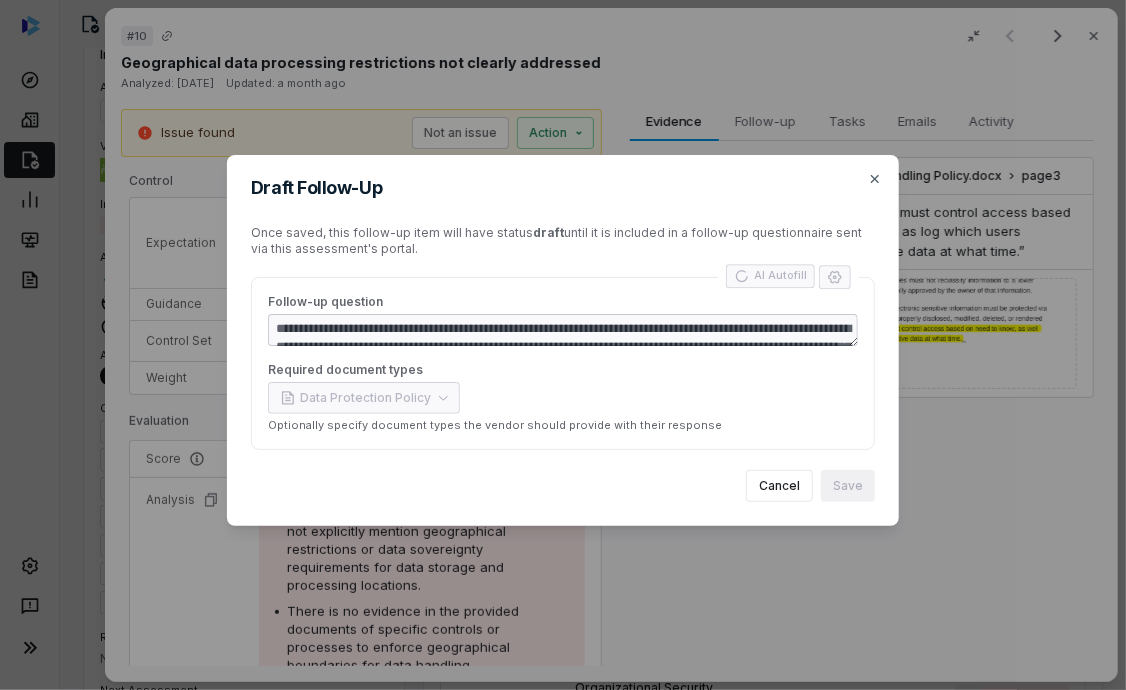 type on "**********" 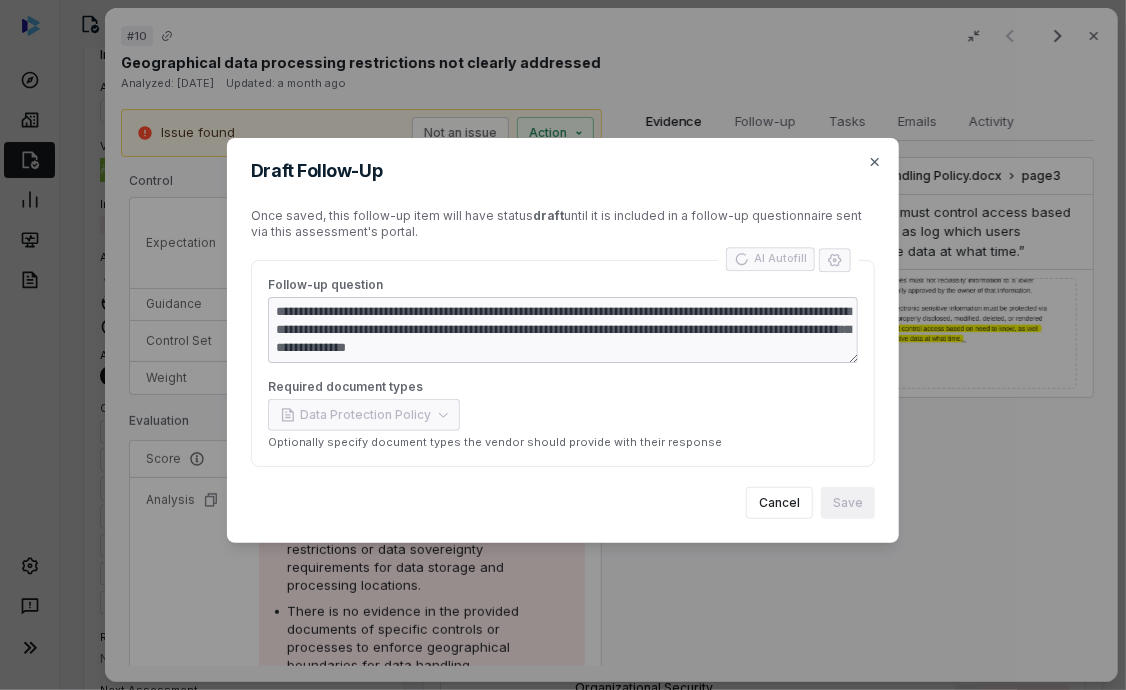 type on "*" 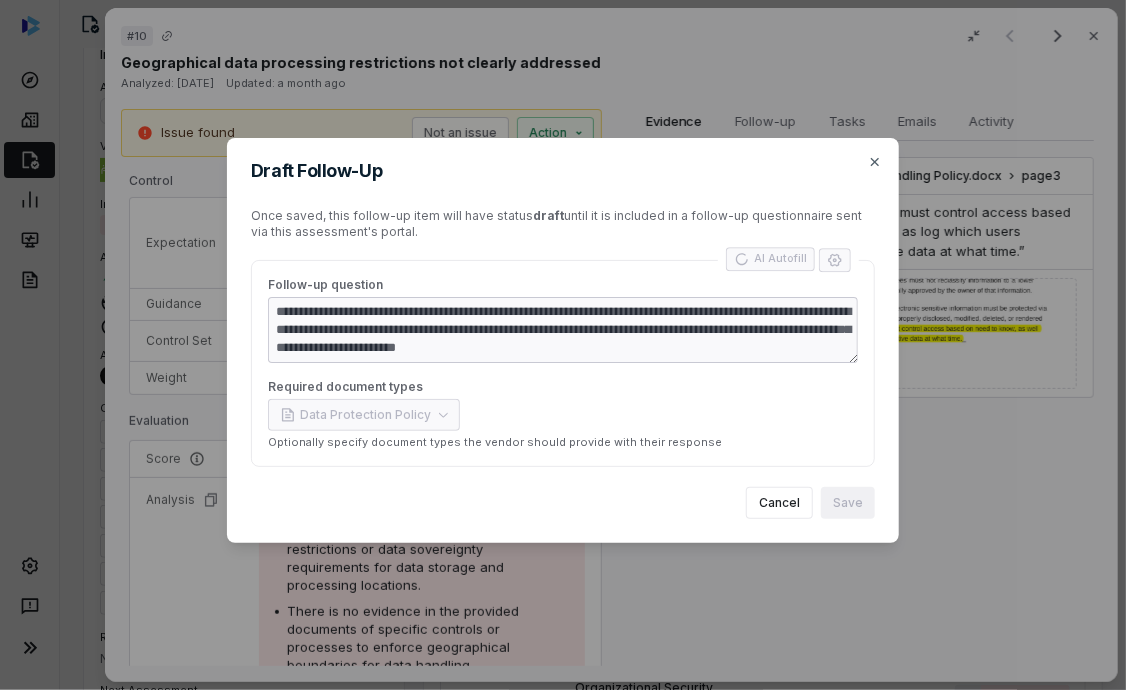 type on "*" 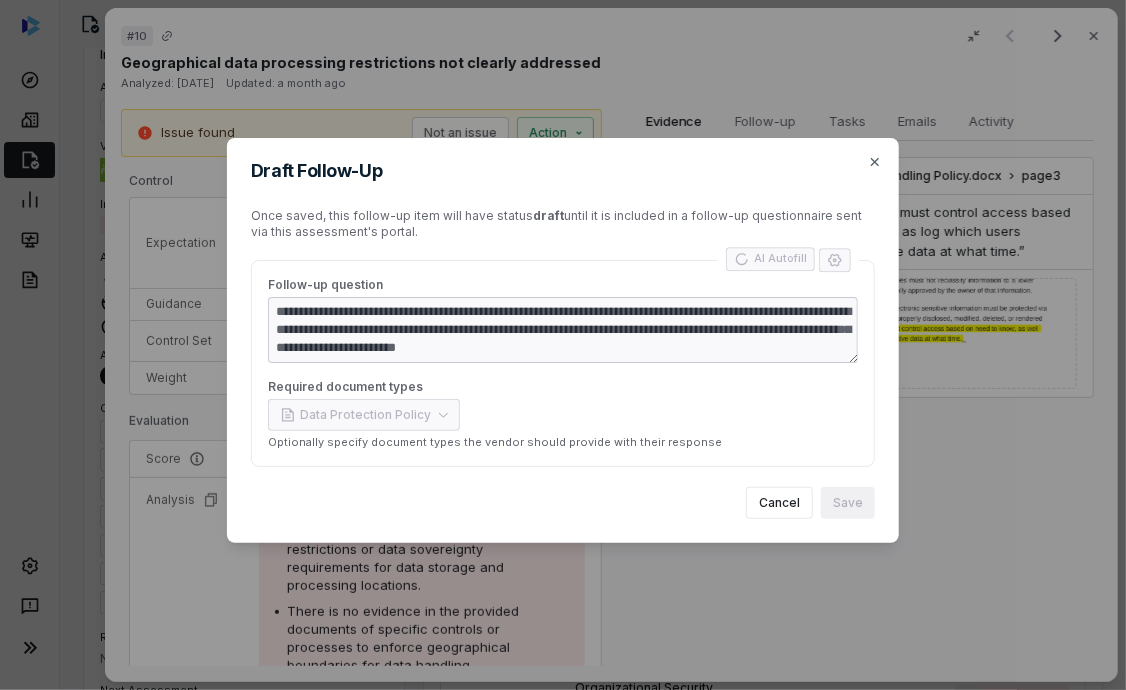 type on "**********" 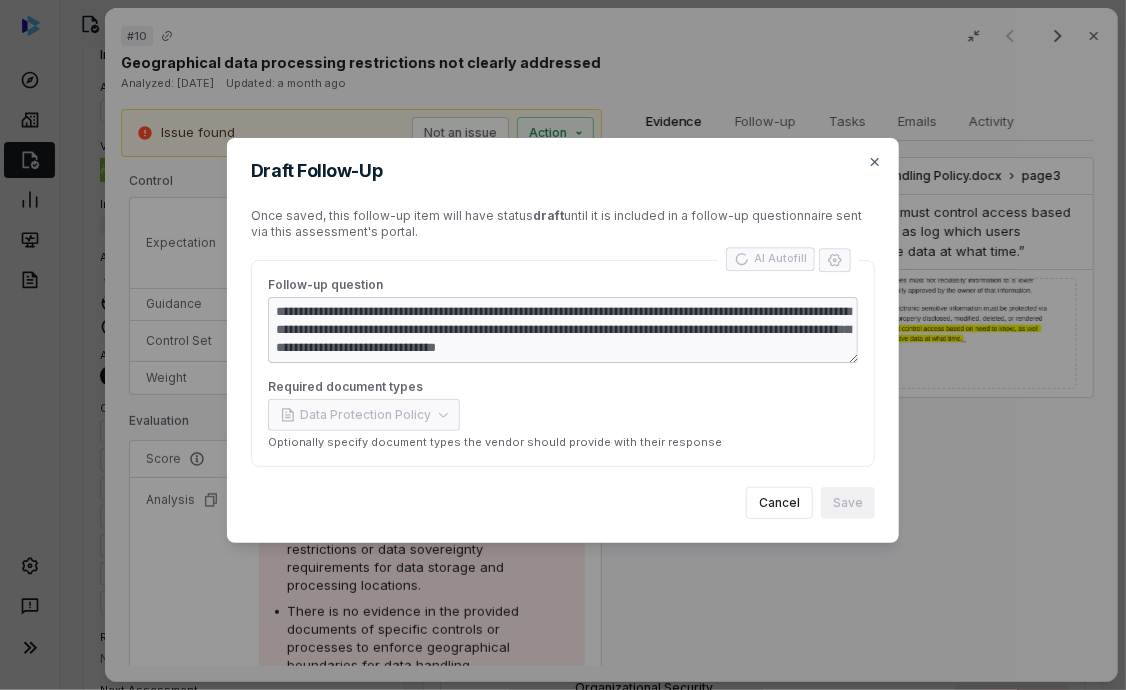 type on "*" 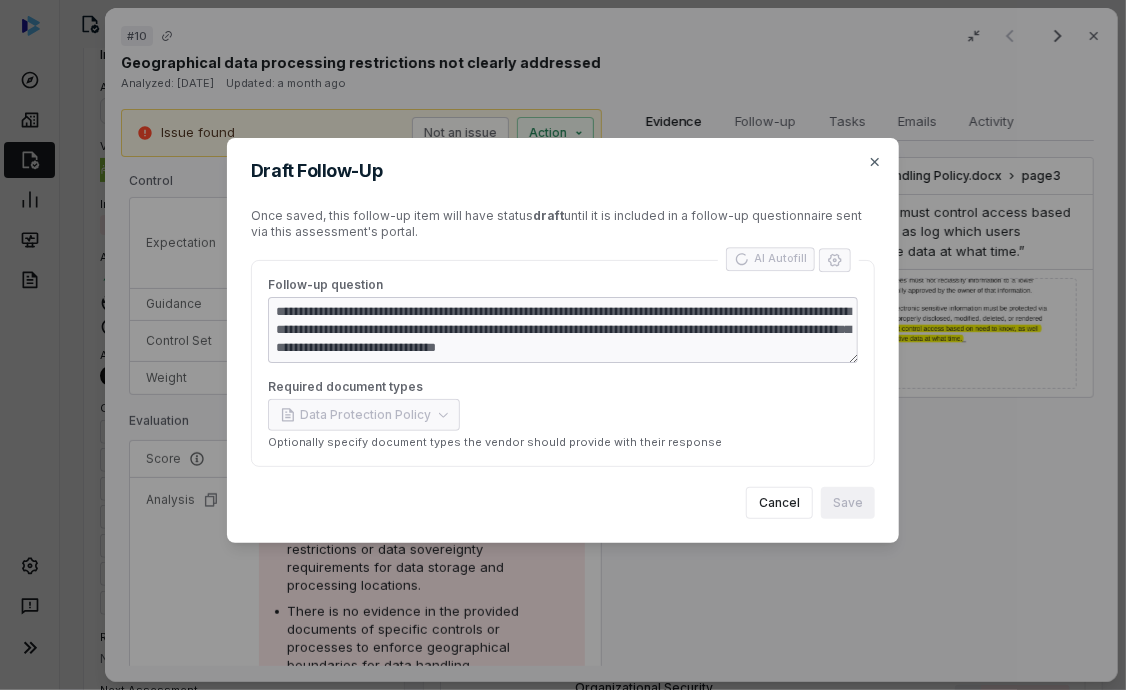 type on "**********" 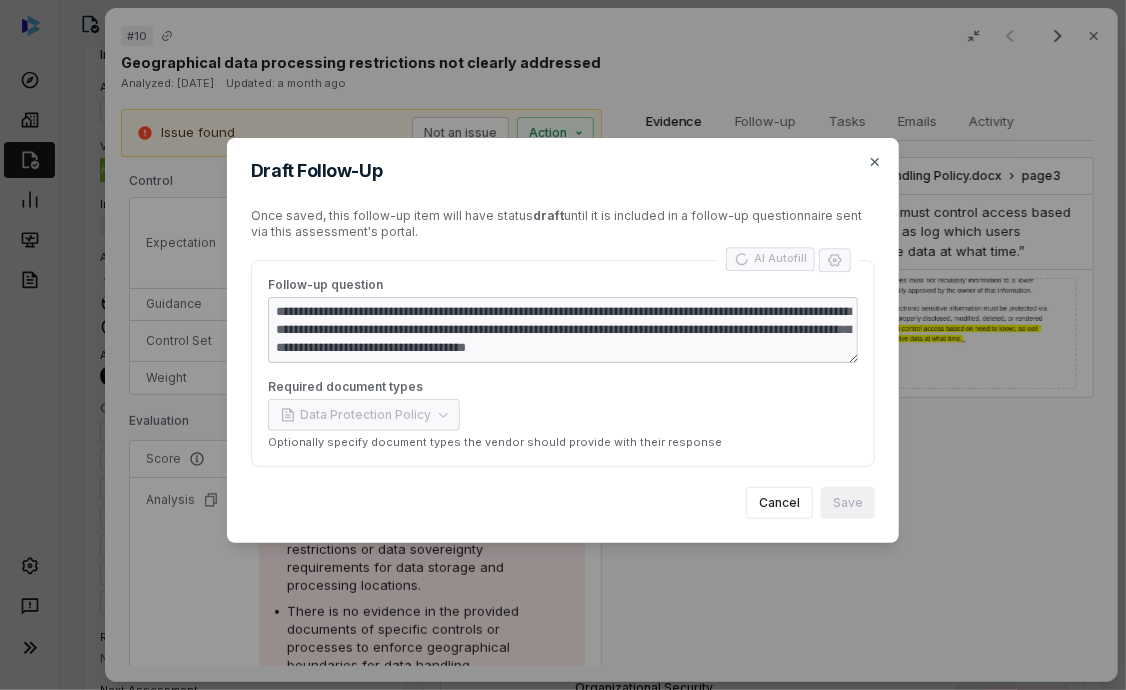 type on "*" 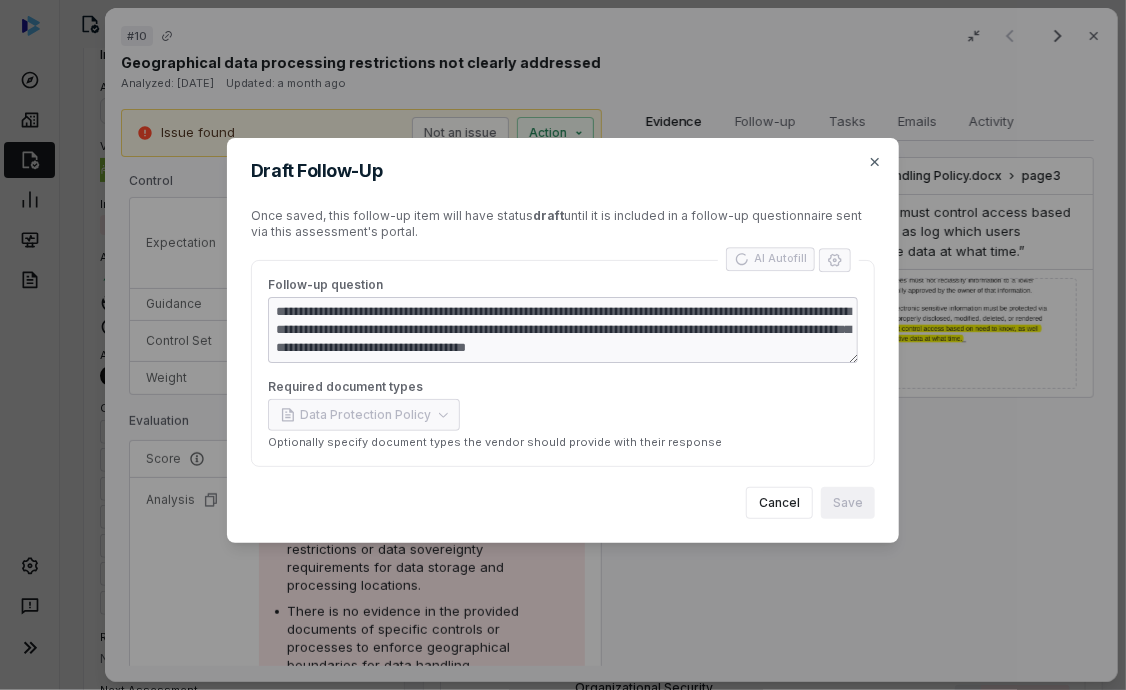 type on "**********" 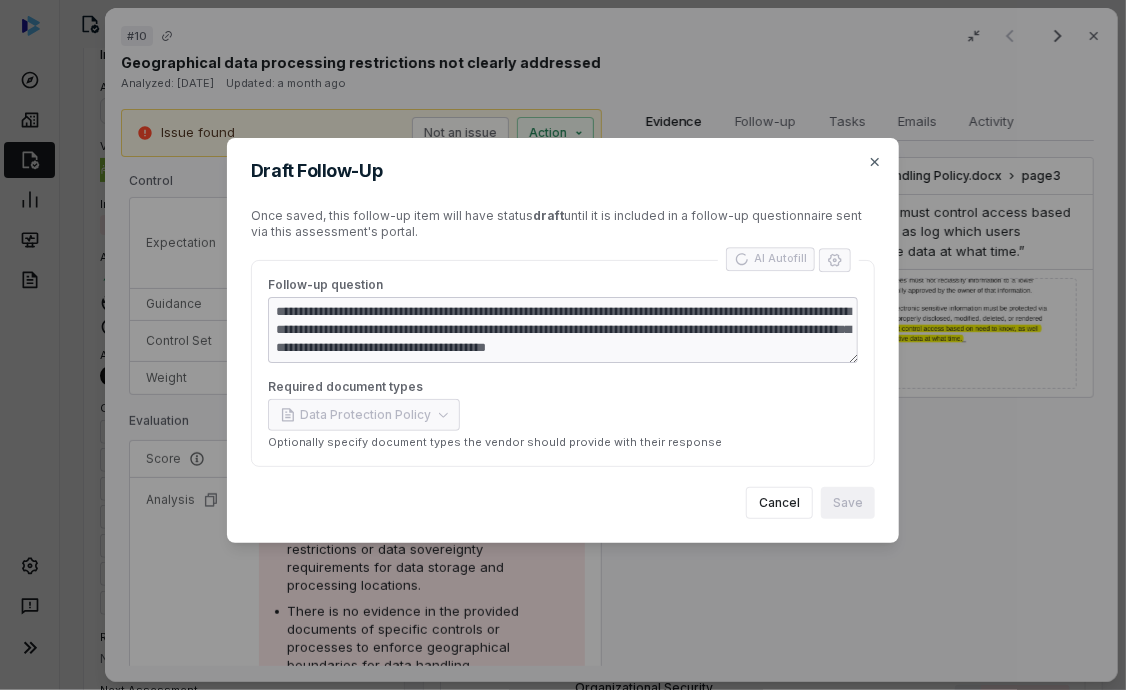 type on "*" 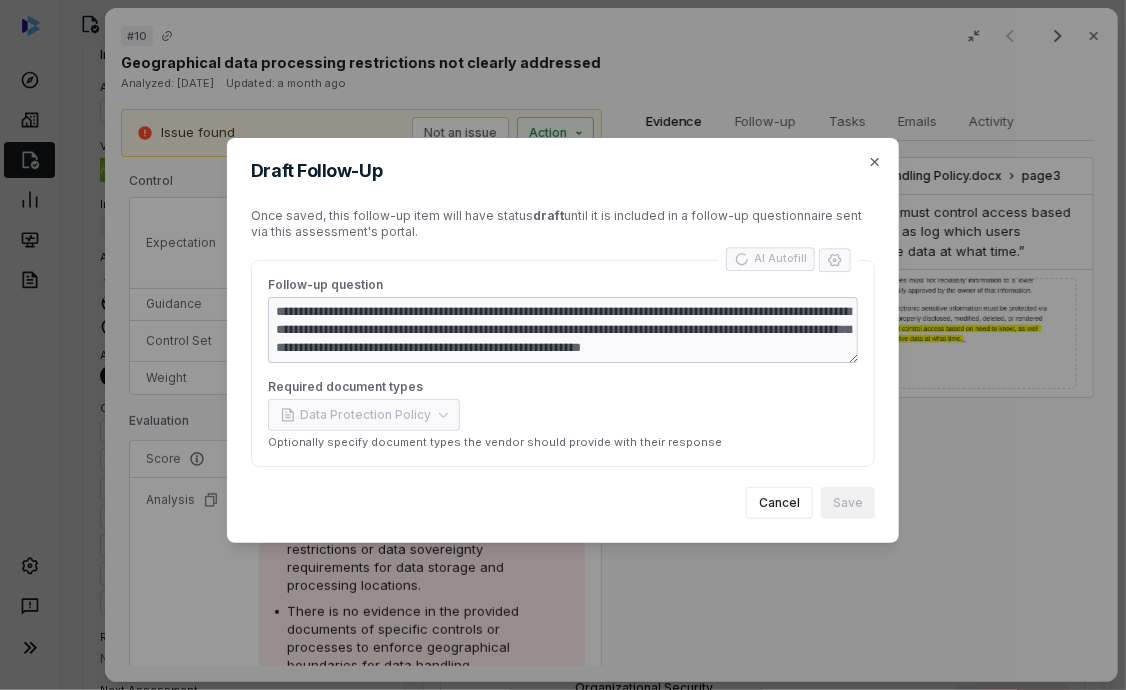 type on "*" 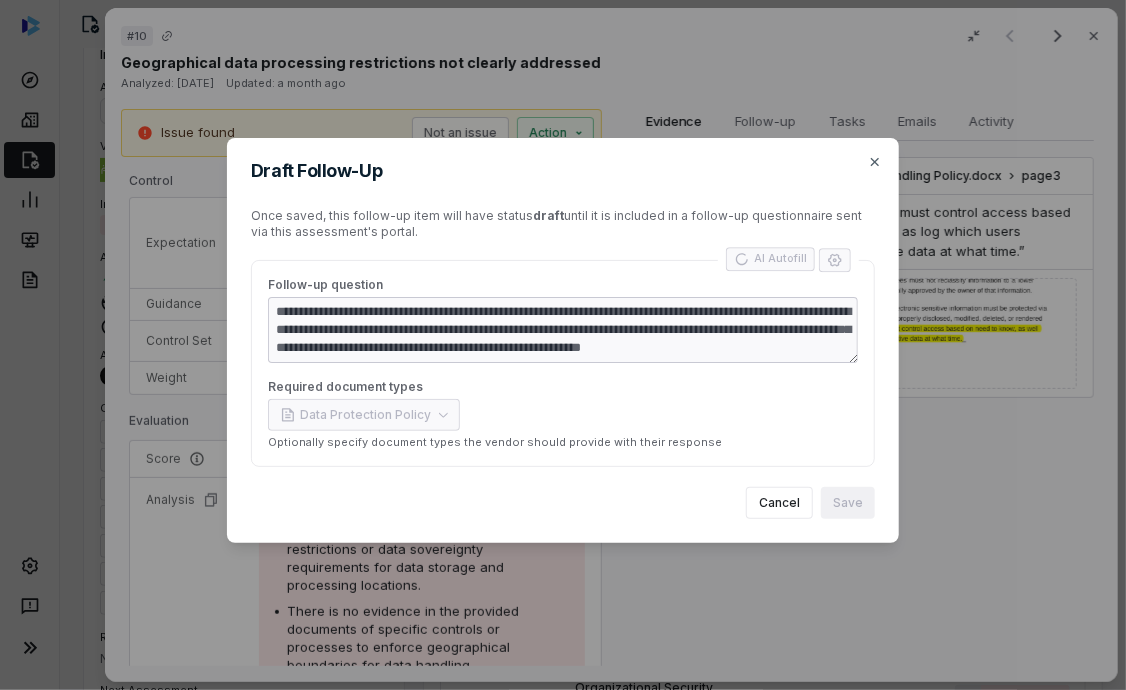 type on "**********" 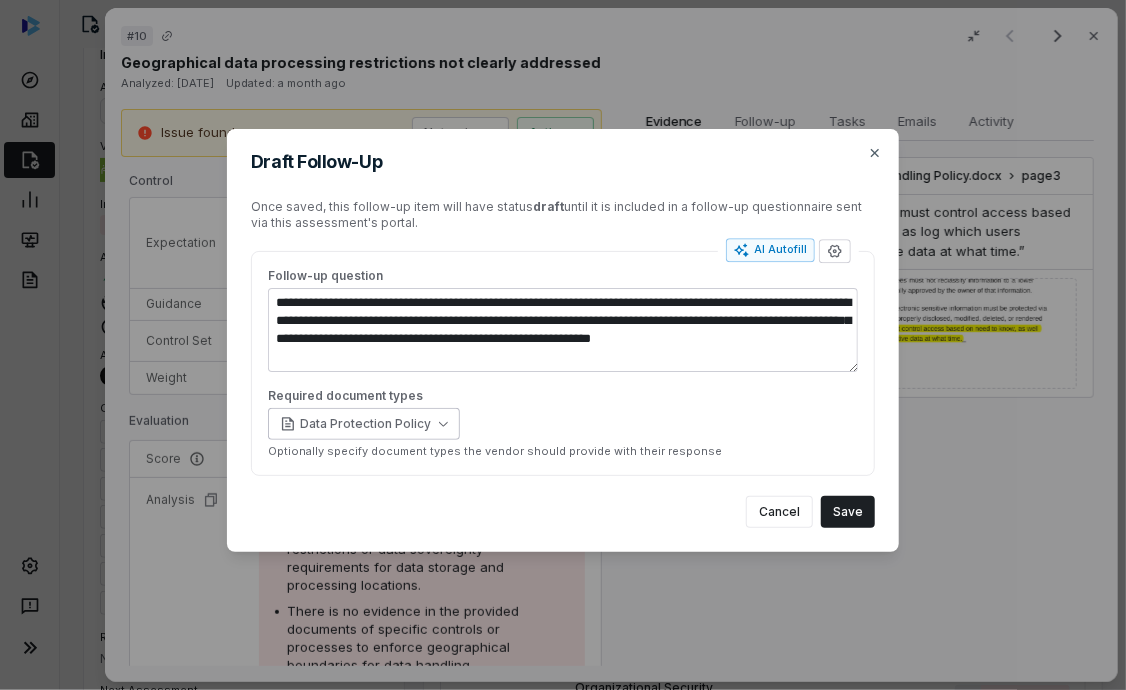 click on "Data Protection Policy" at bounding box center (365, 424) 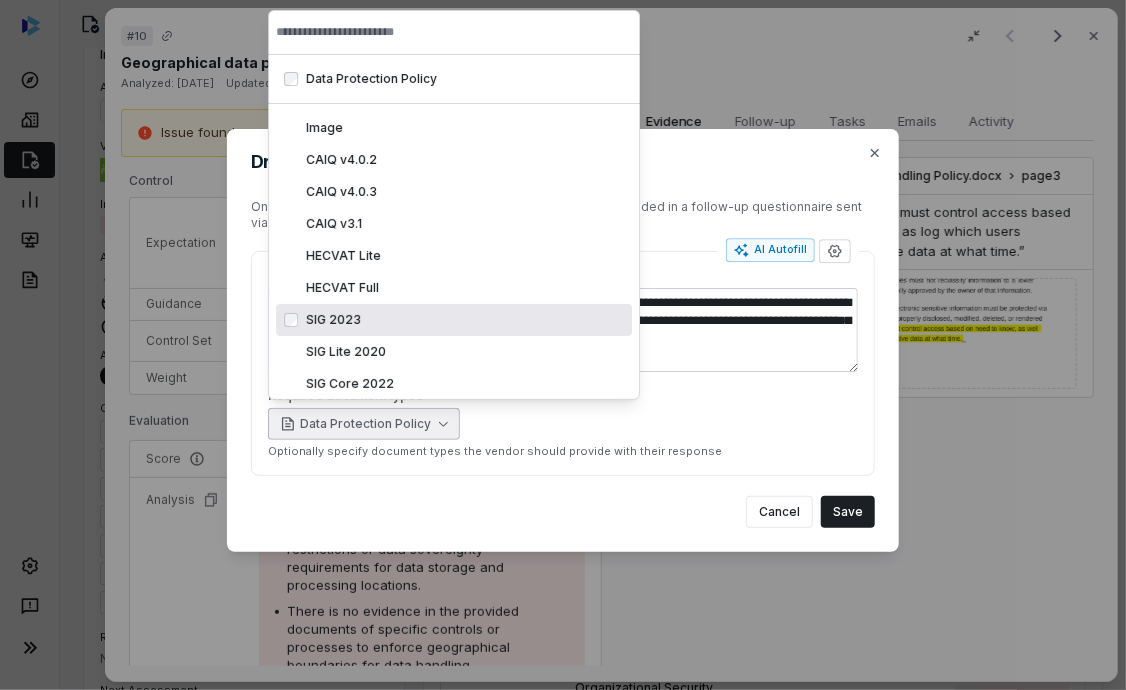 click on "Required document types" at bounding box center (563, 396) 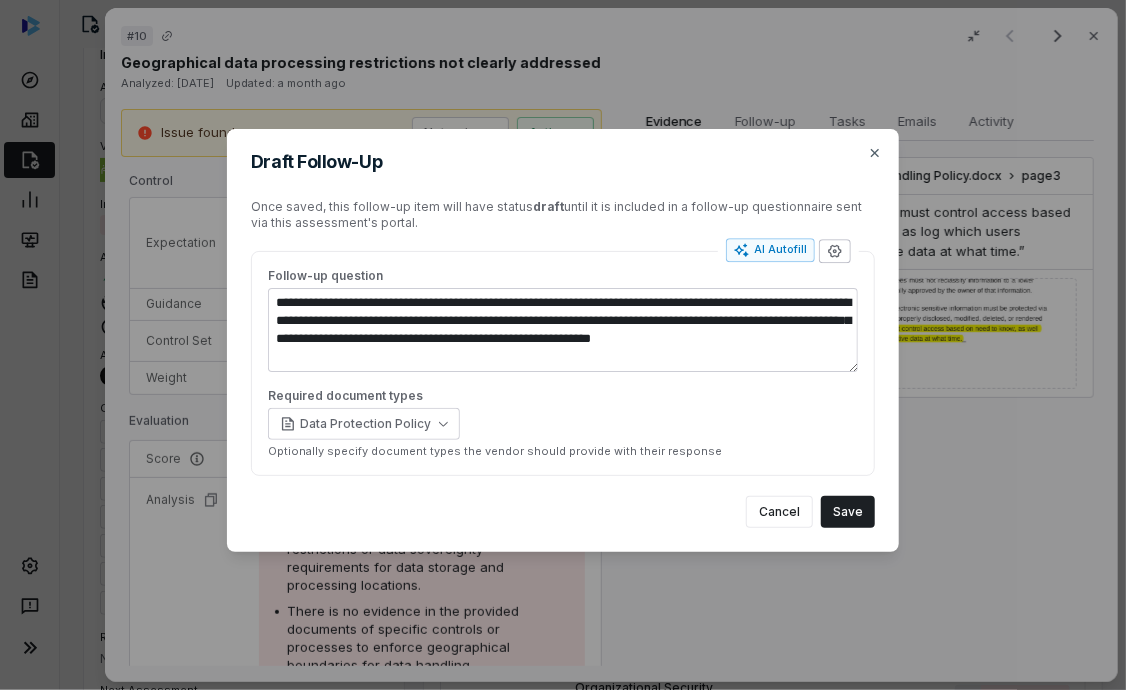 click 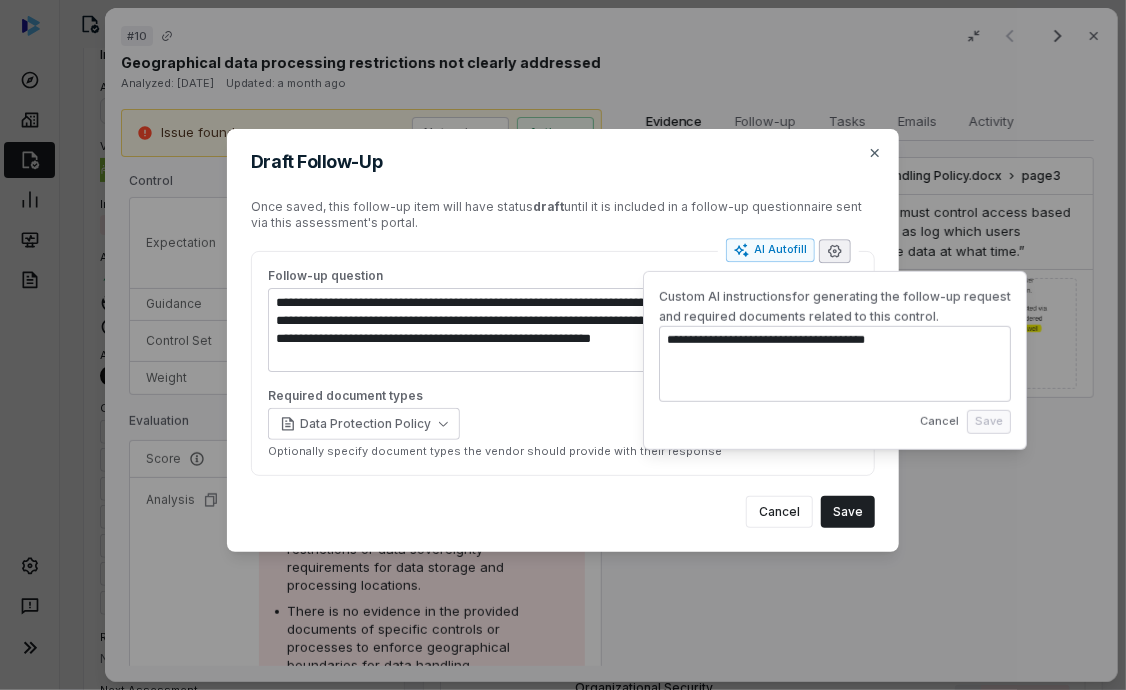 click on "**********" at bounding box center (835, 364) 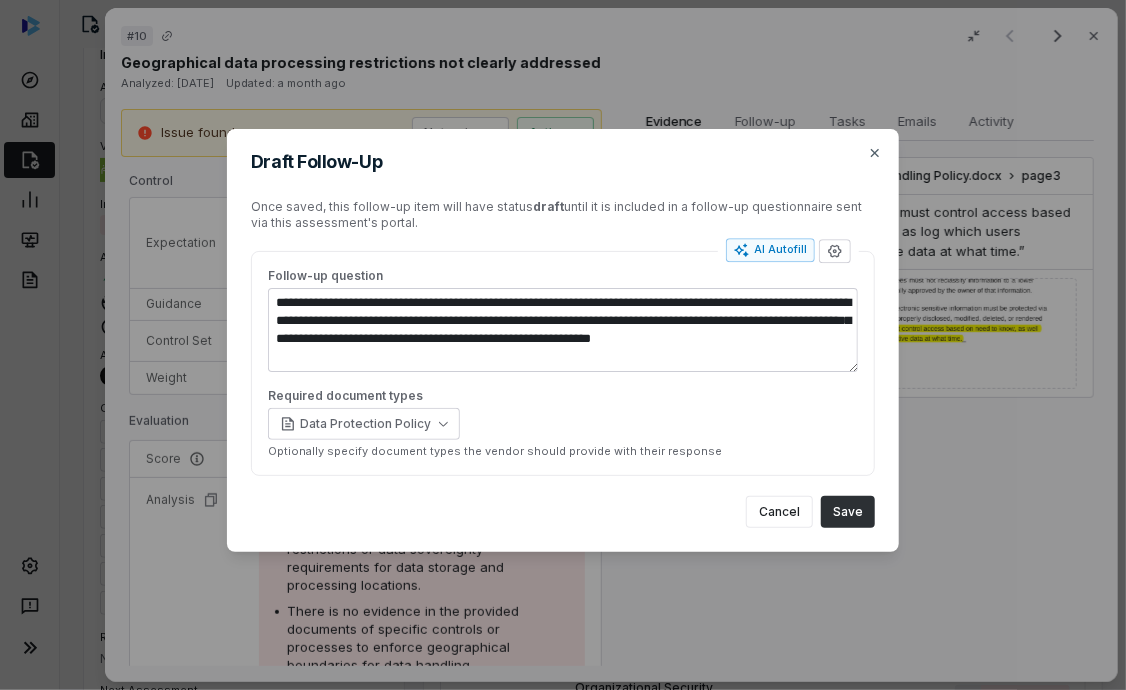 click on "Save" at bounding box center [848, 512] 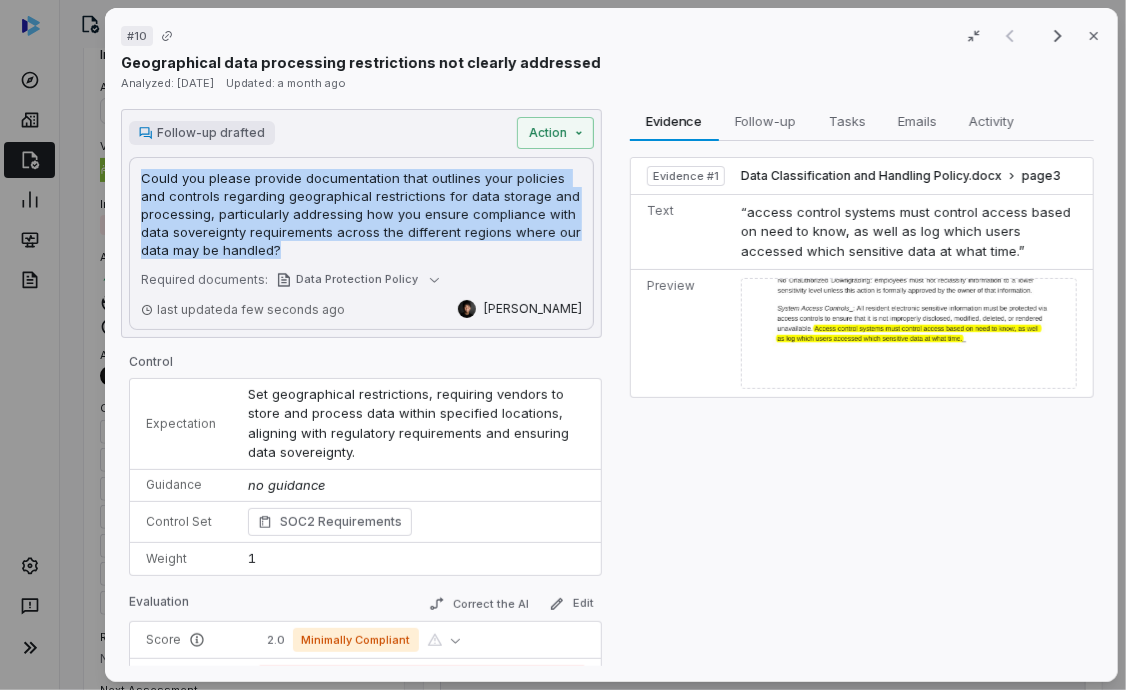 drag, startPoint x: 138, startPoint y: 175, endPoint x: 283, endPoint y: 253, distance: 164.64812 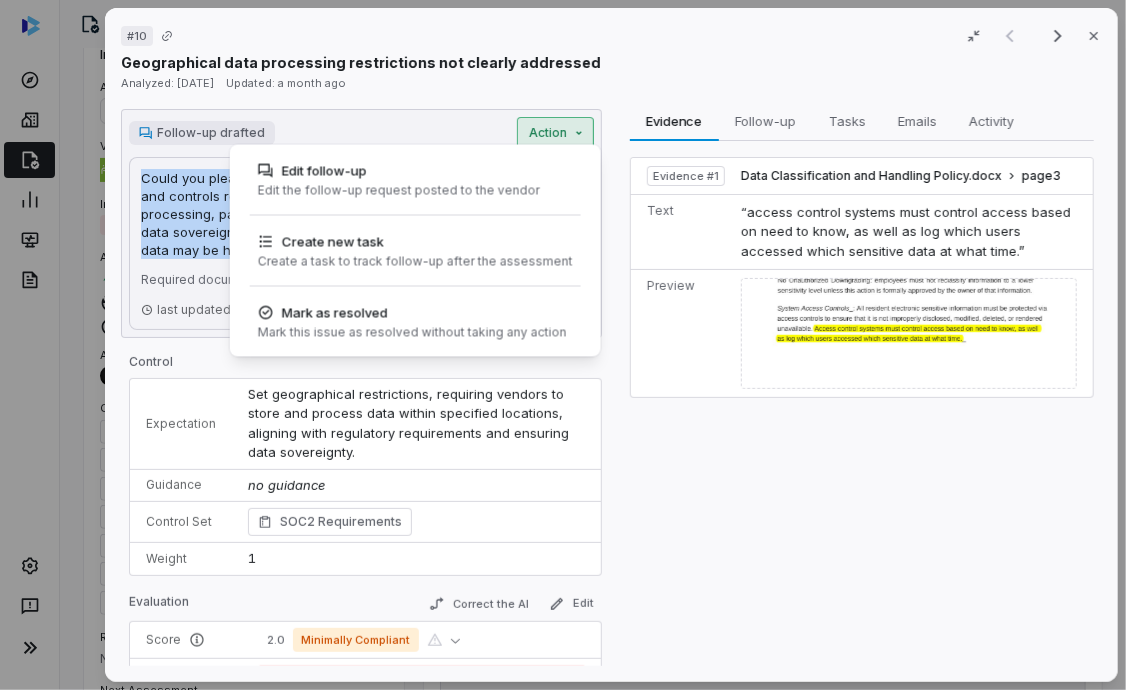 click on "# 10 Result 1 of 17 Close Geographical data processing restrictions not clearly addressed Analyzed: [DATE] Updated: a month ago Follow-up drafted Action Could you please provide documentation that outlines your policies and controls regarding geographical restrictions for data storage and processing, particularly addressing how you ensure compliance with data sovereignty requirements across the different regions where our data may be handled? Could you please provide documentation that outlines your policies and controls regarding geographical restrictions for data storage and processing, particularly addressing how you ensure compliance with data sovereignty requirements across the different regions where our data may be handled? Required documents: Data Protection Policy last updated  a few seconds ago [PERSON_NAME] Edit follow-up Edit the follow-up request posted to the vendor Create new task Create a task to track follow-up after the assessment [PERSON_NAME] as resolved Control Expectation Guidance Weight 1" at bounding box center (563, 345) 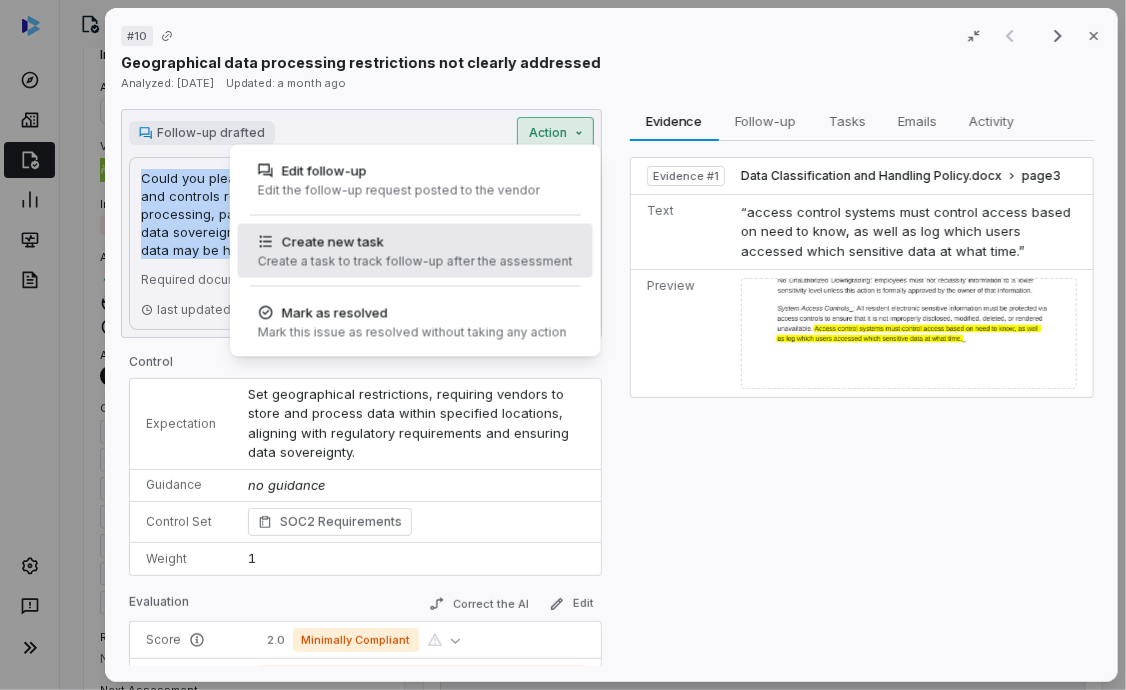 click on "Create a task to track follow-up after the assessment" at bounding box center [414, 262] 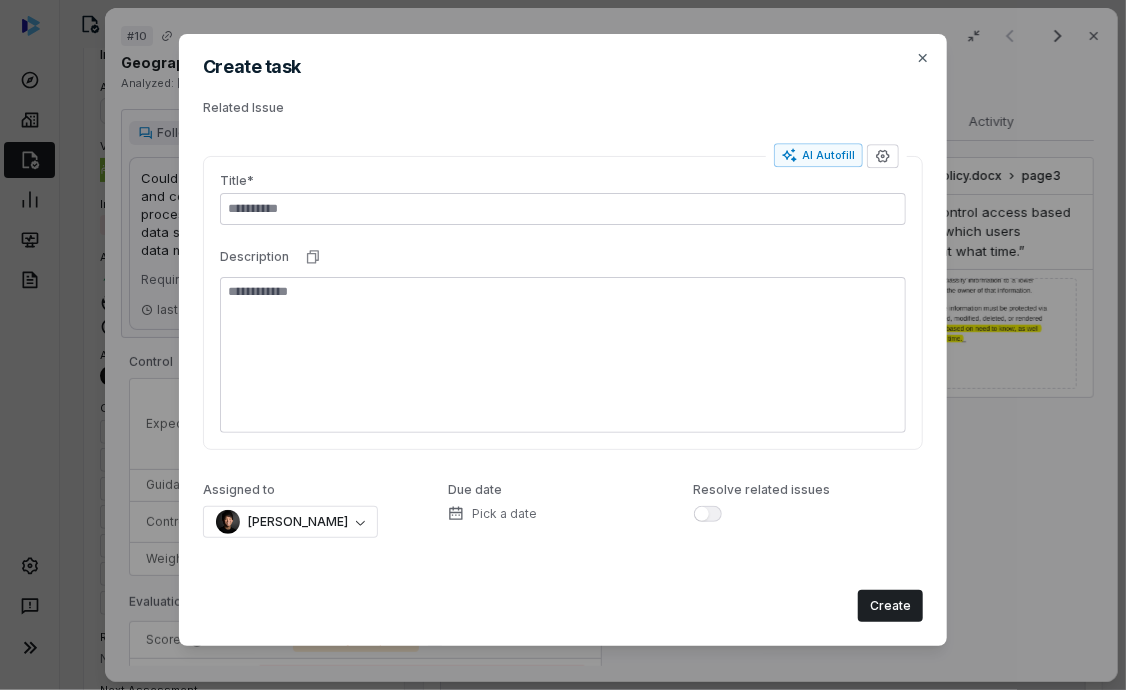 click 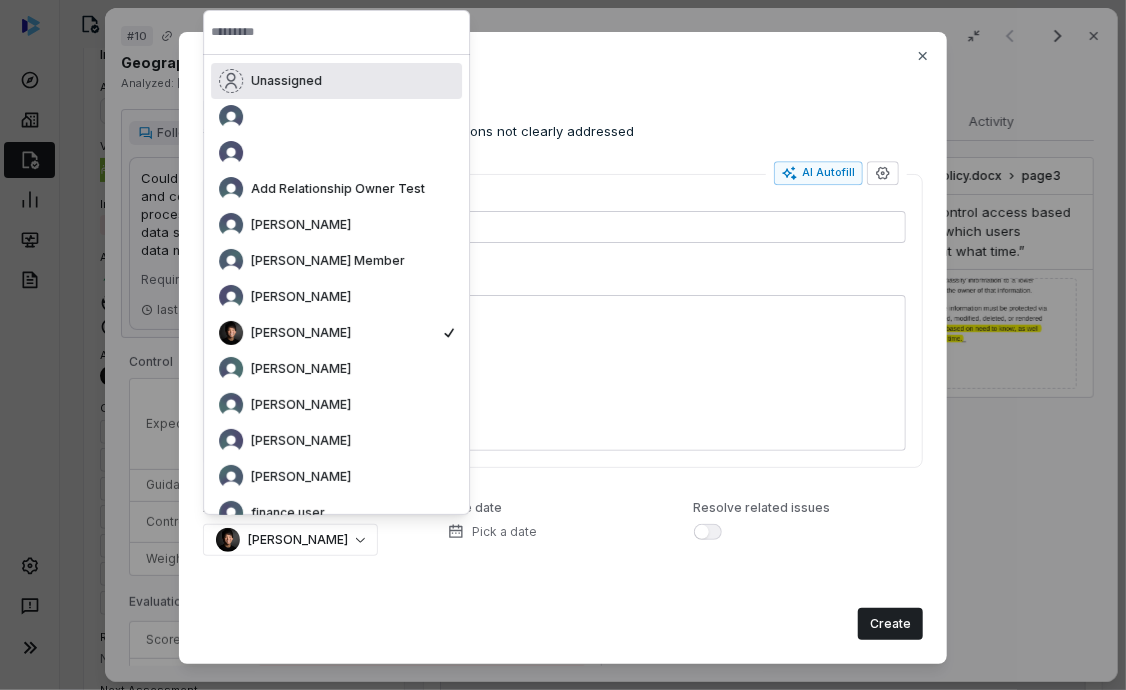 click on "Create  task Related Issue #10 Geographical data processing restrictions not clearly addressed AI Autofill Title* Description Assigned to [PERSON_NAME] Due date Pick a date Resolve related issues Create Close" at bounding box center [563, 348] 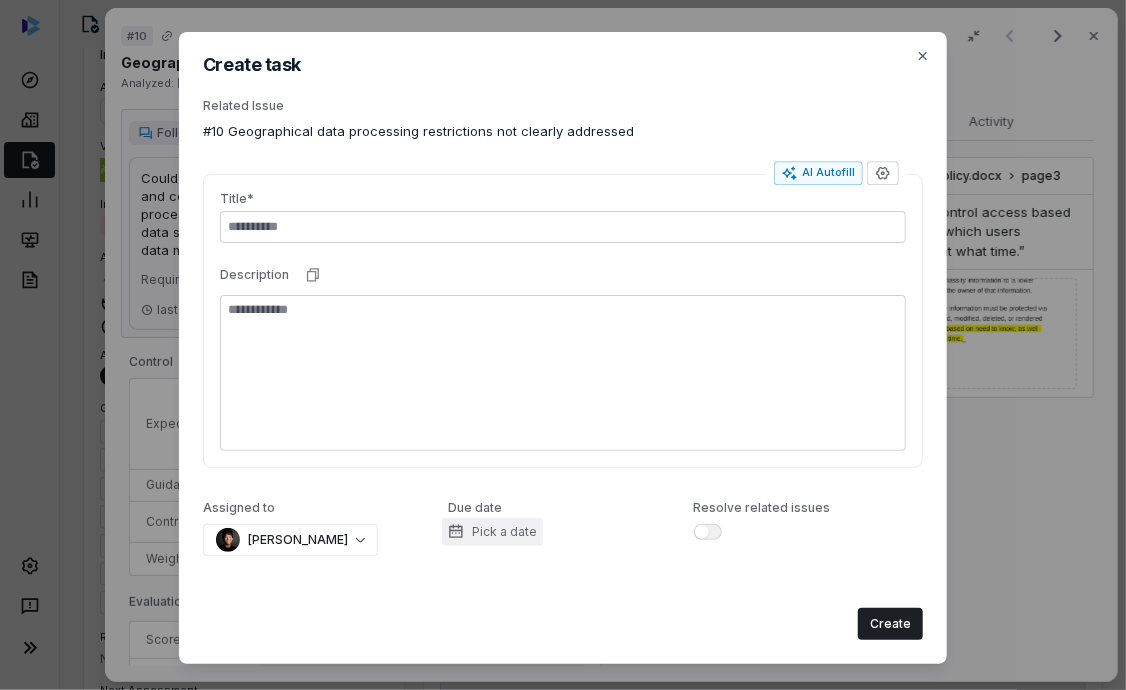 click on "Pick a date" at bounding box center [504, 532] 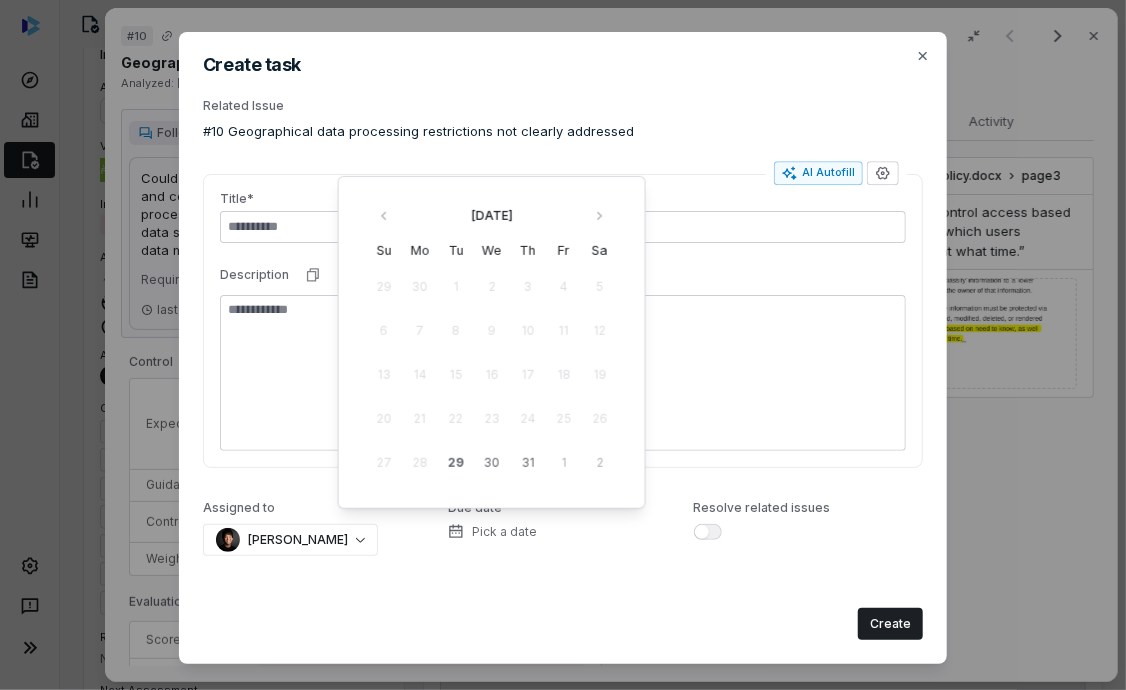 click on "Assigned to [PERSON_NAME] Due date Pick a date Resolve related issues" at bounding box center [563, 536] 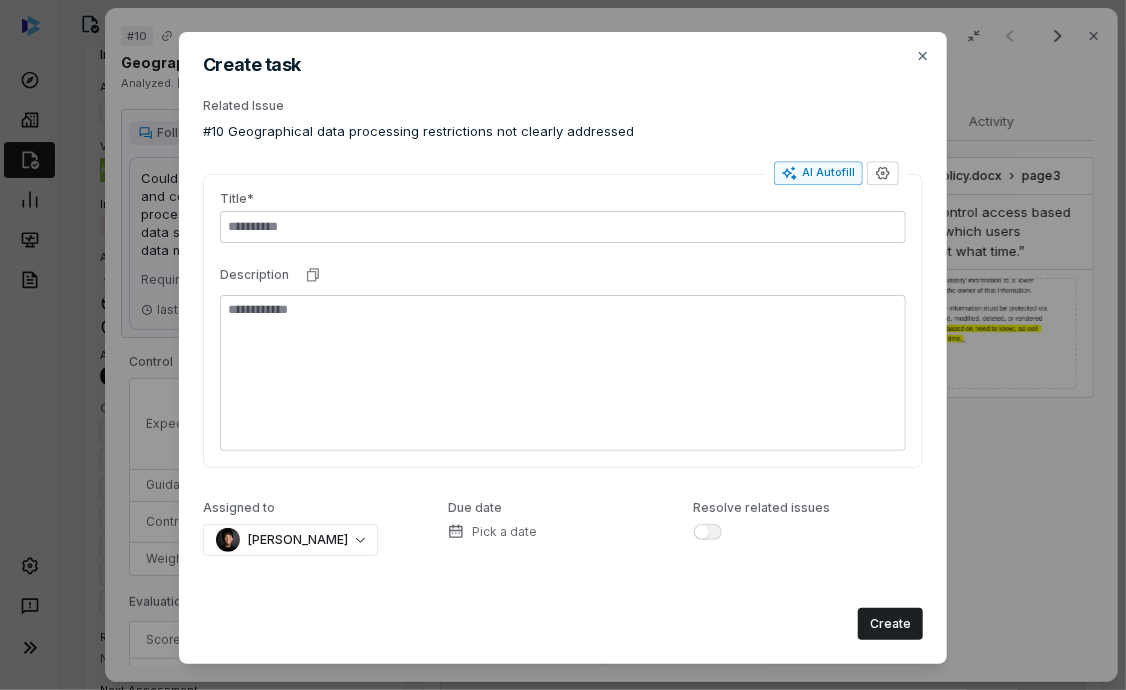 click 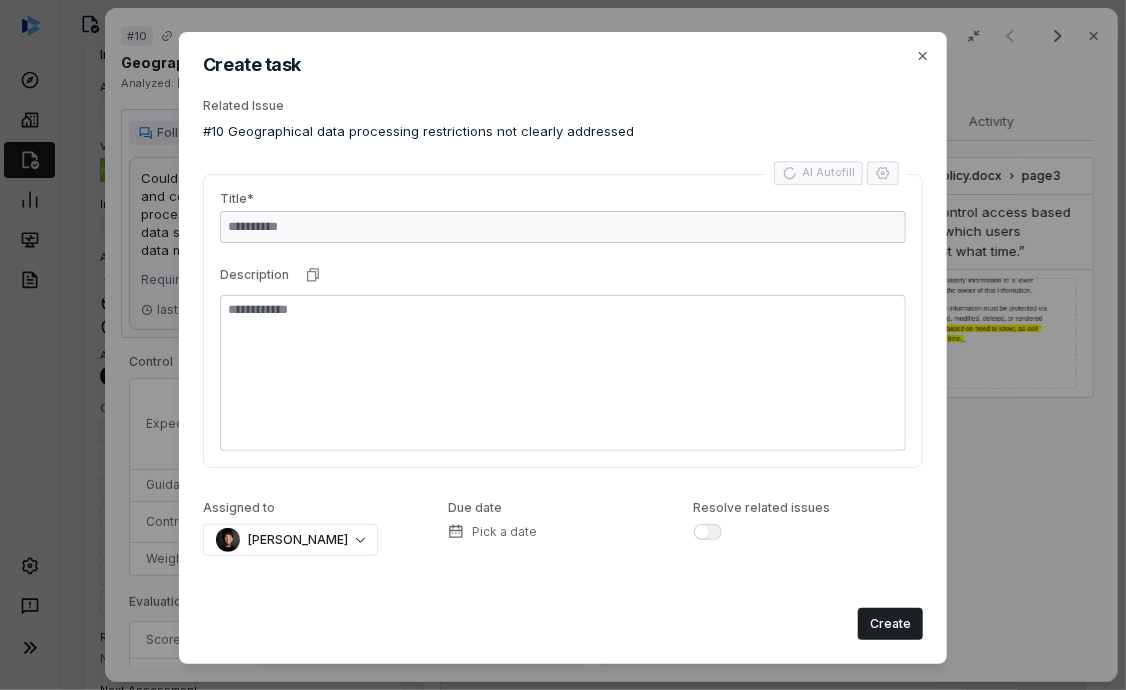 type on "*" 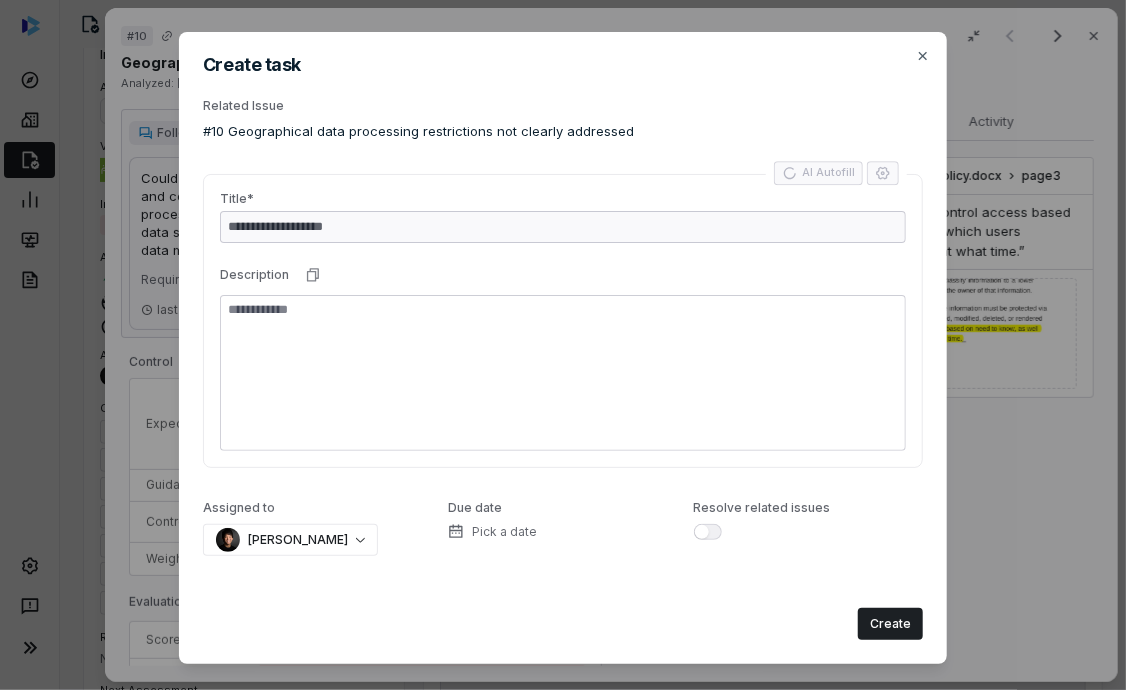 type on "**********" 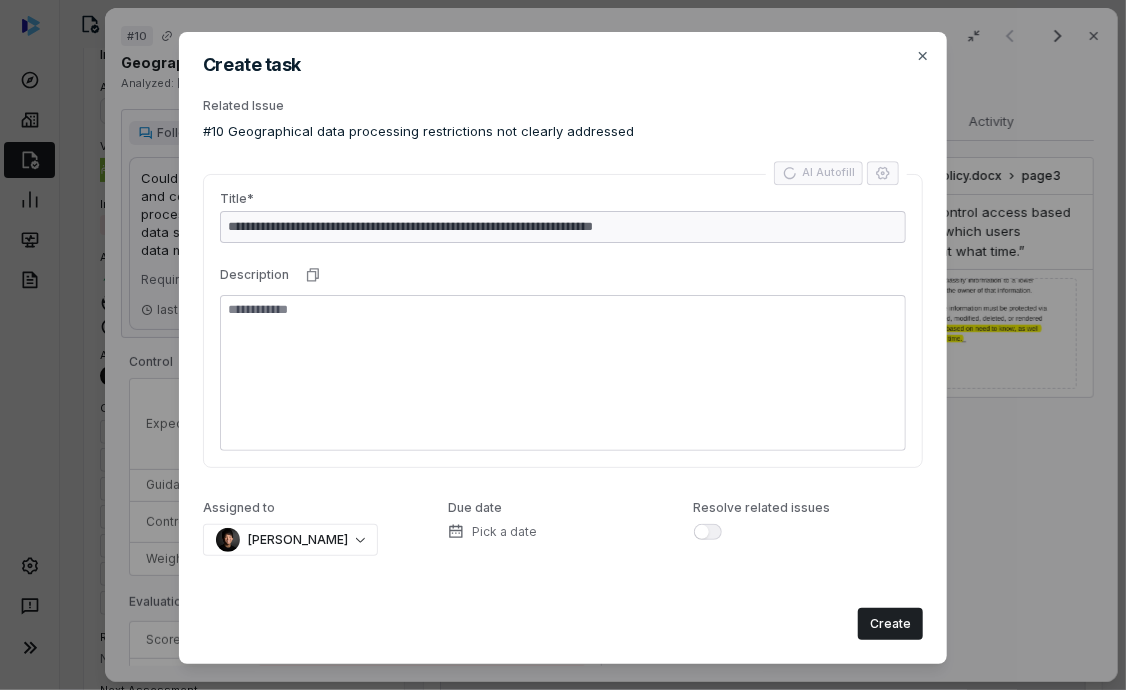 type on "*" 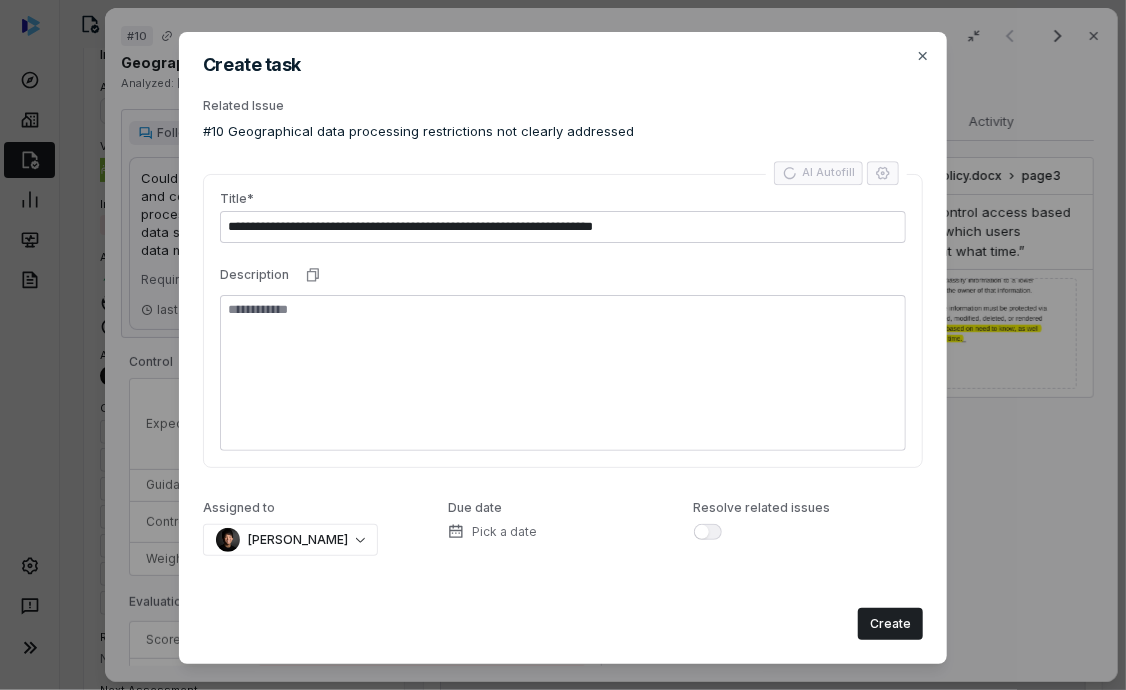 type on "**********" 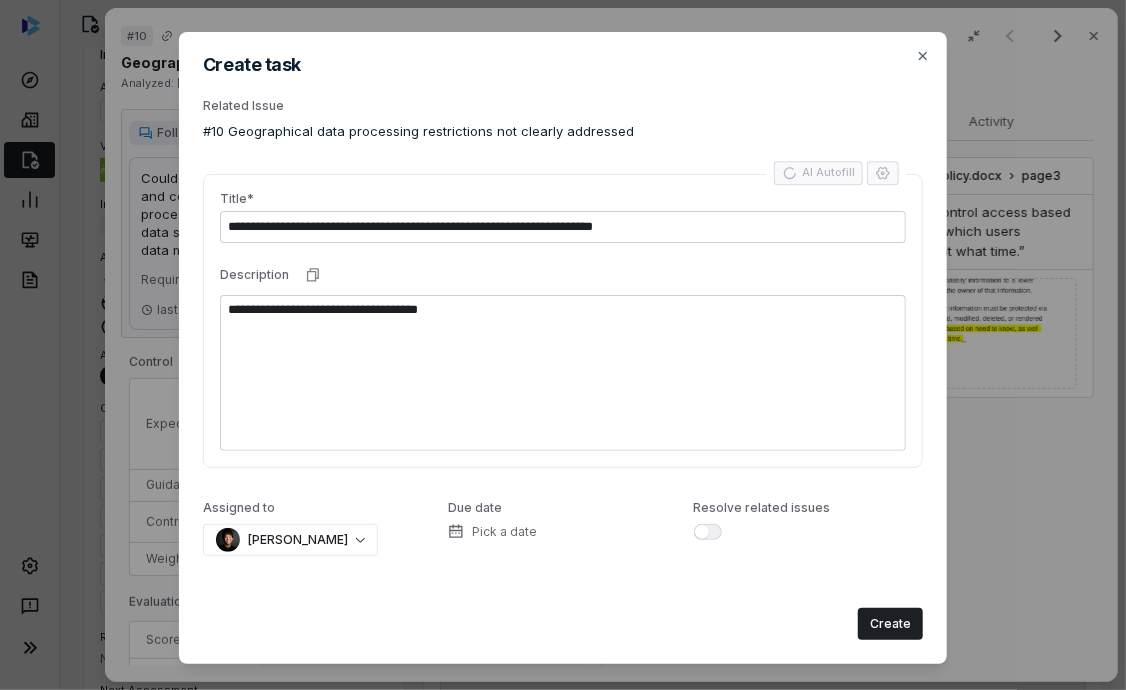 type on "*" 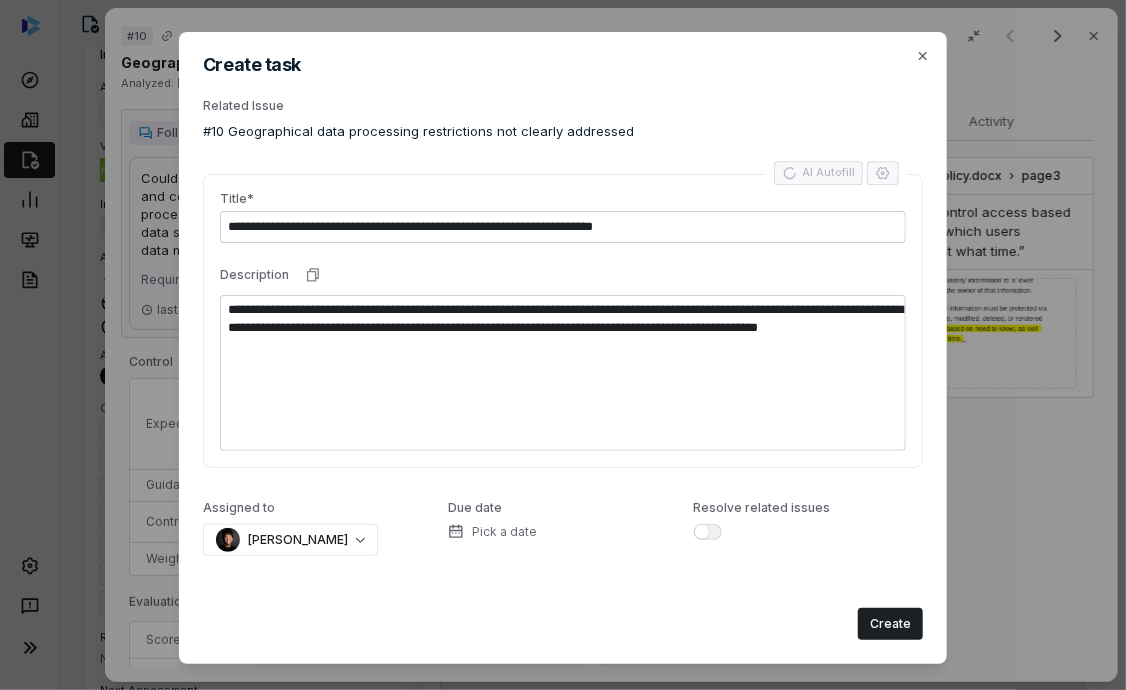 type on "*" 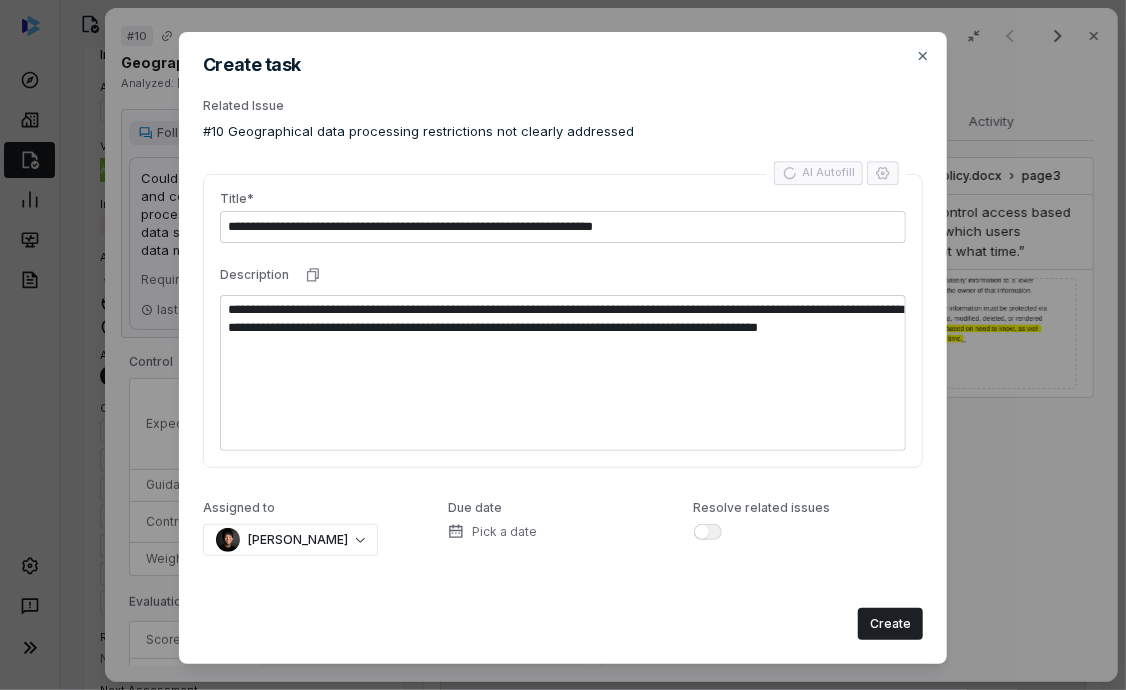 type on "**********" 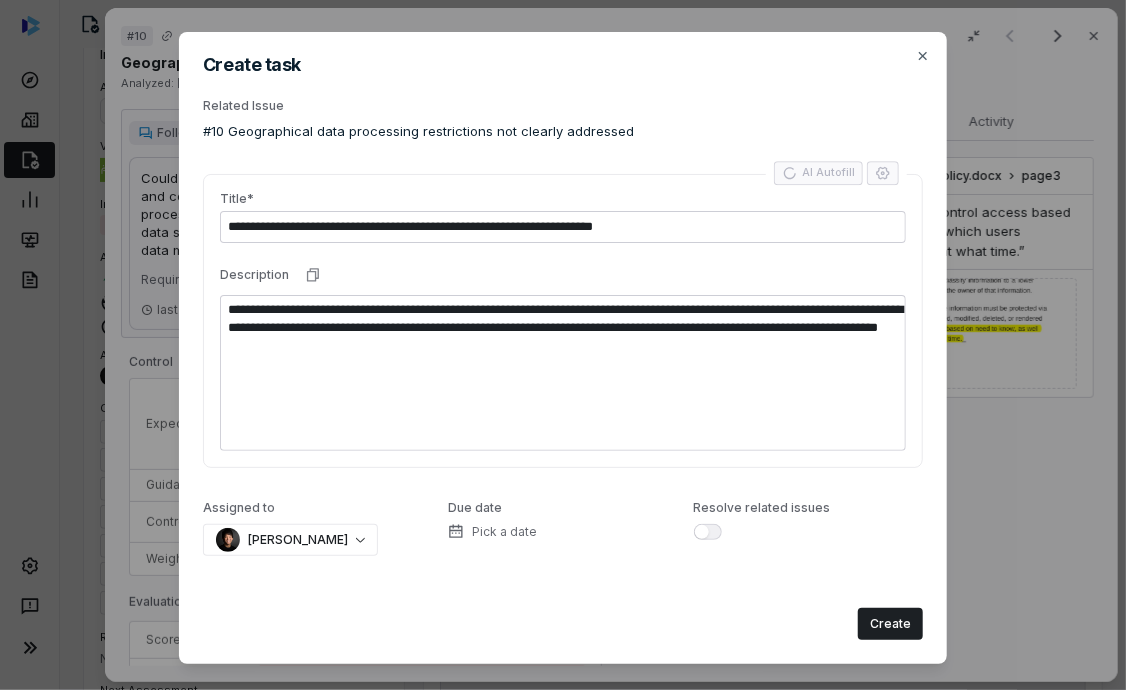 type on "*" 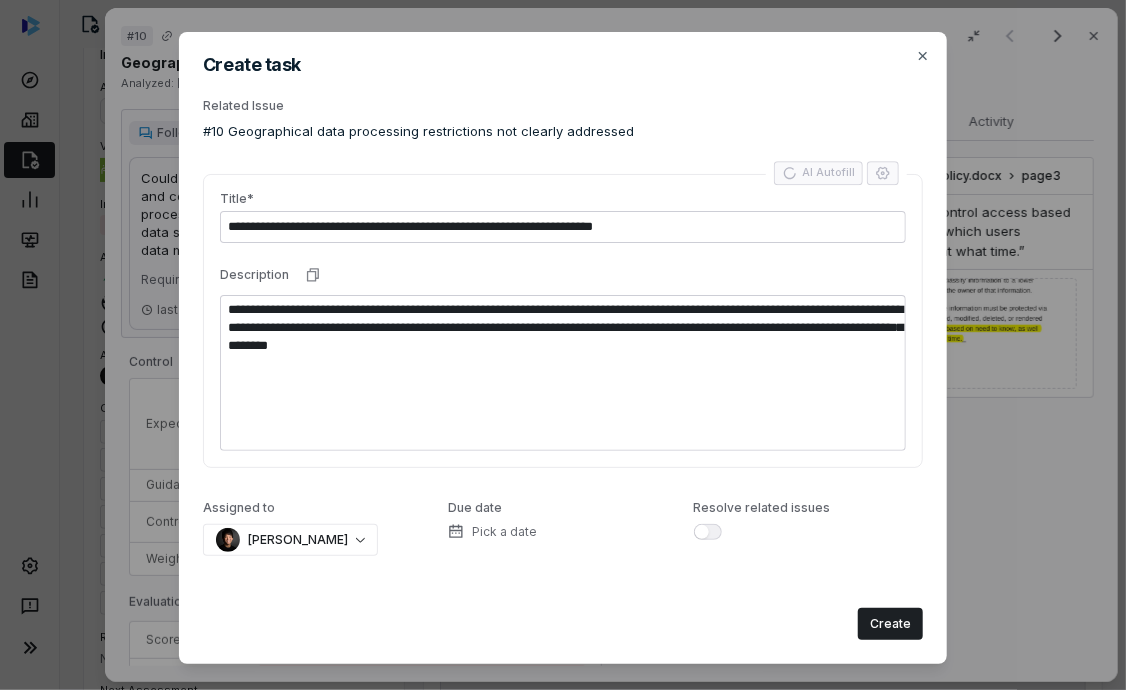 type on "*" 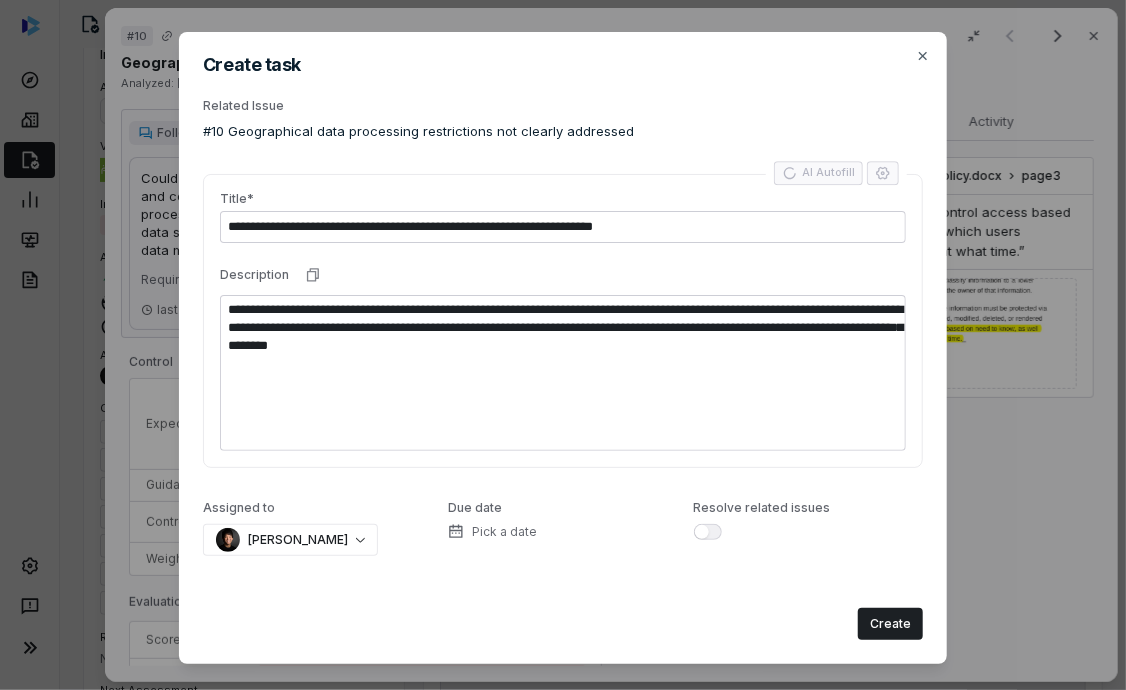 type on "**********" 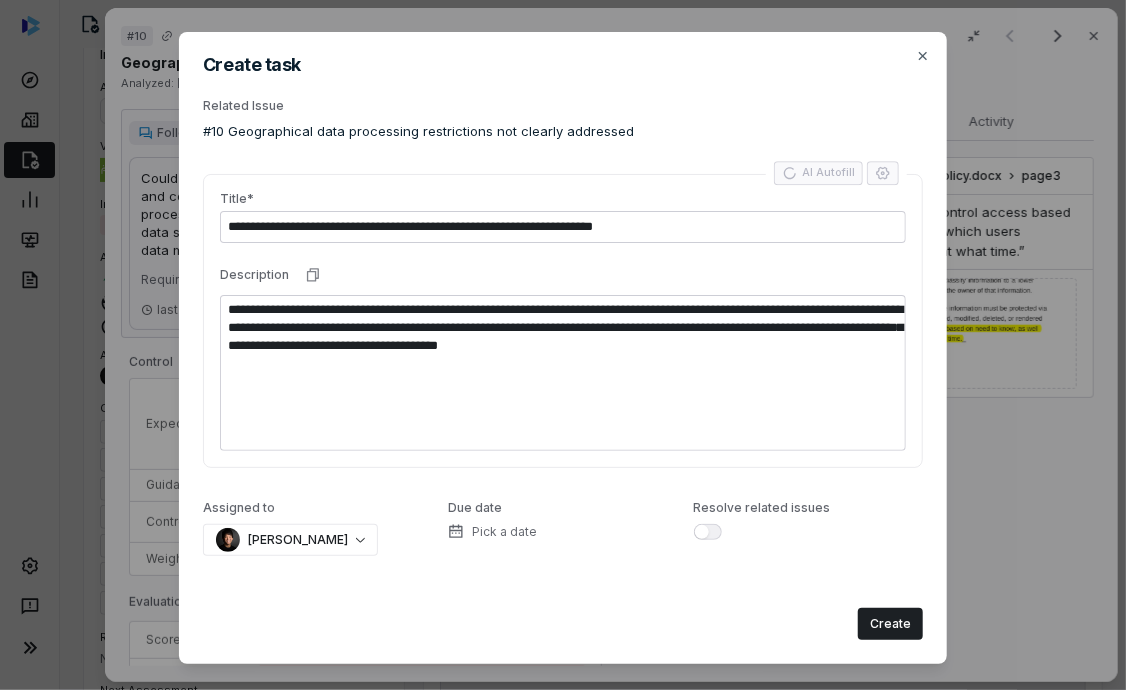 type on "*" 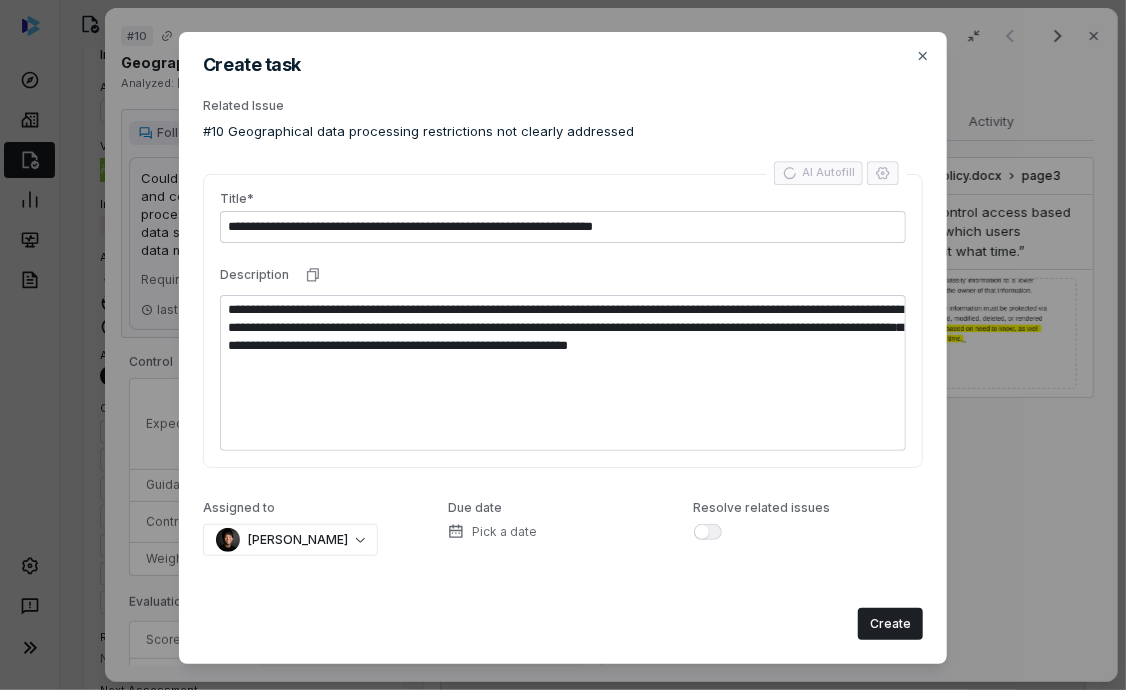 type on "*" 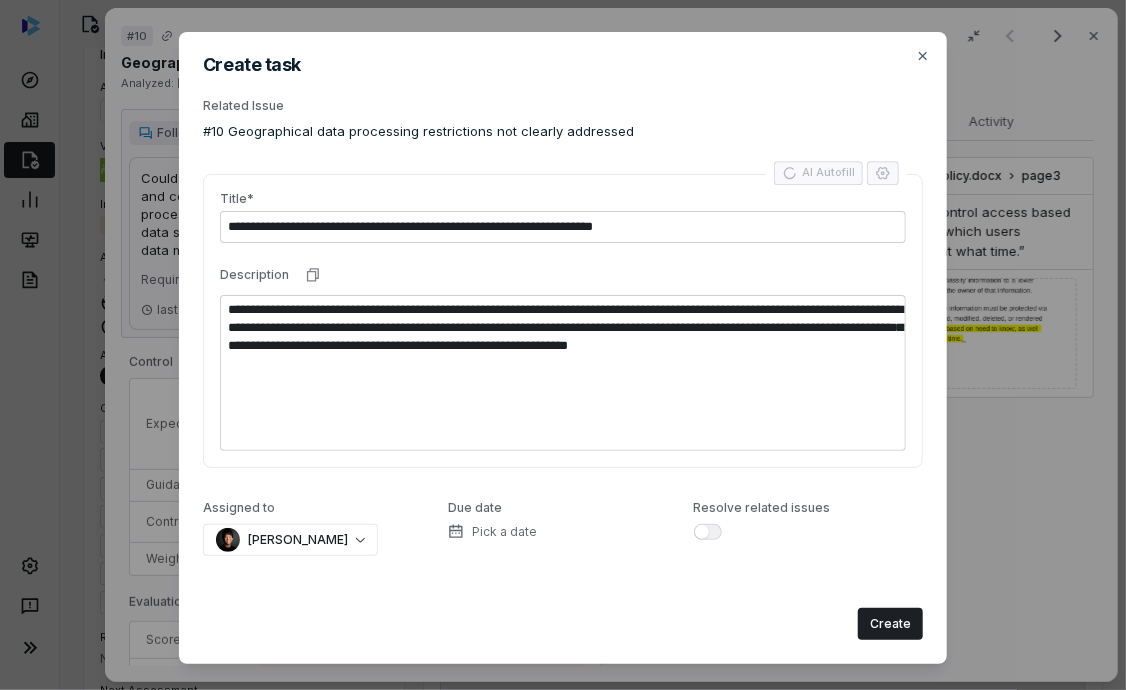 type on "**********" 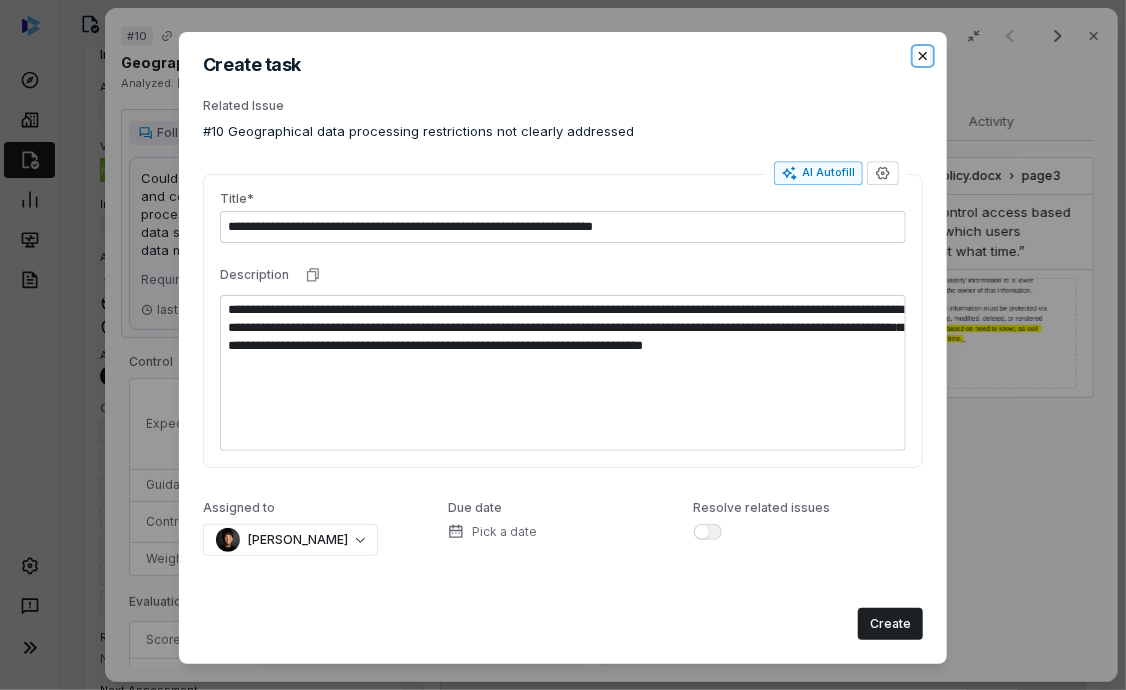 click 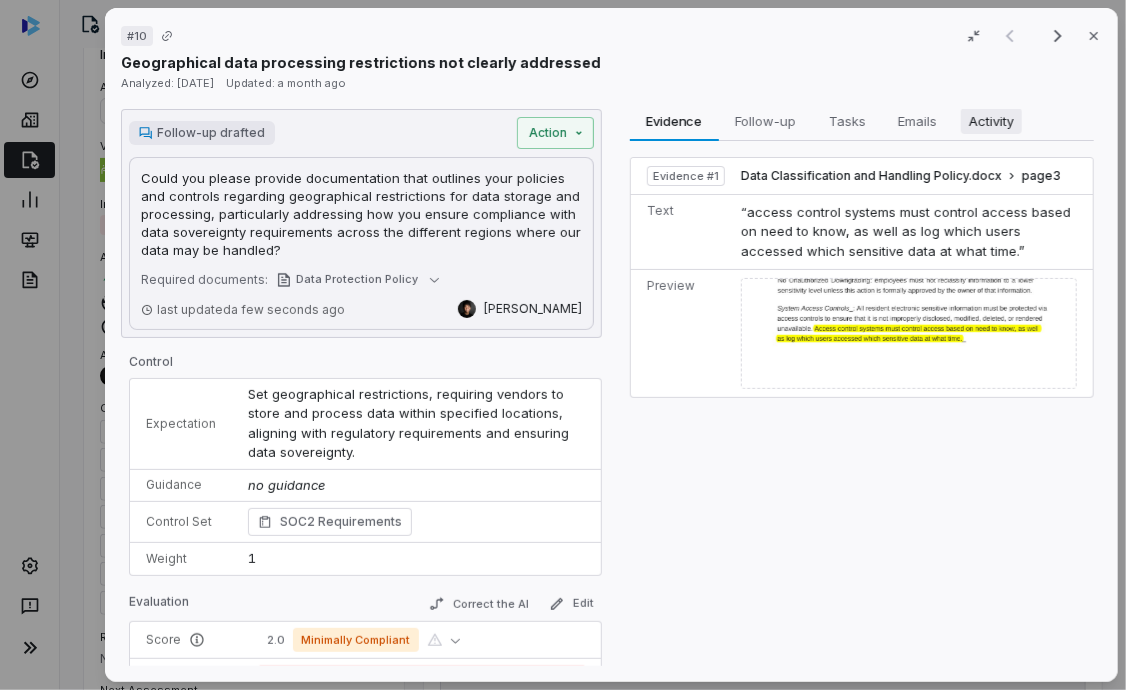 click on "Activity" at bounding box center (990, 121) 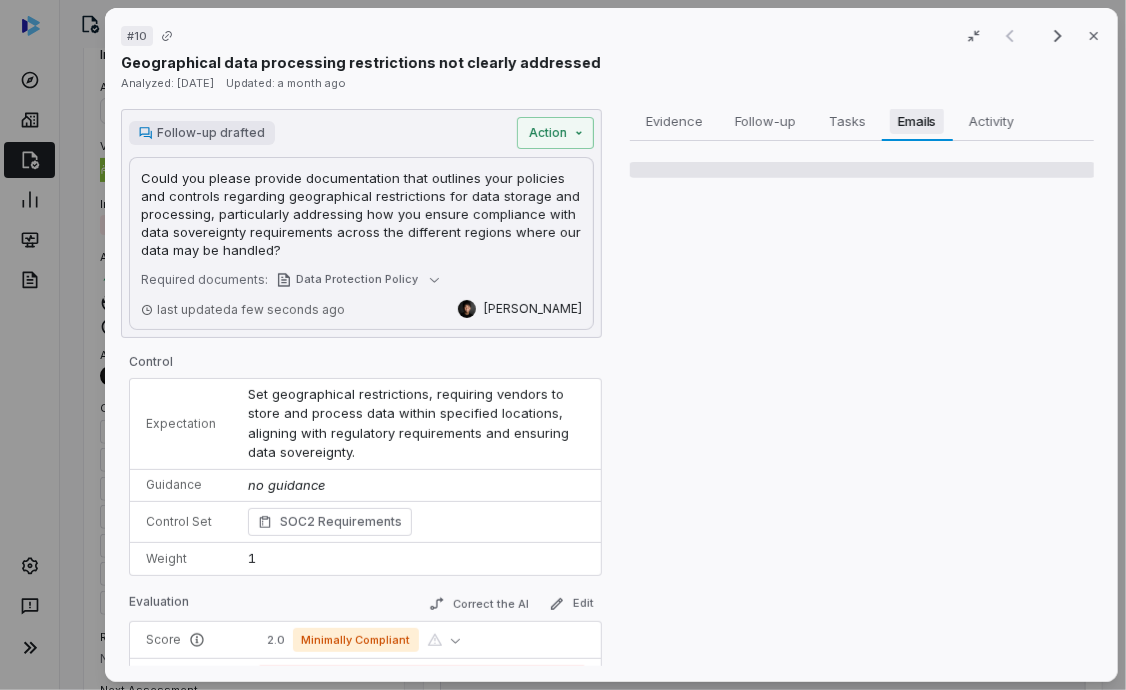 click on "Emails" at bounding box center [917, 121] 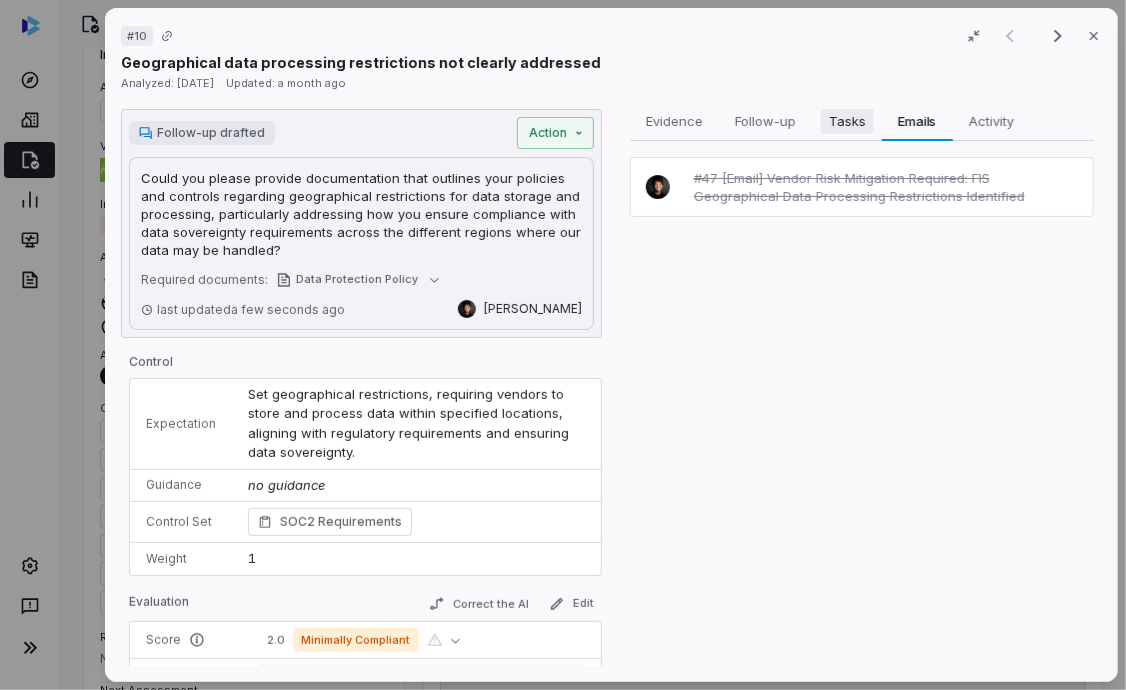 click on "Tasks" at bounding box center [846, 121] 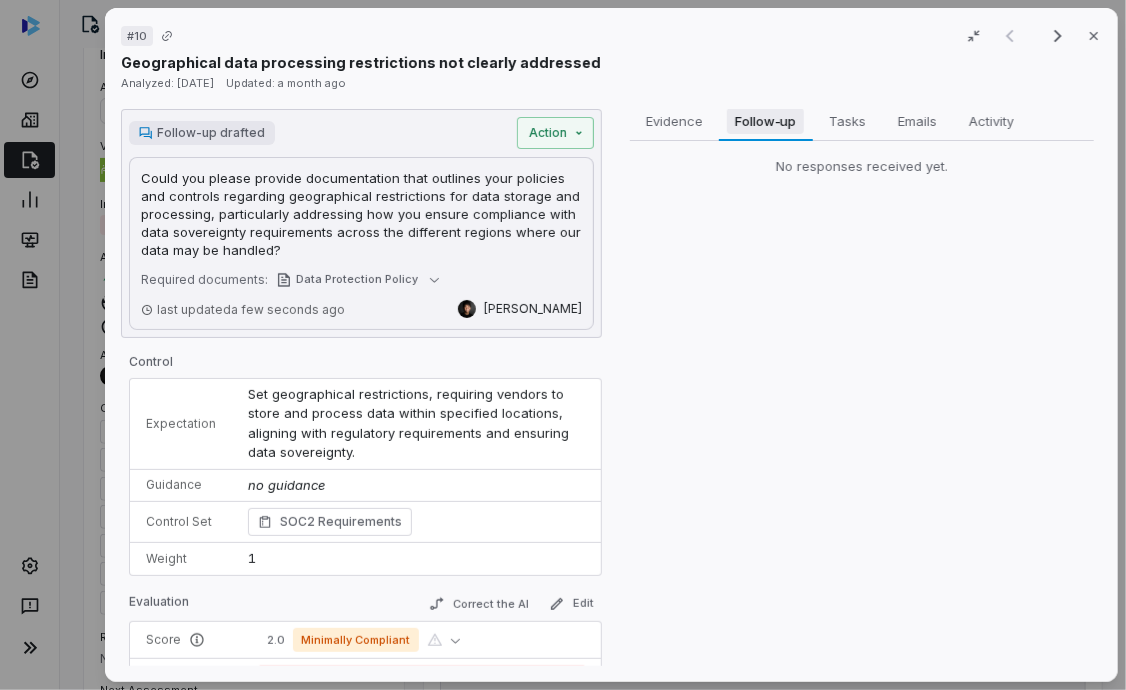 click on "Follow-up" at bounding box center (765, 121) 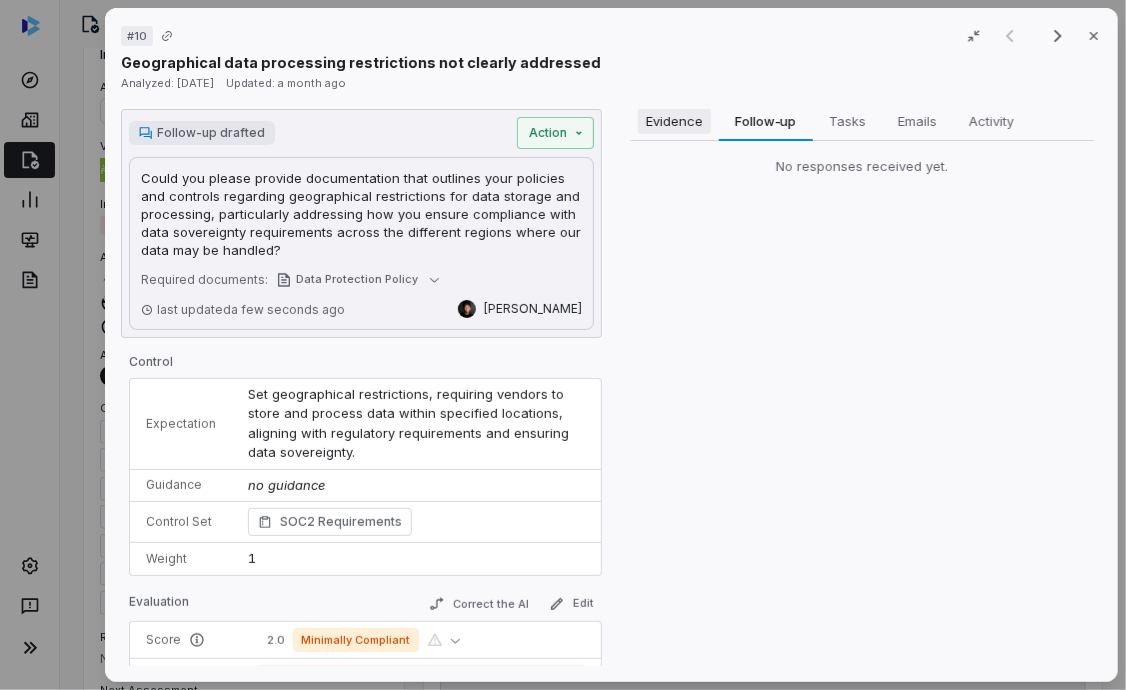 click on "Evidence" at bounding box center (673, 121) 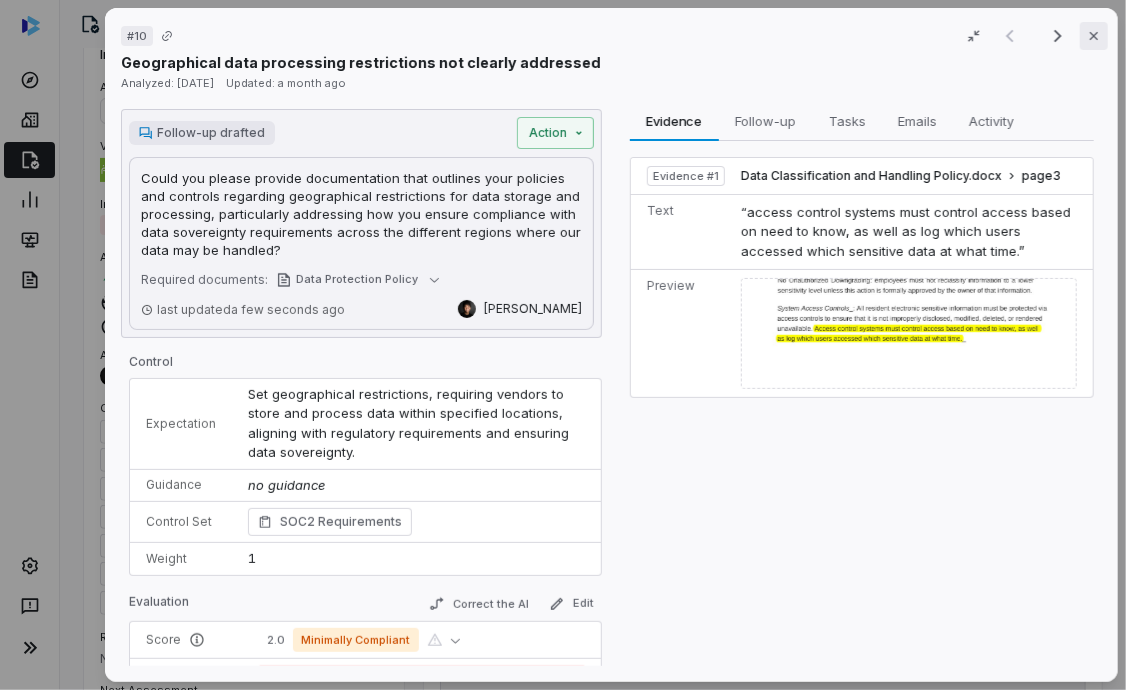 click 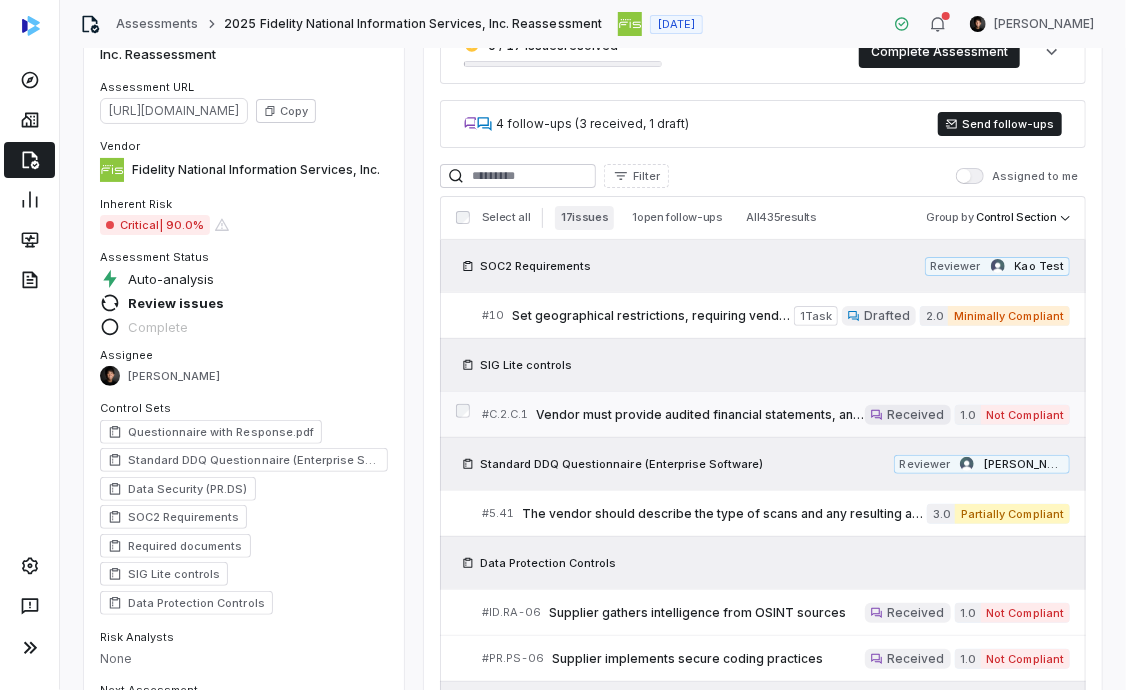 click on "Vendor must provide audited financial statements, annual reports, or filings with the U.S. Securities and Exchange Commission (SEC) which demonstrate their financial capability and stability to deliver their product or service. Document showing access to funds, expected growth, earnings, pending litigation, unfunded liabilities, and reports from debt rating agencies would also be helpful." at bounding box center (700, 415) 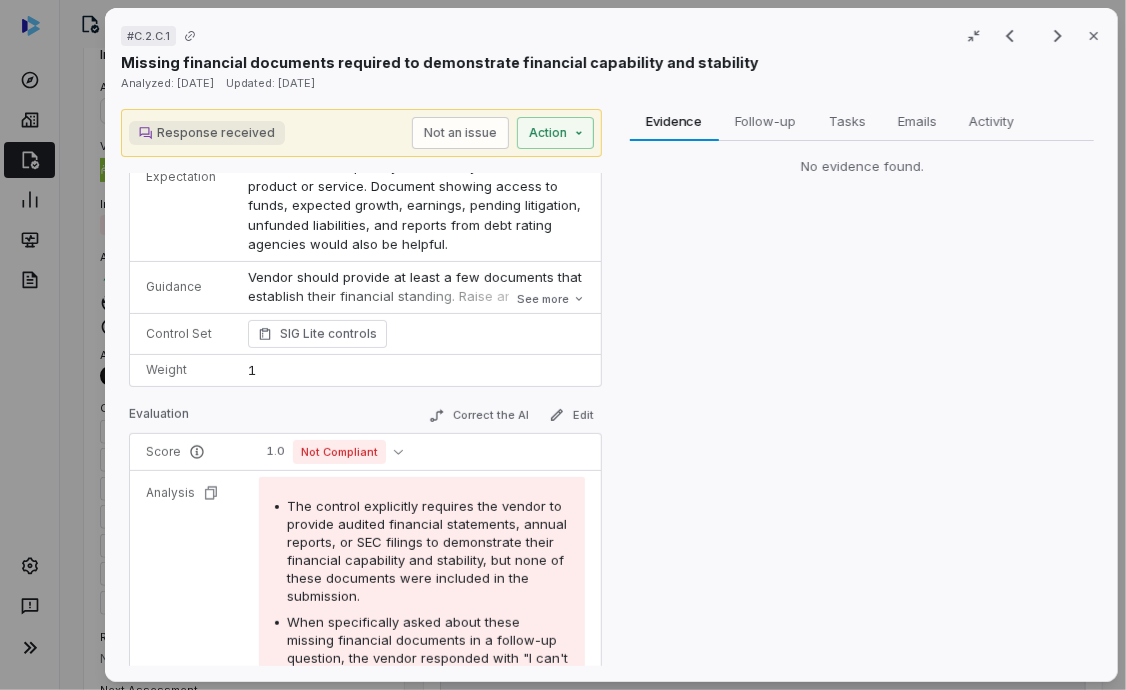 scroll, scrollTop: 0, scrollLeft: 0, axis: both 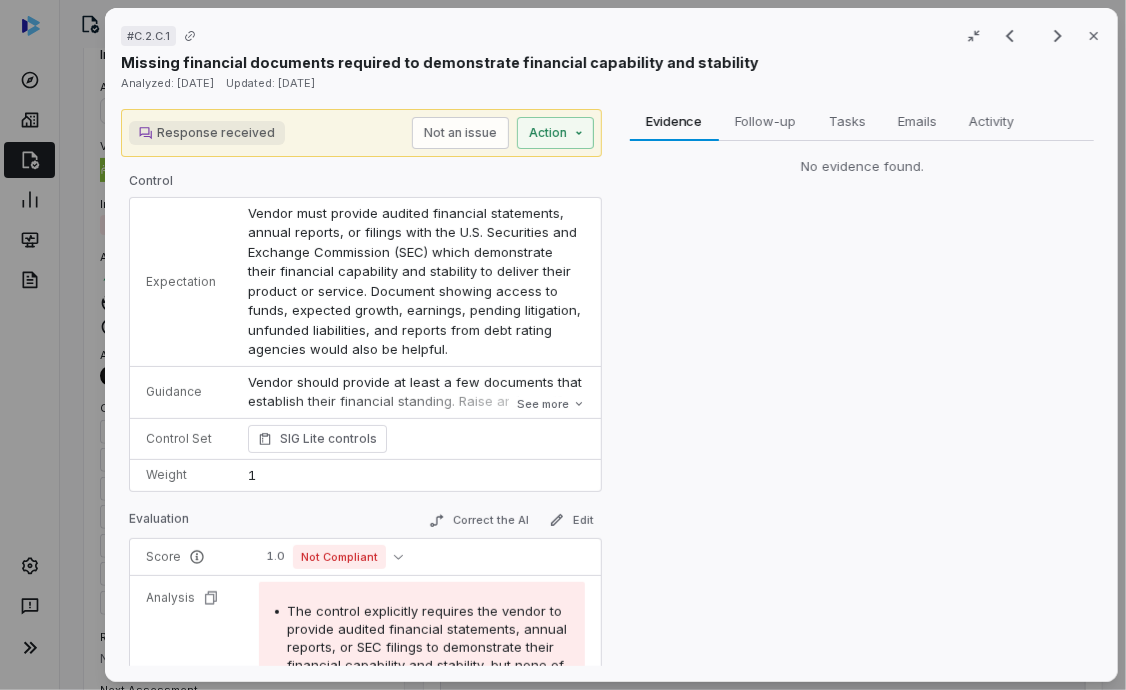 click on "# C.2.C.1 Result 2 of 17 Close Missing financial documents required to demonstrate financial capability and stability Analyzed: [DATE] Updated: [DATE] Response received Not an issue Action Control Expectation Vendor must provide audited financial statements, annual reports, or filings with the U.S. Securities and Exchange Commission (SEC) which demonstrate their financial capability and stability to deliver their product or service. Document showing access to funds, expected growth, earnings, pending litigation, unfunded liabilities, and reports from debt rating agencies would also be helpful. Guidance Vendor should provide at least a few documents that establish their financial standing. Raise an issue if there are too few documents, or if the documents indicate poor financial condition. Vendor should provide at least a few documents that establish their financial standing. Raise an issue if there are too few documents, or if the documents indicate poor financial condition. See more Control Set 1" at bounding box center (611, 345) 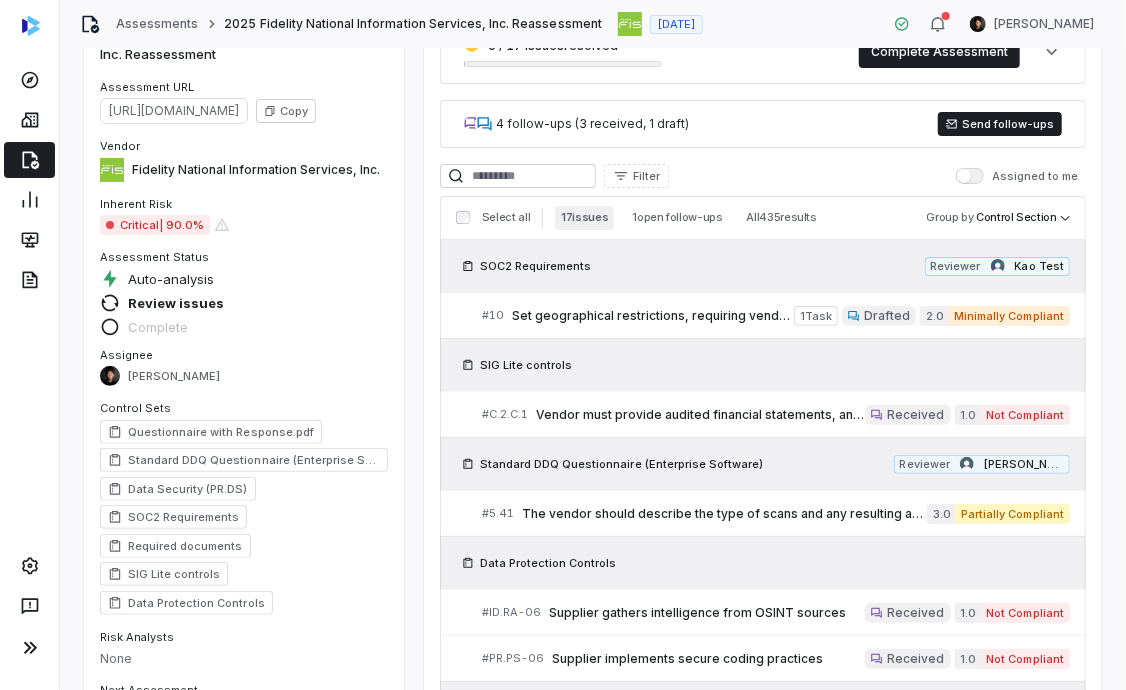 scroll, scrollTop: 0, scrollLeft: 0, axis: both 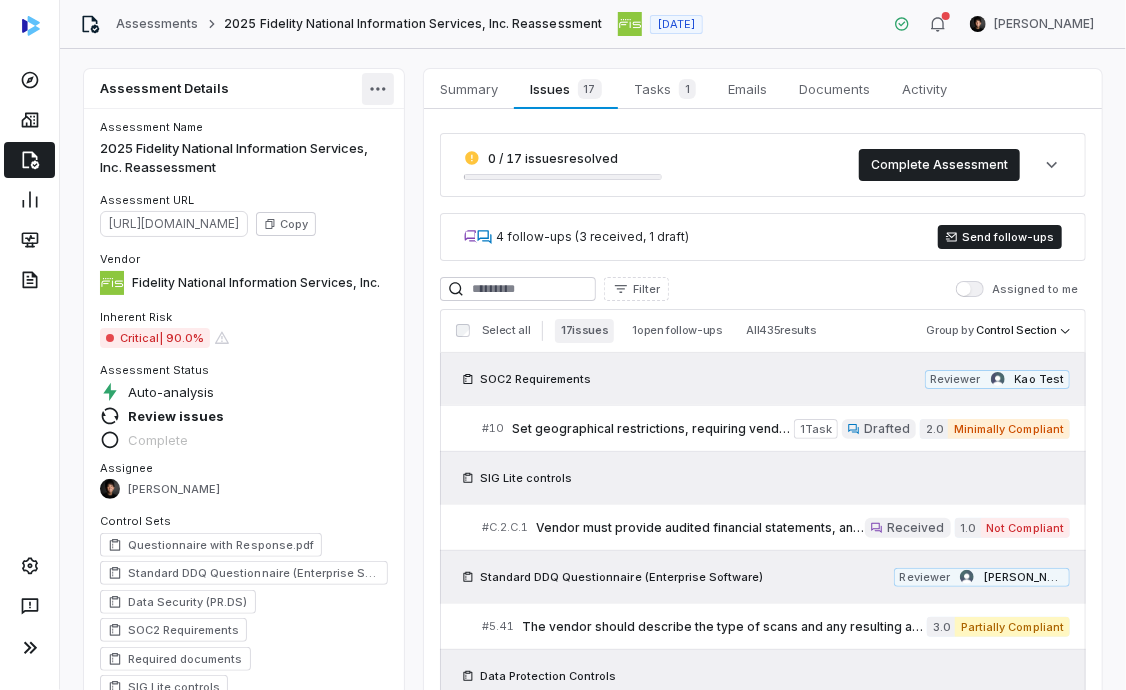 click on "Assessments 2025 Fidelity National Information Services, Inc. Reassessment [DATE] [PERSON_NAME] Assessment Details Assessment Name 2025 Fidelity National Information Services, Inc. Reassessment Assessment URL  [URL][DOMAIN_NAME] Copy Vendor Fidelity National Information Services, Inc. Inherent Risk Critical  | 90.0% Assessment Status Auto-analysis Review issues Complete Assignee [PERSON_NAME] Control Sets Questionnaire with Response.pdf Standard DDQ Questionnaire (Enterprise Software) Data Security (PR.DS) SOC2 Requirements Required documents SIG Lite controls Data Protection Controls Risk Analysts None Next Assessment Next: [DATE] ( [DATE] ) Submission Portal Submitted View Portal Copy Properties Audit end Choose Date Summary Summary Issues 17 Issues 17 Tasks 1 Tasks 1 Emails Emails Documents Documents Activity Activity 0 / 17   issues  resolved Complete Assessment 4   follow-ups (3 received, 1 draft) Filter 17 1" at bounding box center [563, 345] 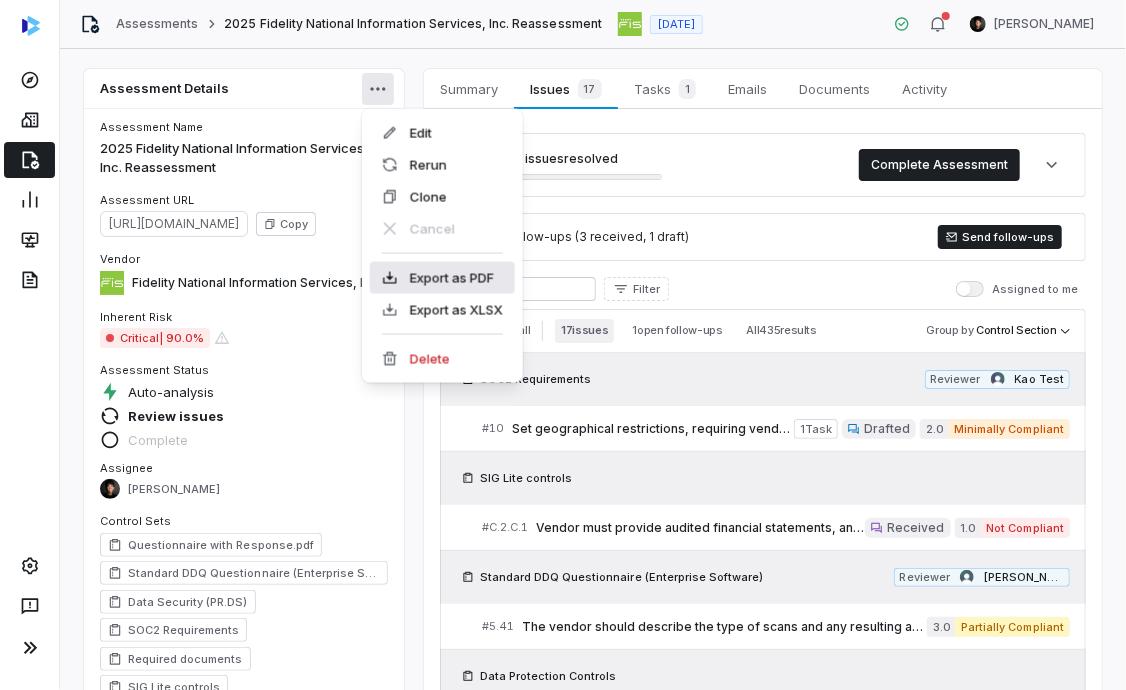 click on "Export as PDF" at bounding box center [442, 278] 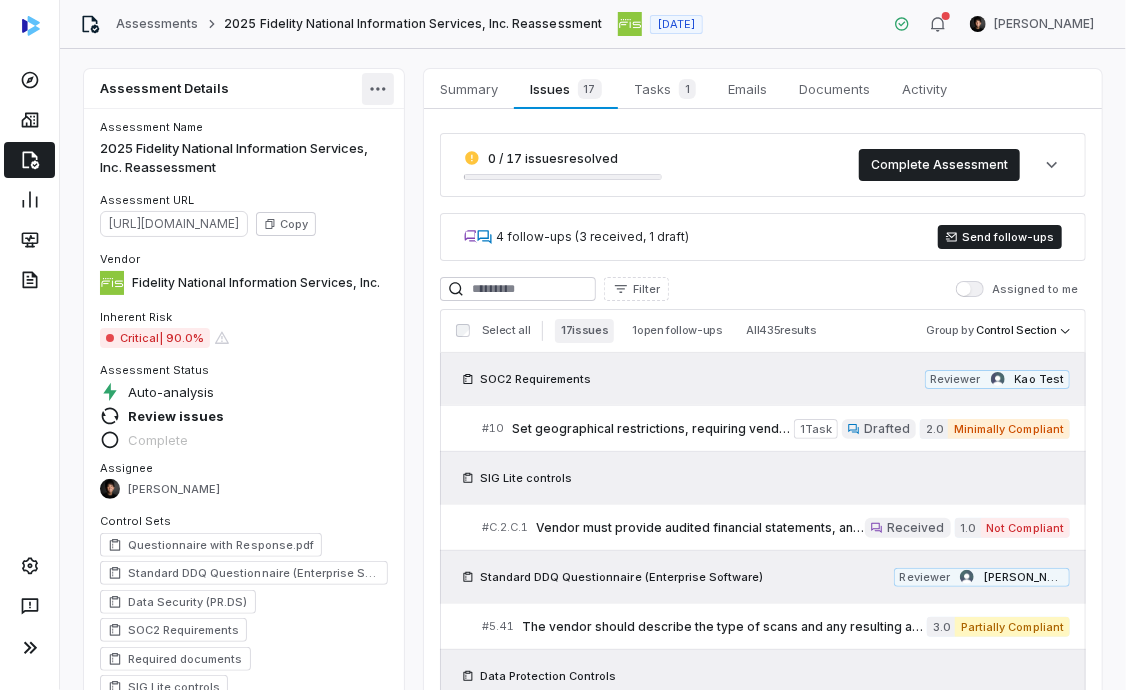 click on "Assessments 2025 Fidelity National Information Services, Inc. Reassessment [DATE] [PERSON_NAME] Assessment Details Assessment Name 2025 Fidelity National Information Services, Inc. Reassessment Assessment URL  [URL][DOMAIN_NAME] Copy Vendor Fidelity National Information Services, Inc. Inherent Risk Critical  | 90.0% Assessment Status Auto-analysis Review issues Complete Assignee [PERSON_NAME] Control Sets Questionnaire with Response.pdf Standard DDQ Questionnaire (Enterprise Software) Data Security (PR.DS) SOC2 Requirements Required documents SIG Lite controls Data Protection Controls Risk Analysts None Next Assessment Next: [DATE] ( [DATE] ) Submission Portal Submitted View Portal Copy Properties Audit end Choose Date Summary Summary Issues 17 Issues 17 Tasks 1 Tasks 1 Emails Emails Documents Documents Activity Activity 0 / 17   issues  resolved Complete Assessment 4   follow-ups (3 received, 1 draft) Filter 17 1" at bounding box center (563, 345) 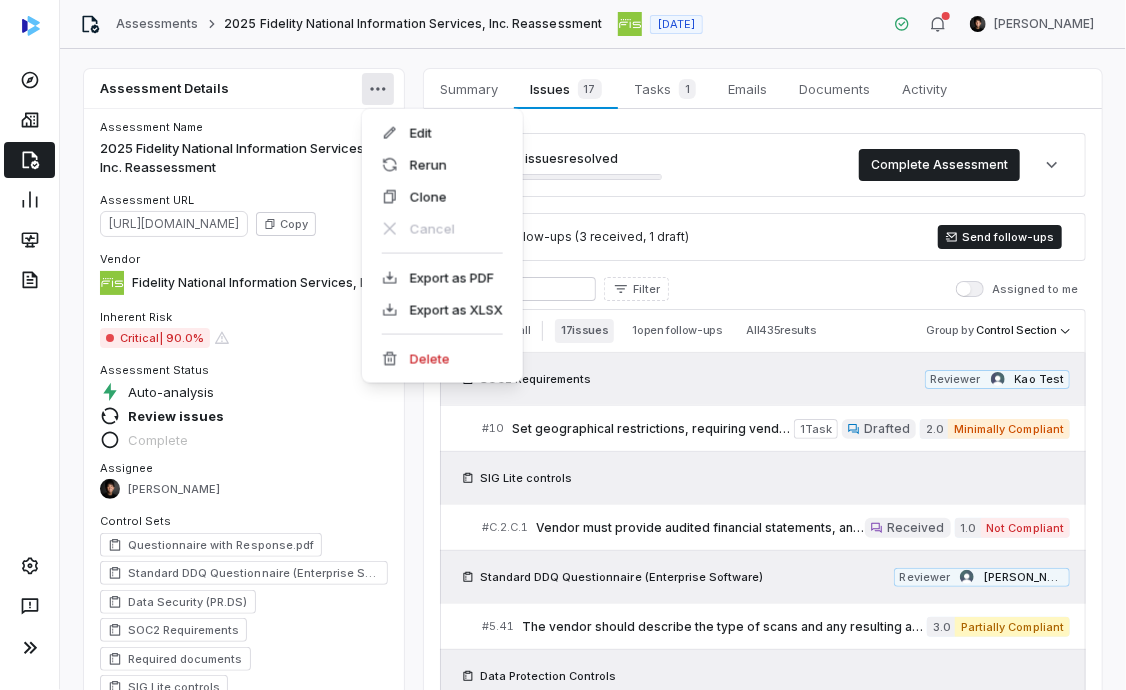 click on "Assessments 2025 Fidelity National Information Services, Inc. Reassessment [DATE] [PERSON_NAME] Assessment Details Assessment Name 2025 Fidelity National Information Services, Inc. Reassessment Assessment URL  [URL][DOMAIN_NAME] Copy Vendor Fidelity National Information Services, Inc. Inherent Risk Critical  | 90.0% Assessment Status Auto-analysis Review issues Complete Assignee [PERSON_NAME] Control Sets Questionnaire with Response.pdf Standard DDQ Questionnaire (Enterprise Software) Data Security (PR.DS) SOC2 Requirements Required documents SIG Lite controls Data Protection Controls Risk Analysts None Next Assessment Next: [DATE] ( [DATE] ) Submission Portal Submitted View Portal Copy Properties Audit end Choose Date Summary Summary Issues 17 Issues 17 Tasks 1 Tasks 1 Emails Emails Documents Documents Activity Activity 0 / 17   issues  resolved Complete Assessment 4   follow-ups (3 received, 1 draft) Filter 17 1" at bounding box center [563, 345] 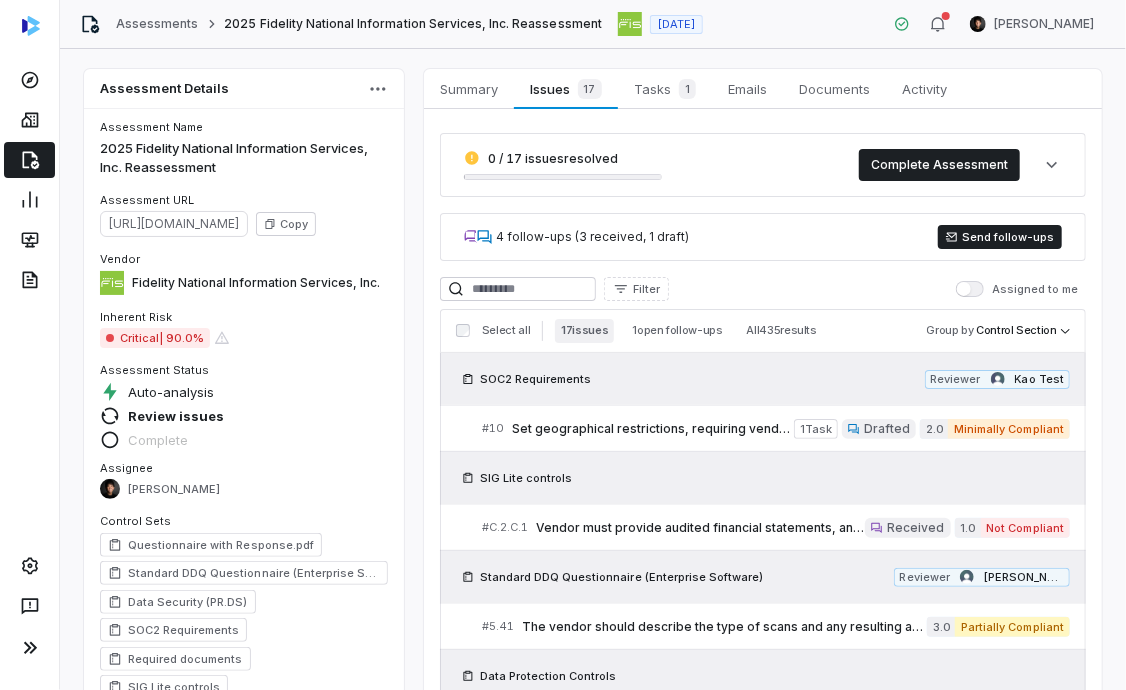 click at bounding box center [29, 160] 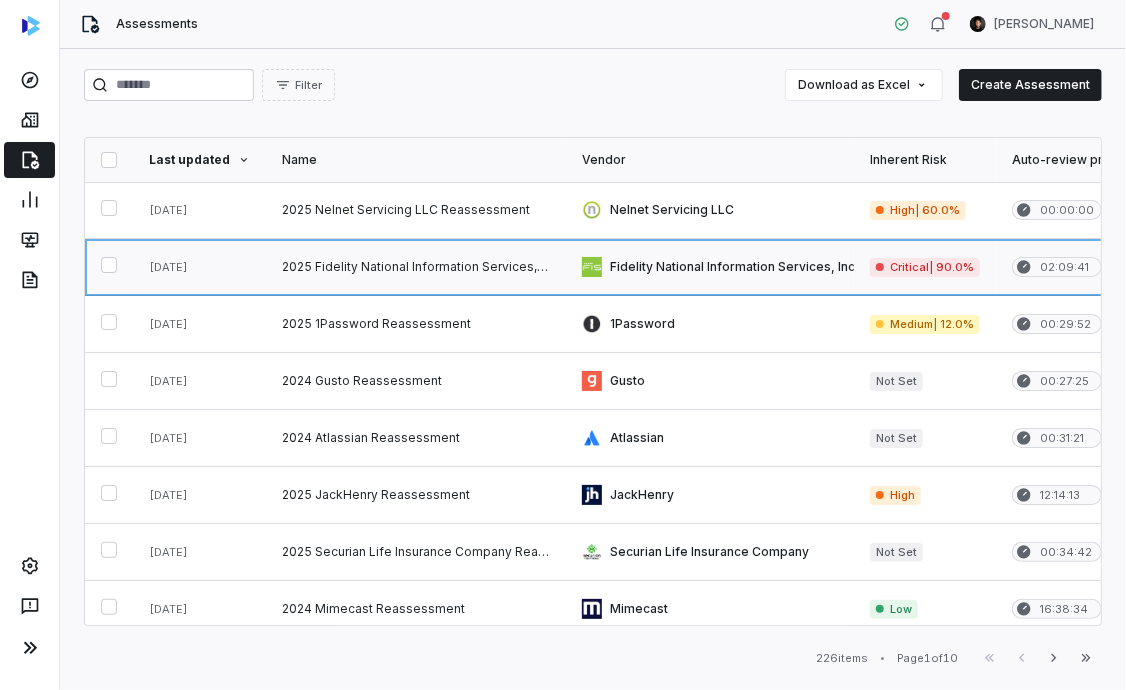 click at bounding box center [416, 267] 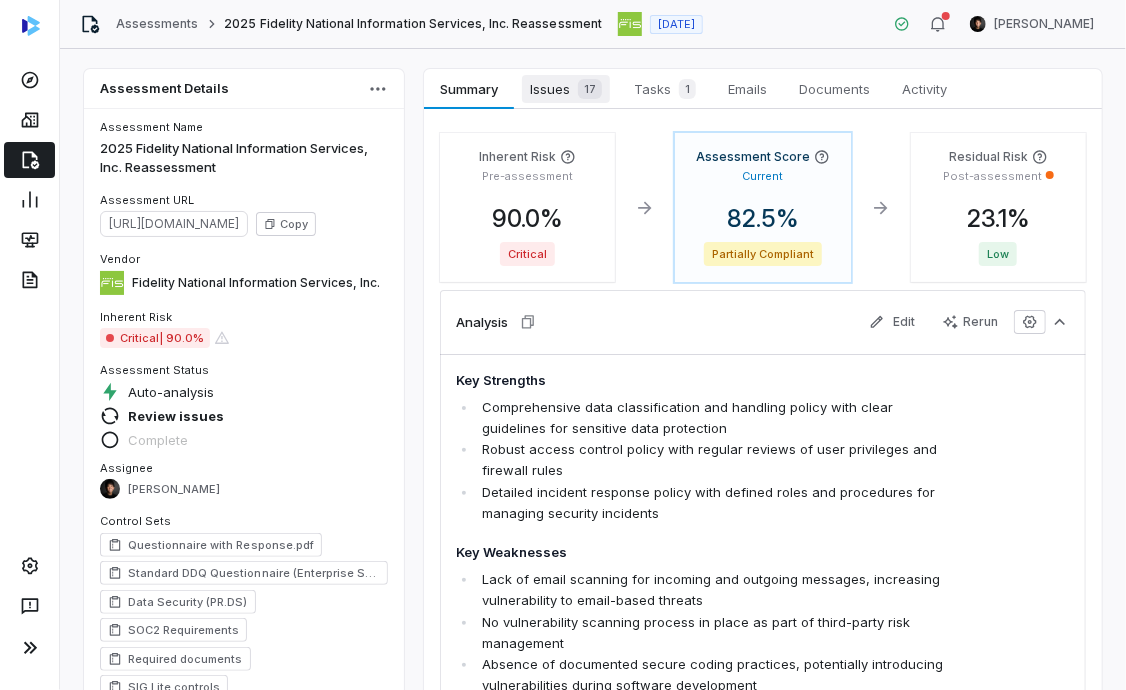 click on "Issues 17" at bounding box center [566, 89] 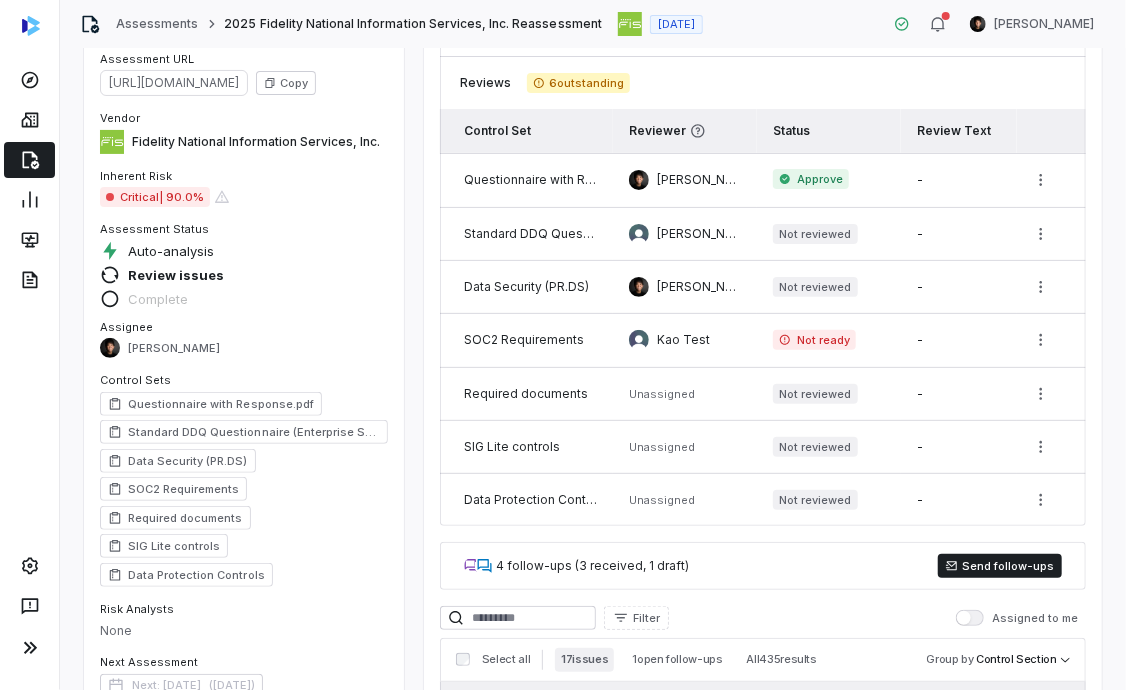 scroll, scrollTop: 365, scrollLeft: 0, axis: vertical 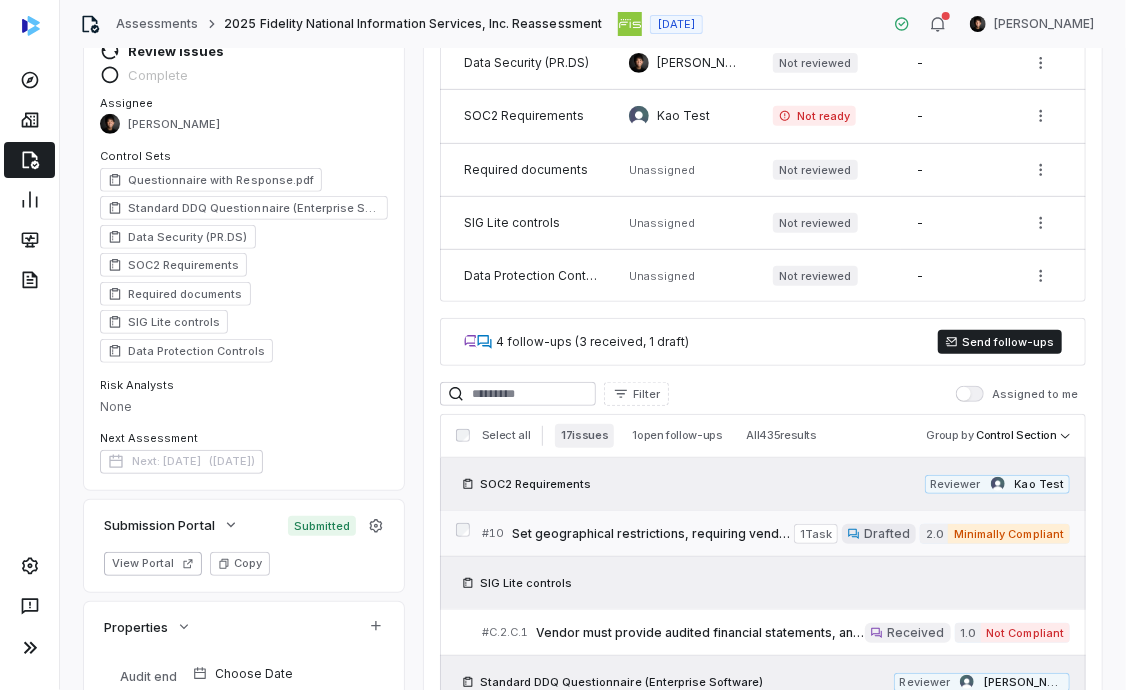click on "Set geographical restrictions, requiring vendors to store and process data within specified locations, aligning with regulatory requirements and ensuring data sovereignty." at bounding box center (653, 534) 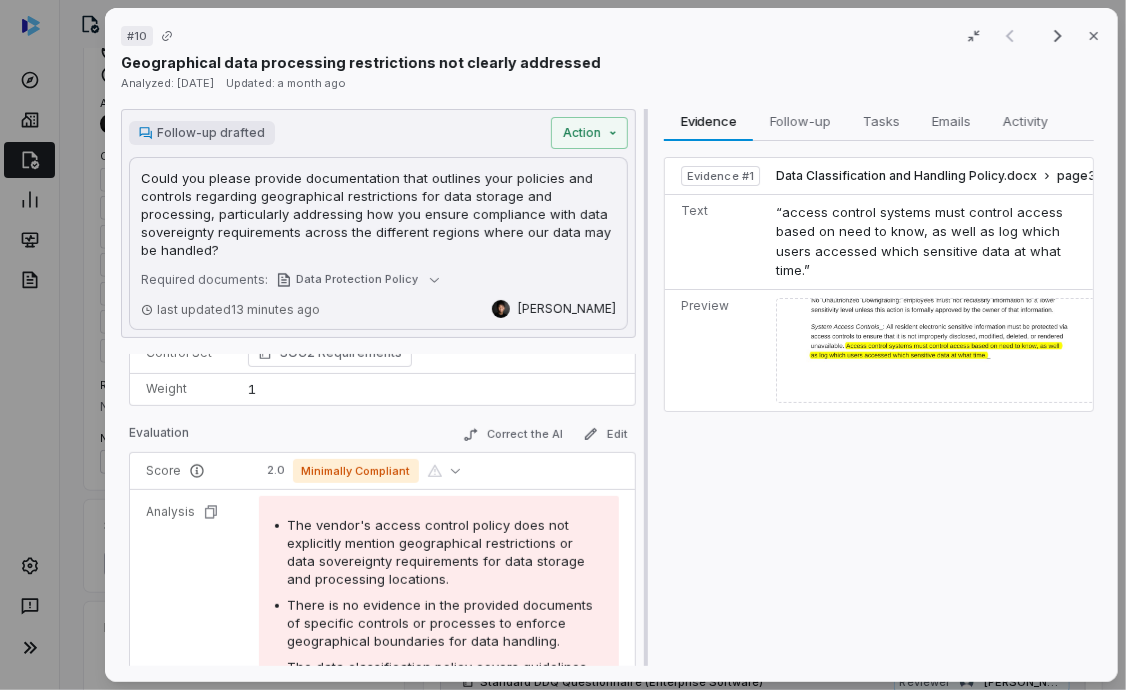 scroll, scrollTop: 131, scrollLeft: 0, axis: vertical 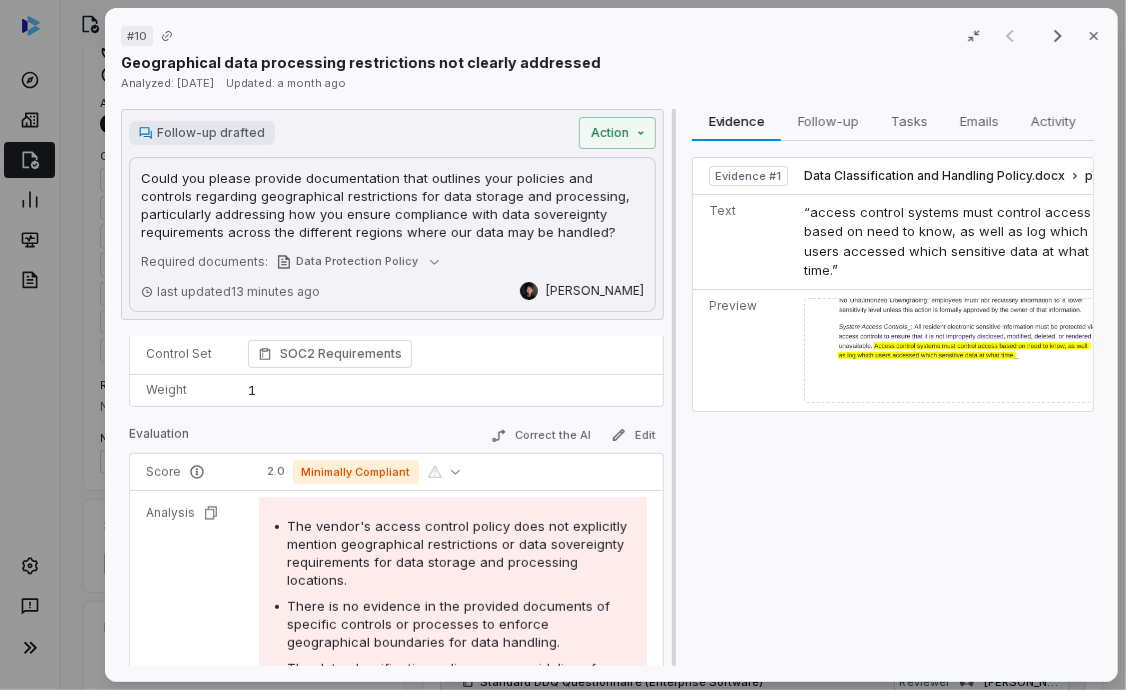 click at bounding box center [674, 388] 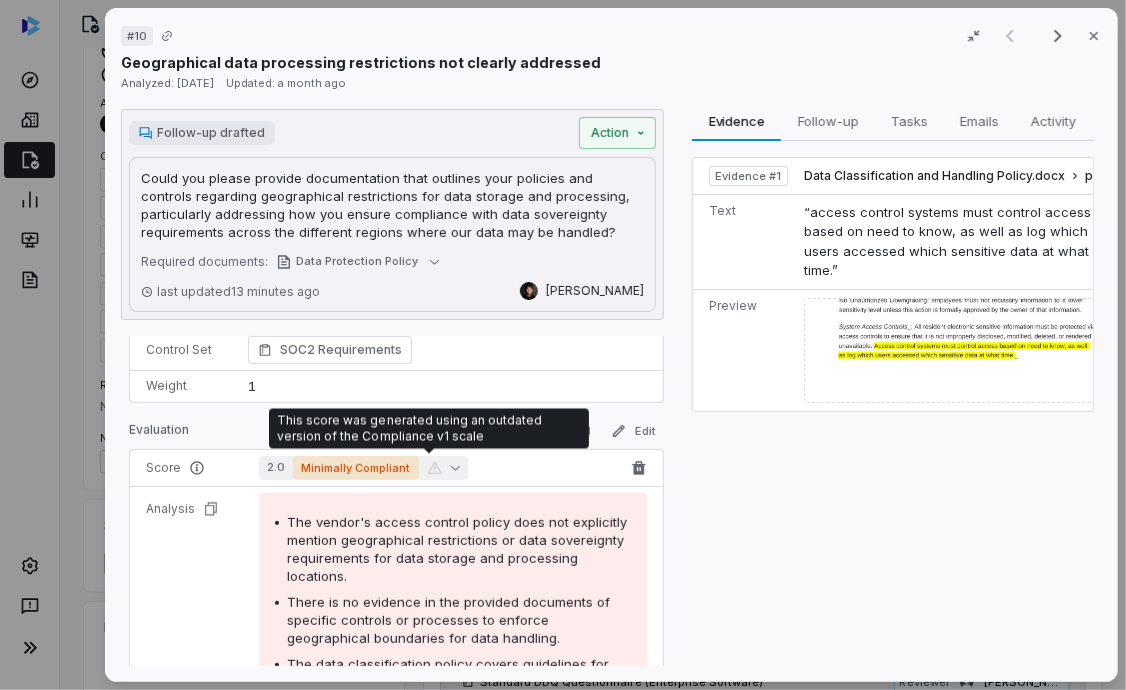 scroll, scrollTop: 0, scrollLeft: 0, axis: both 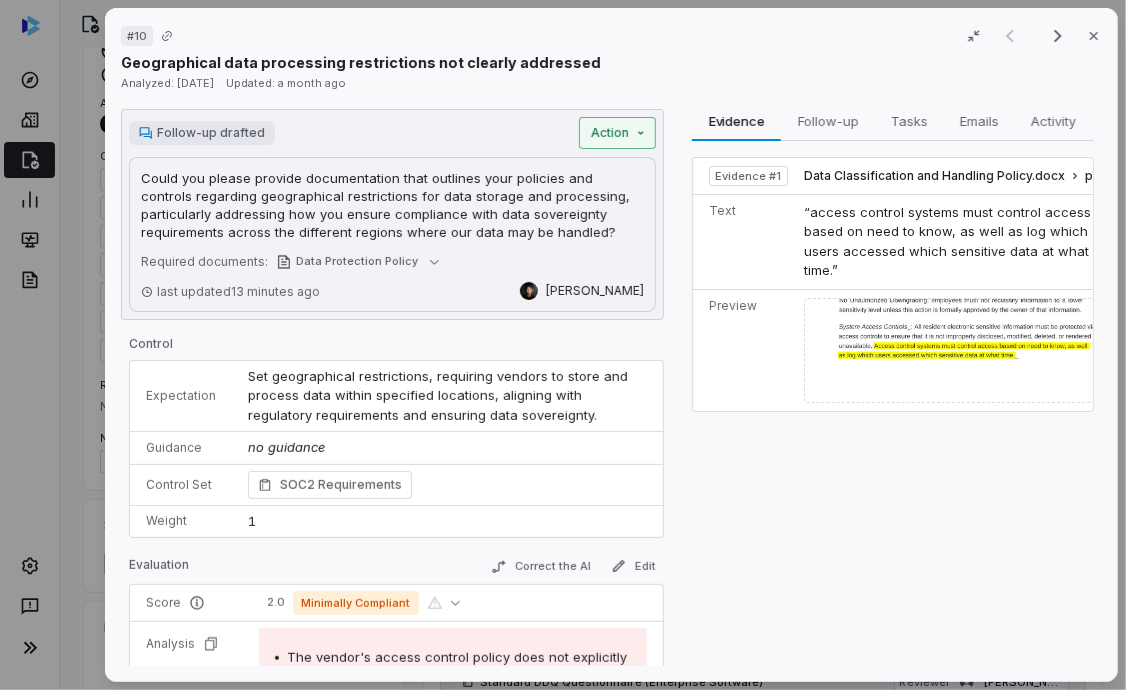 click on "Action" at bounding box center [617, 133] 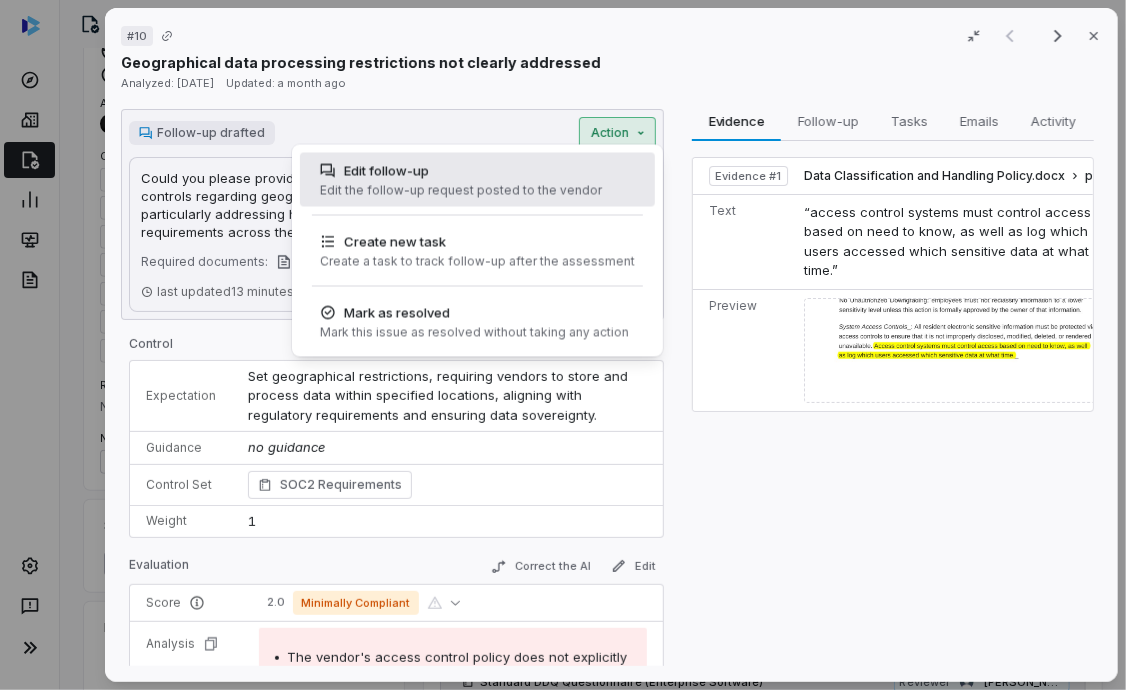 click on "Edit follow-up" at bounding box center [461, 171] 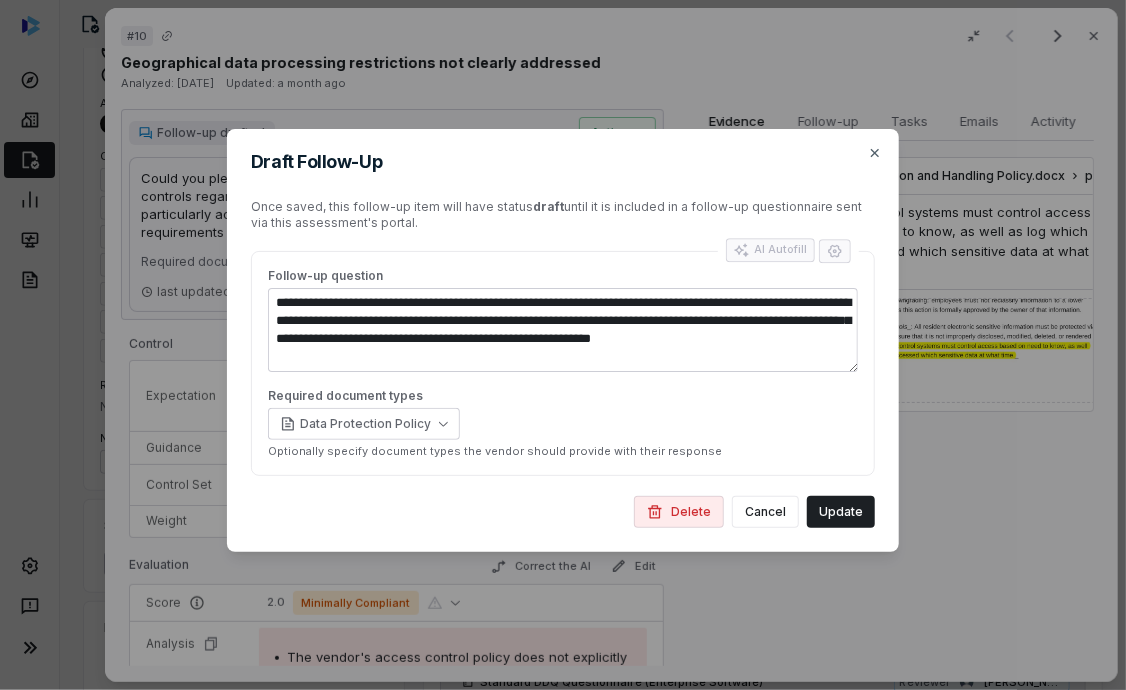 click on "Delete" at bounding box center [679, 512] 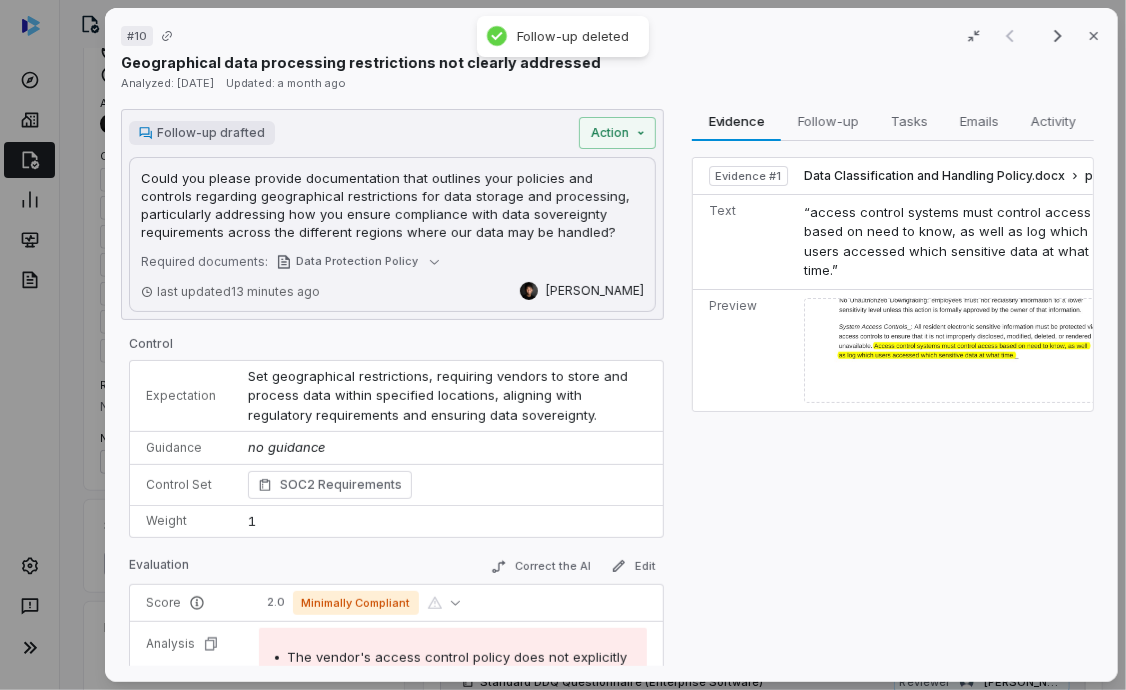 scroll, scrollTop: 144, scrollLeft: 0, axis: vertical 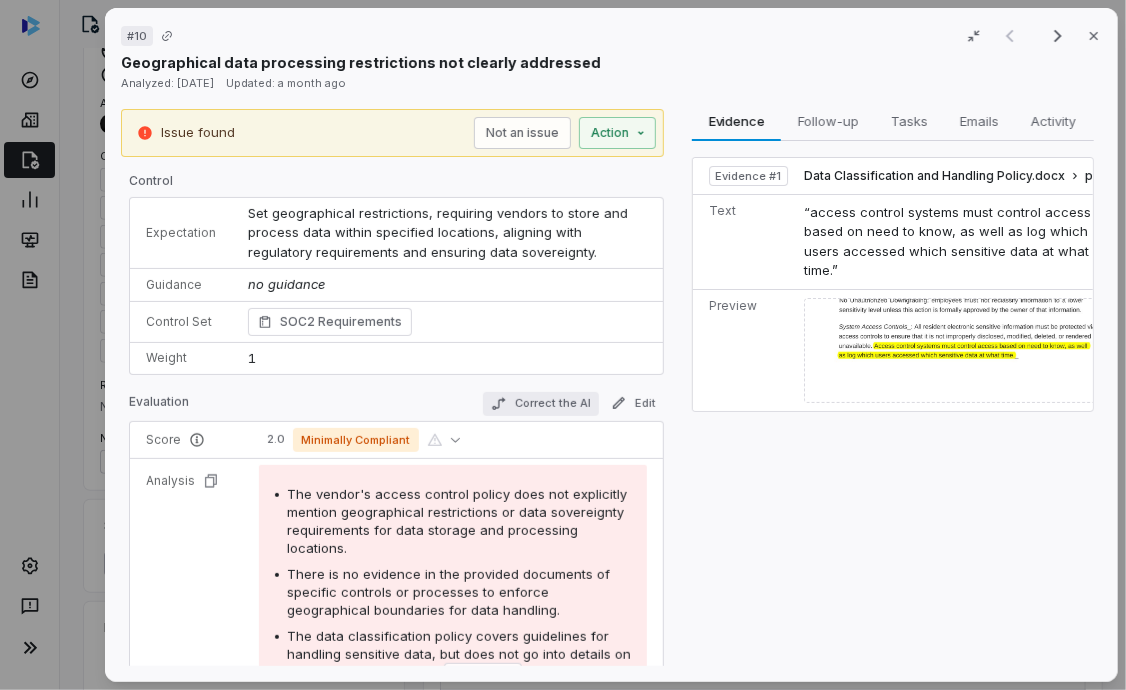 click on "Correct the AI" at bounding box center [541, 404] 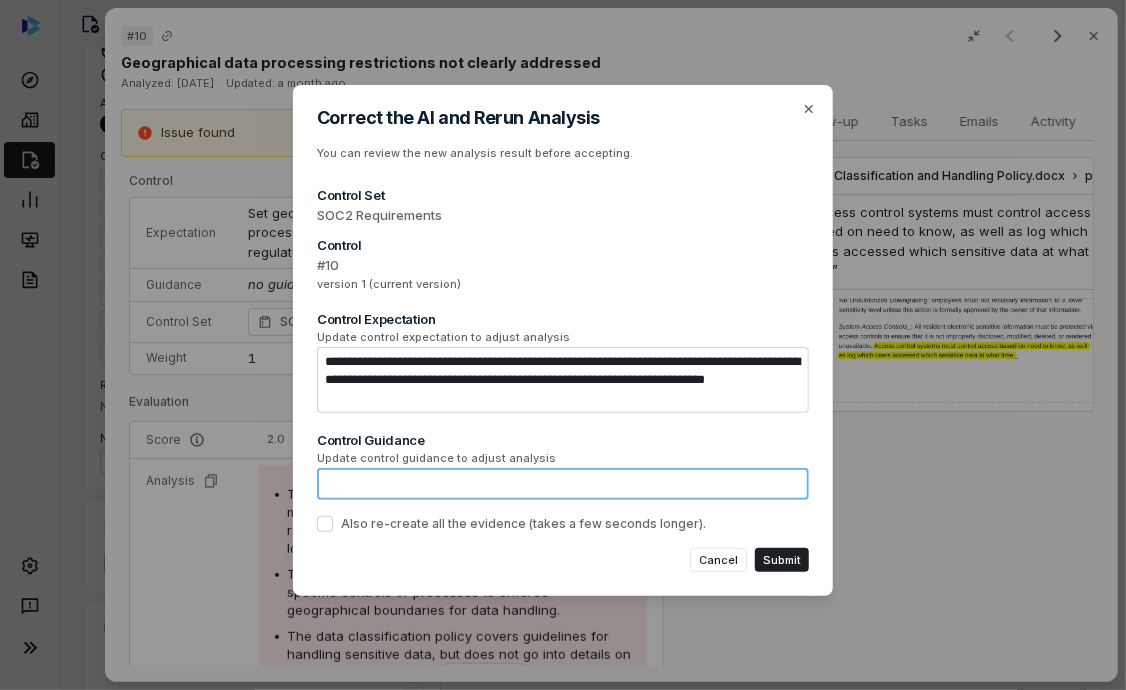 click at bounding box center [563, 484] 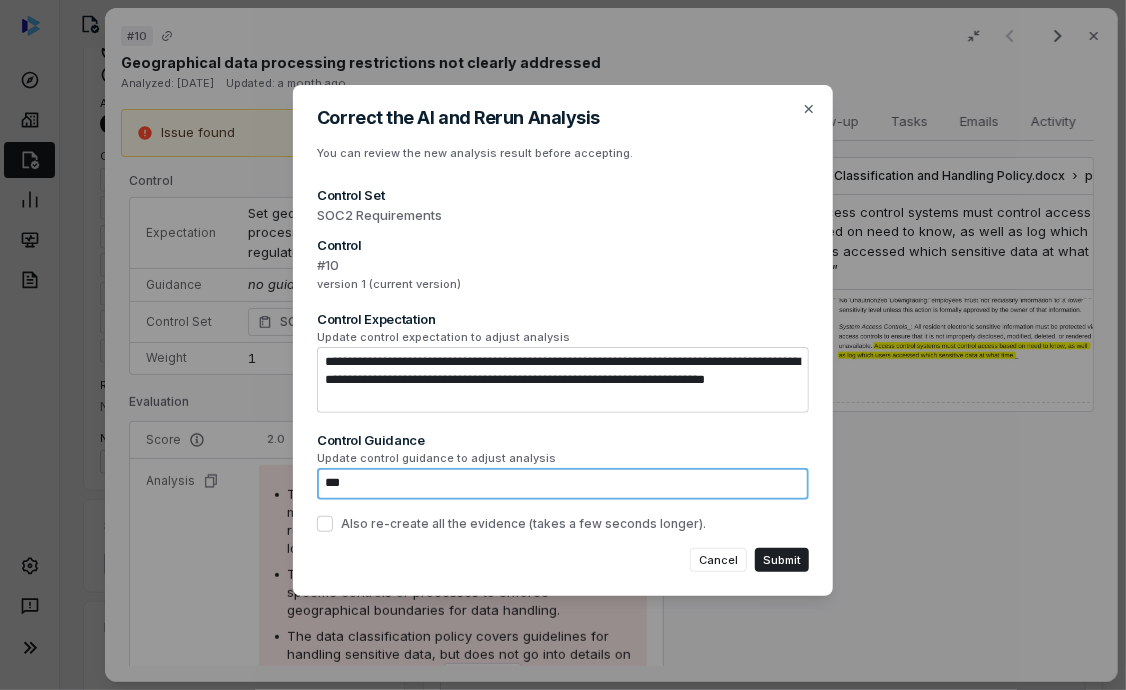 type on "****" 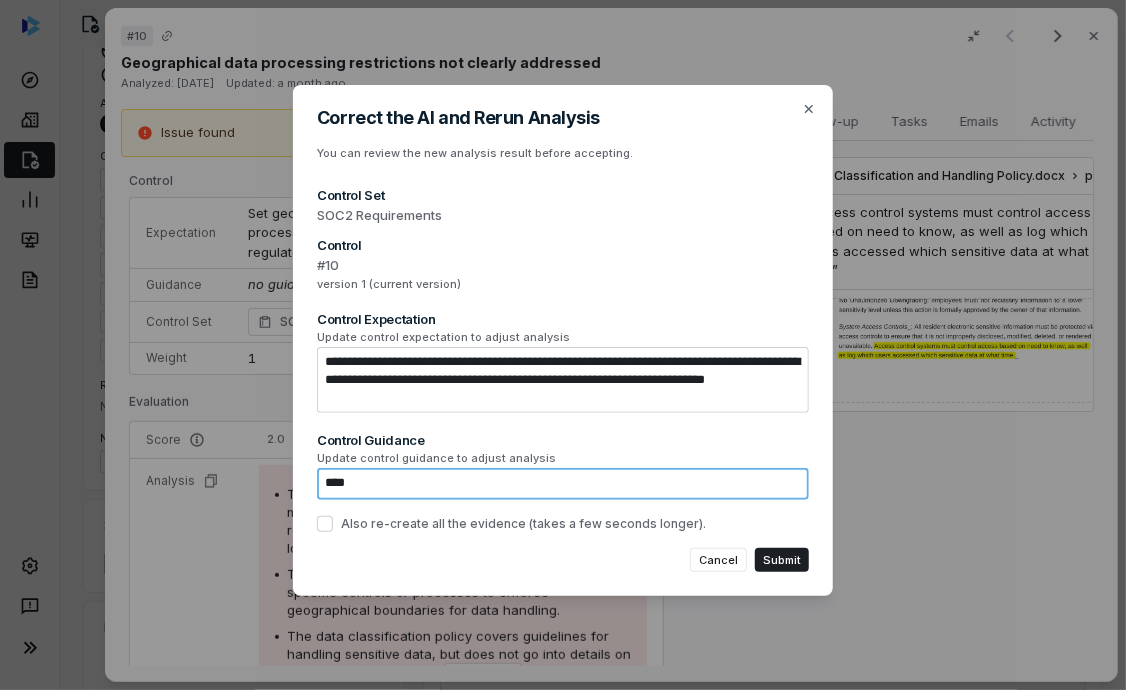 type on "*" 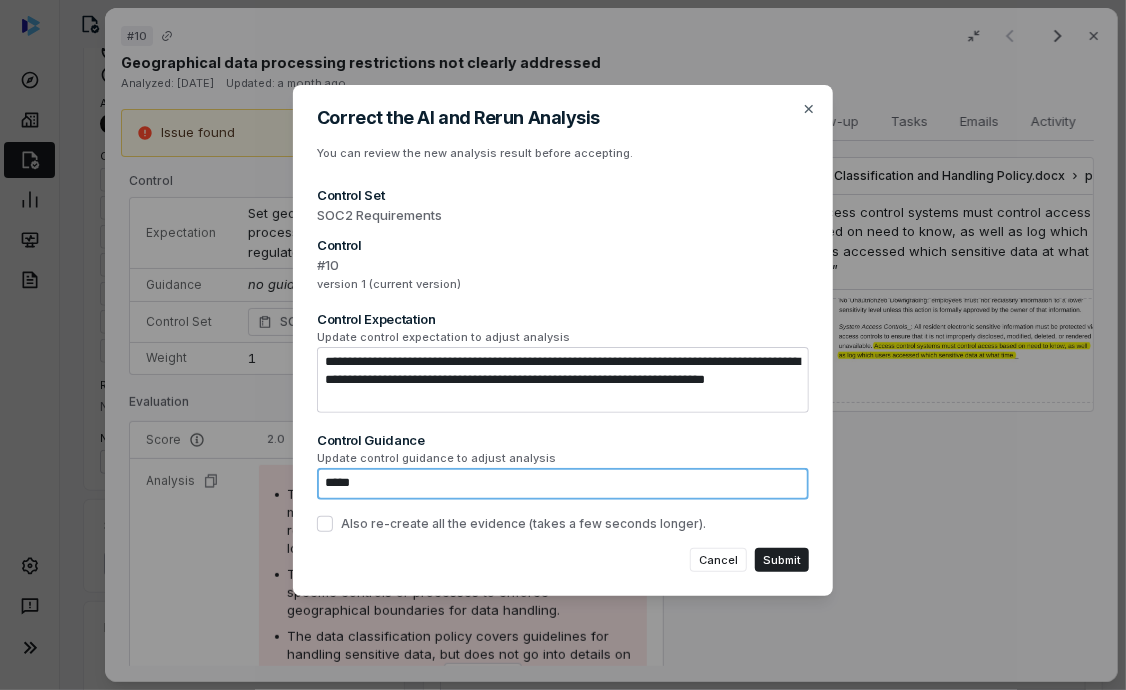 type on "*" 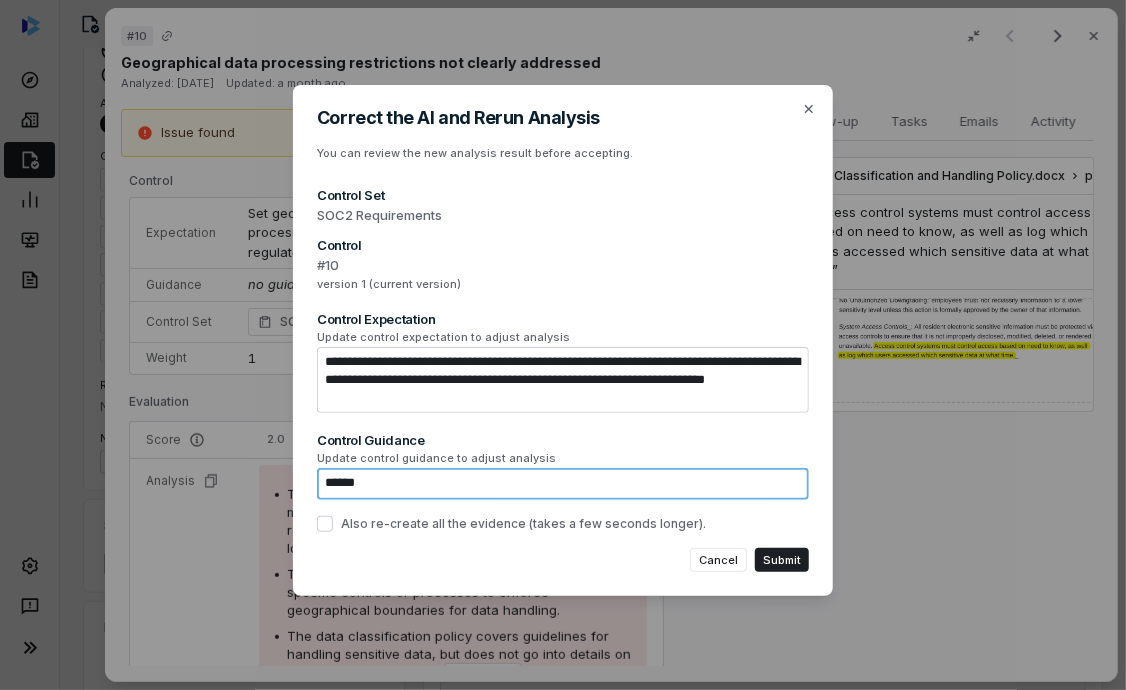 type on "*******" 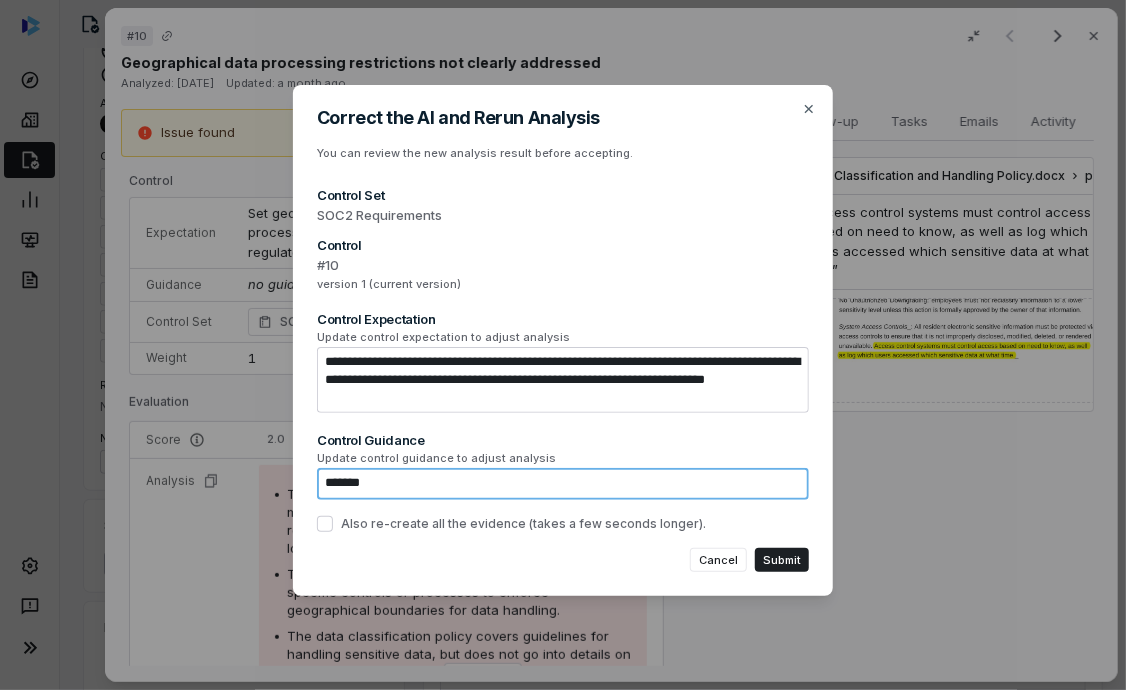 type on "*" 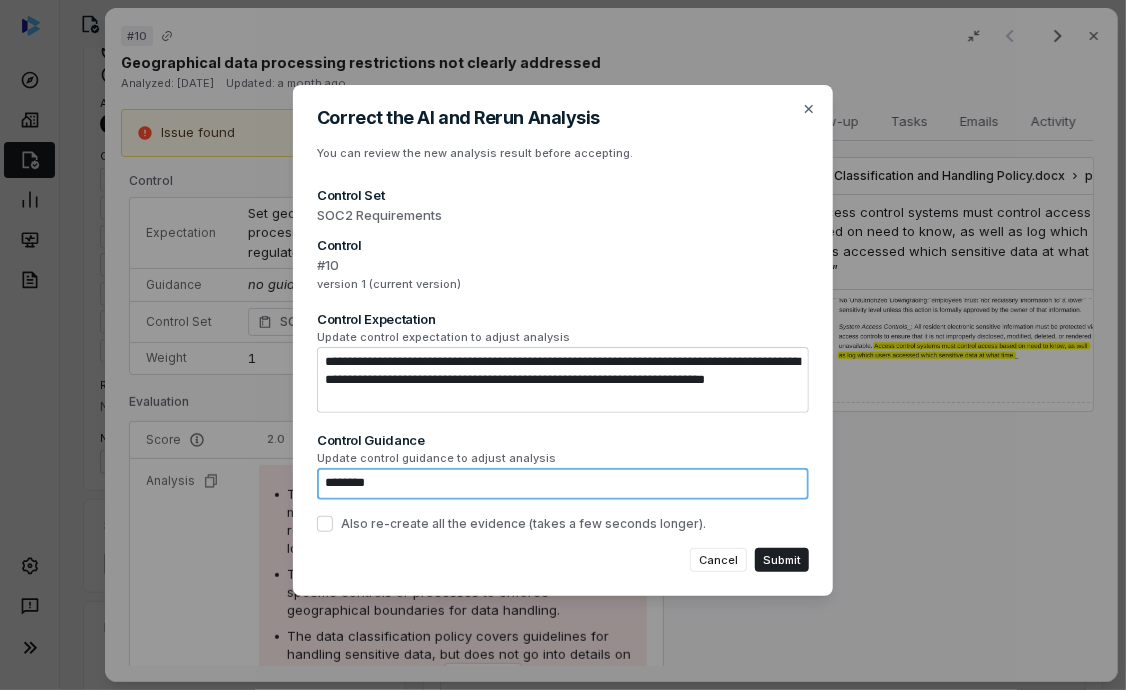 type on "*" 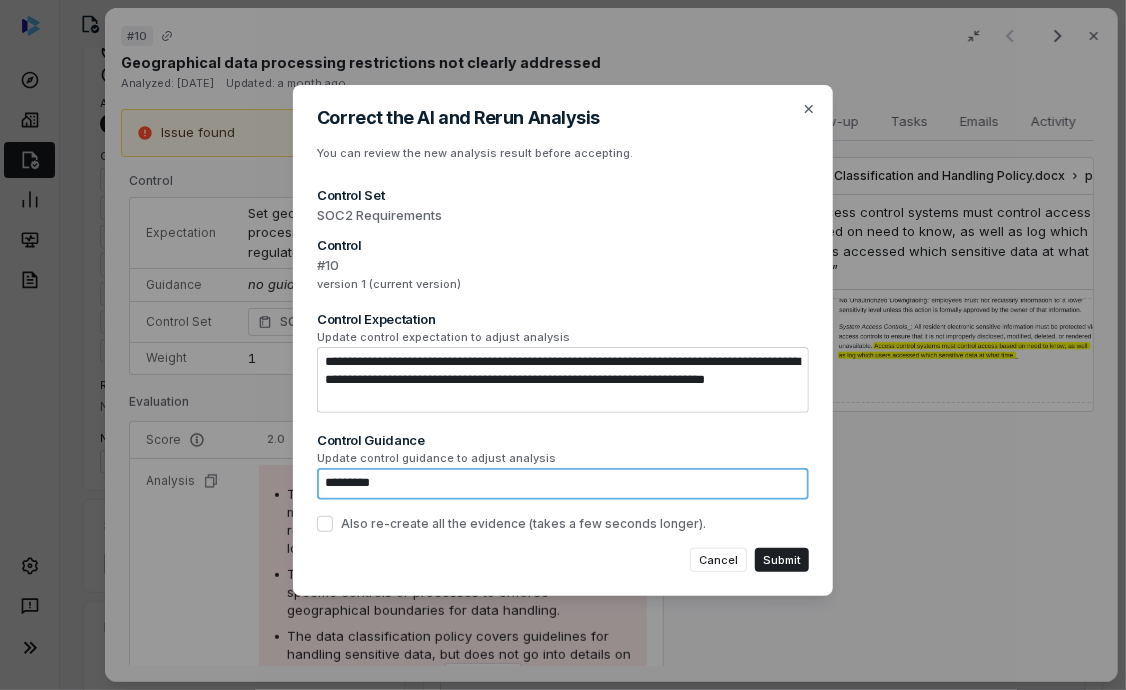 type on "**********" 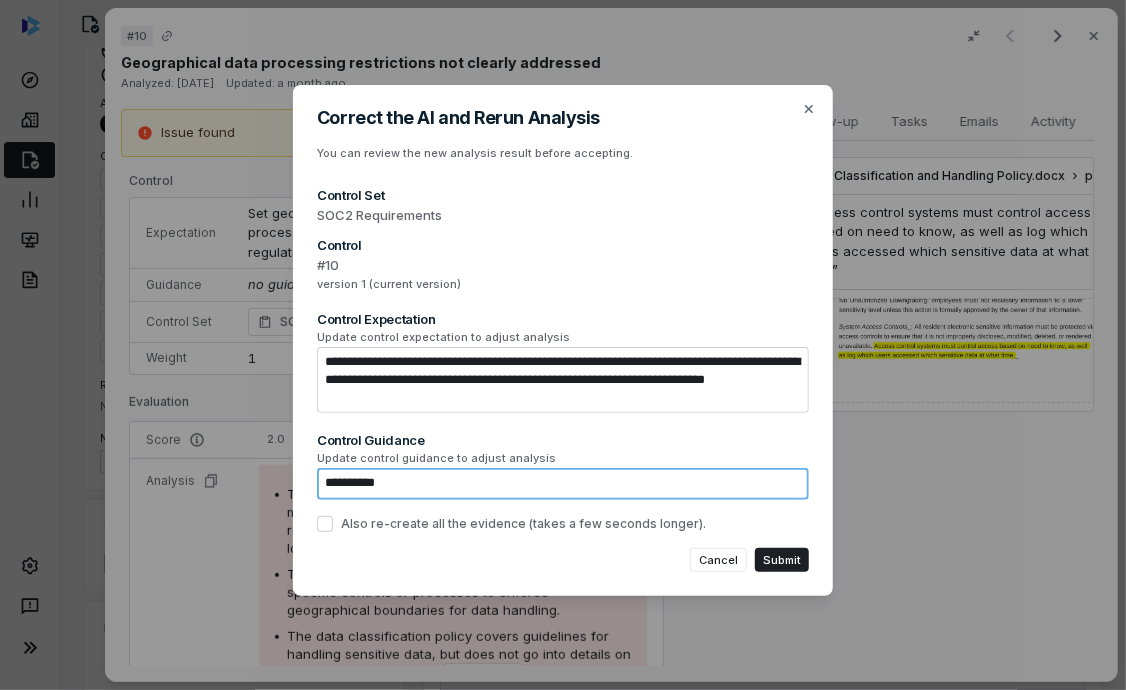 type on "*" 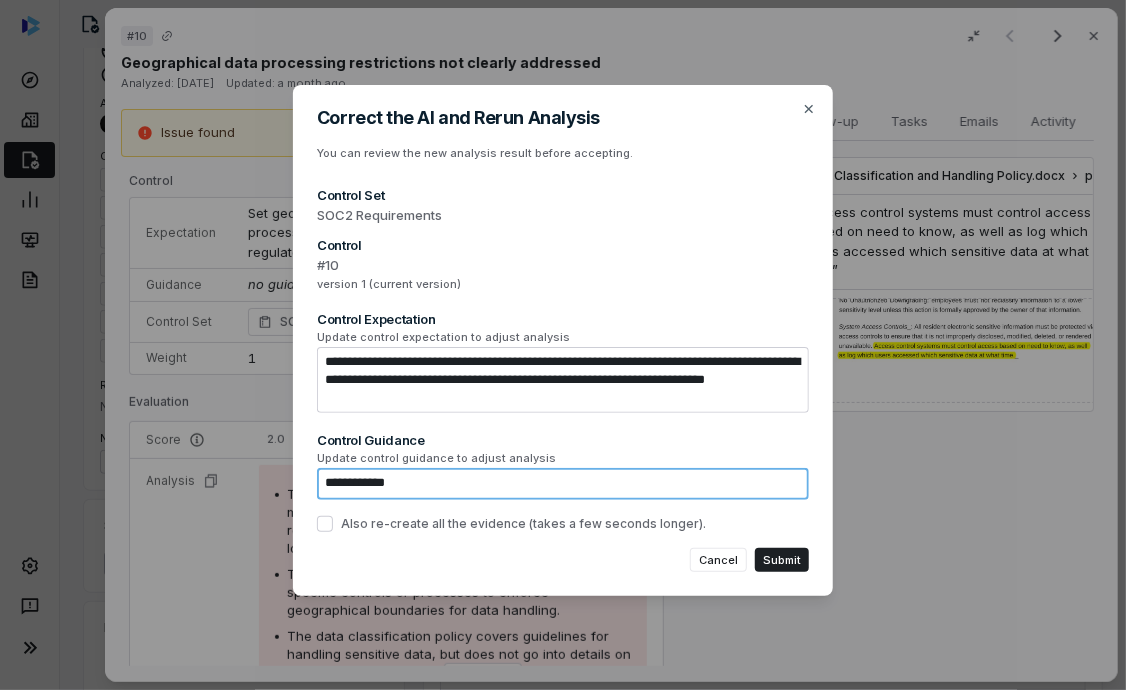 type on "**********" 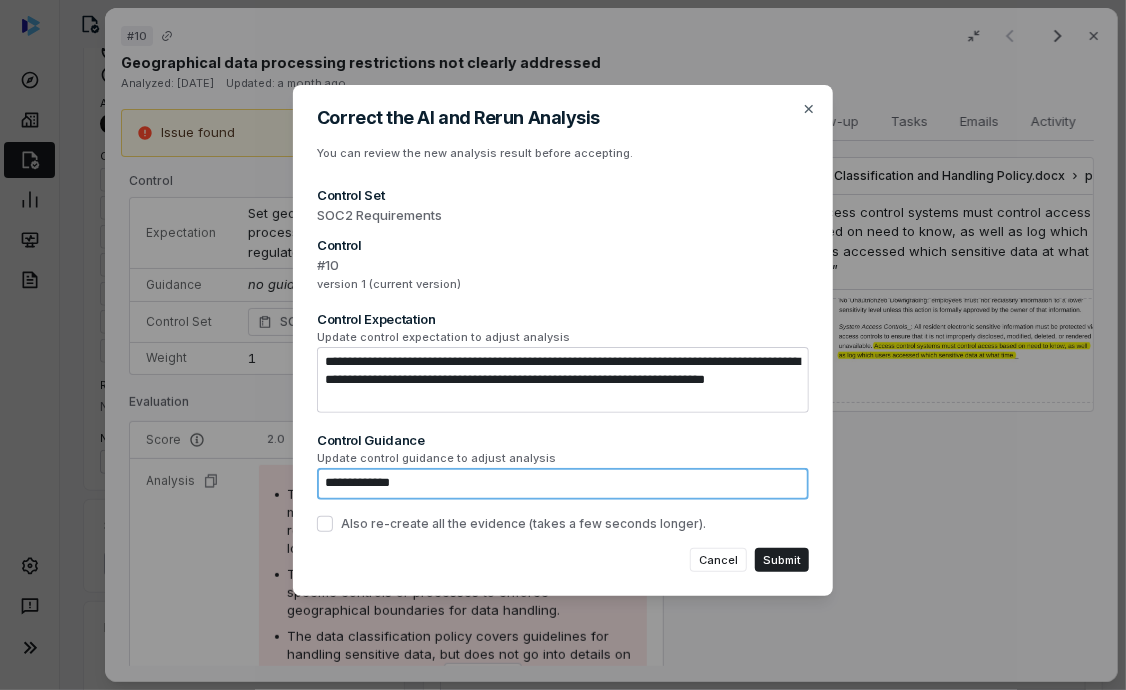 type on "*" 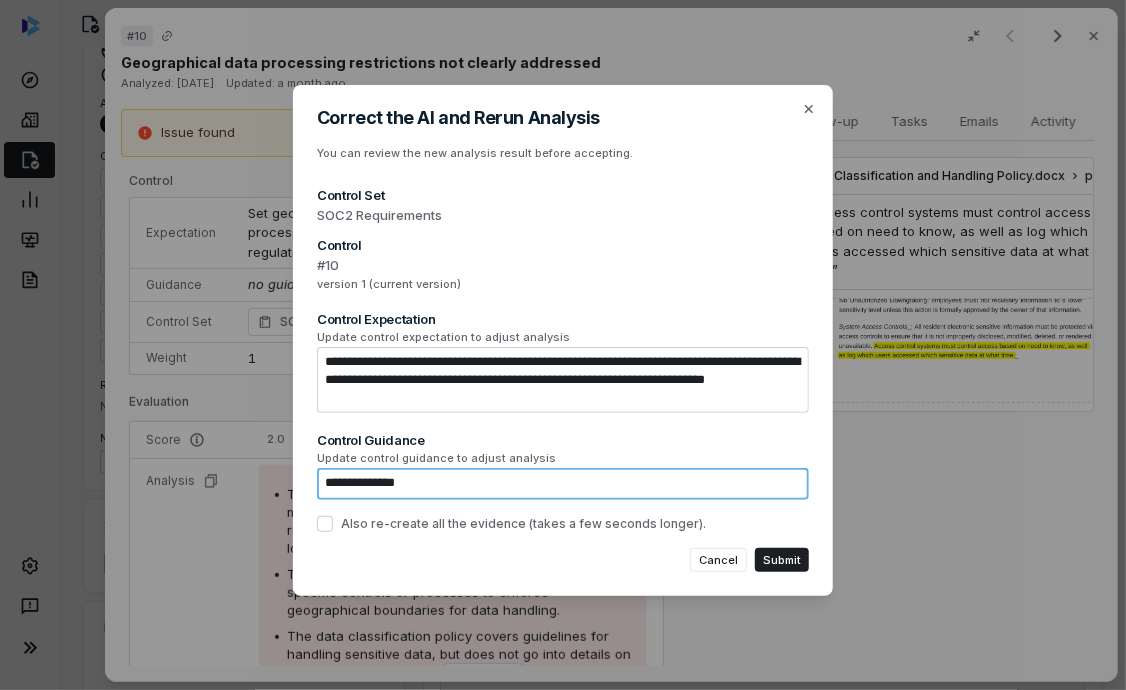 type on "*" 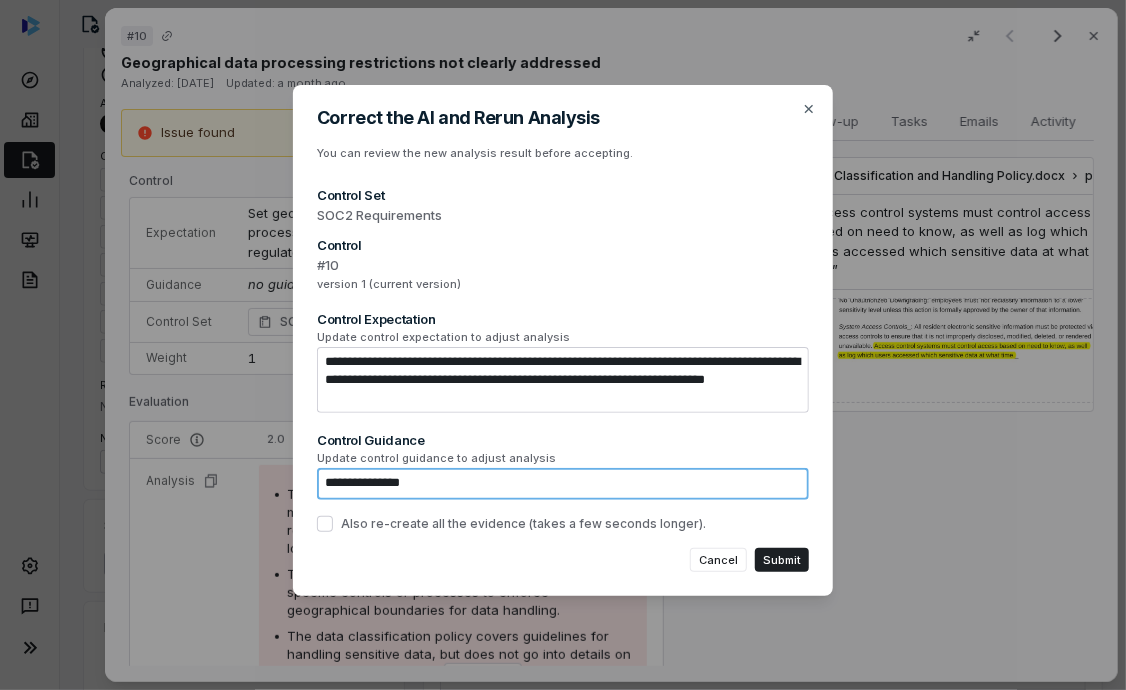 type on "**********" 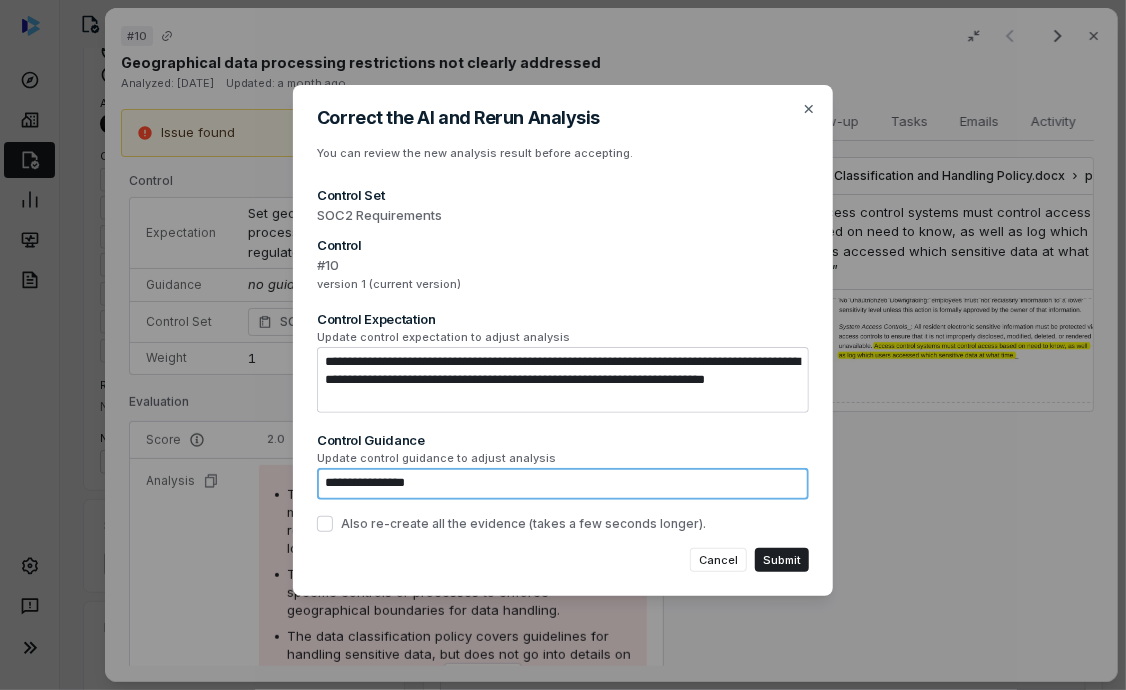 type on "*" 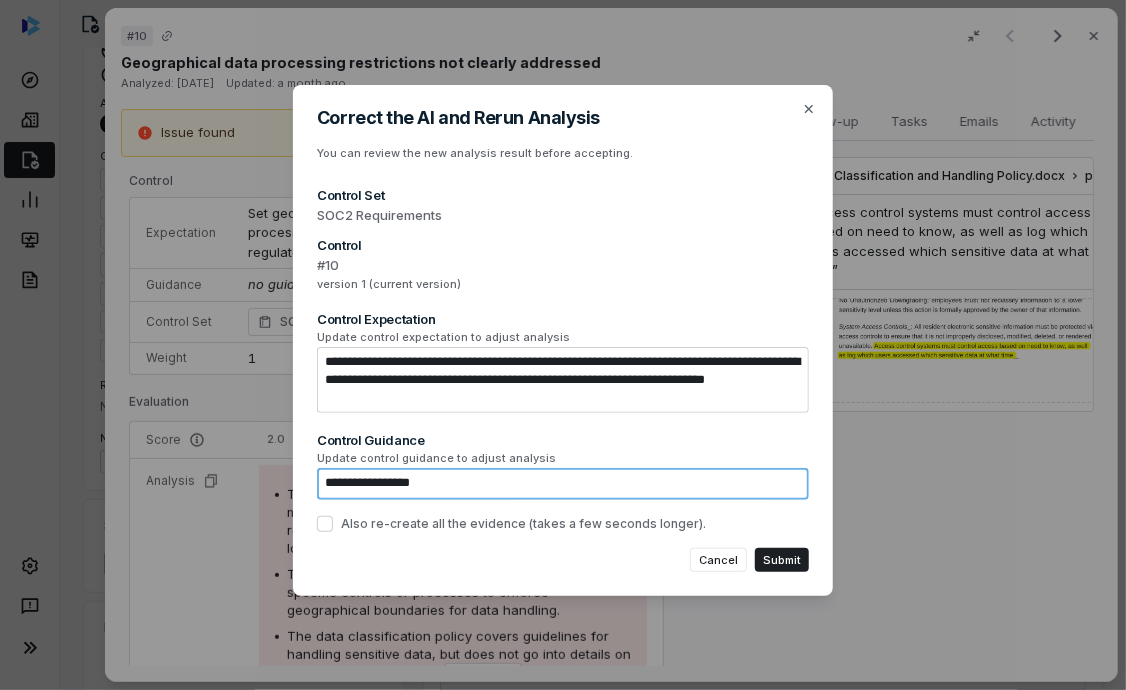 type on "*" 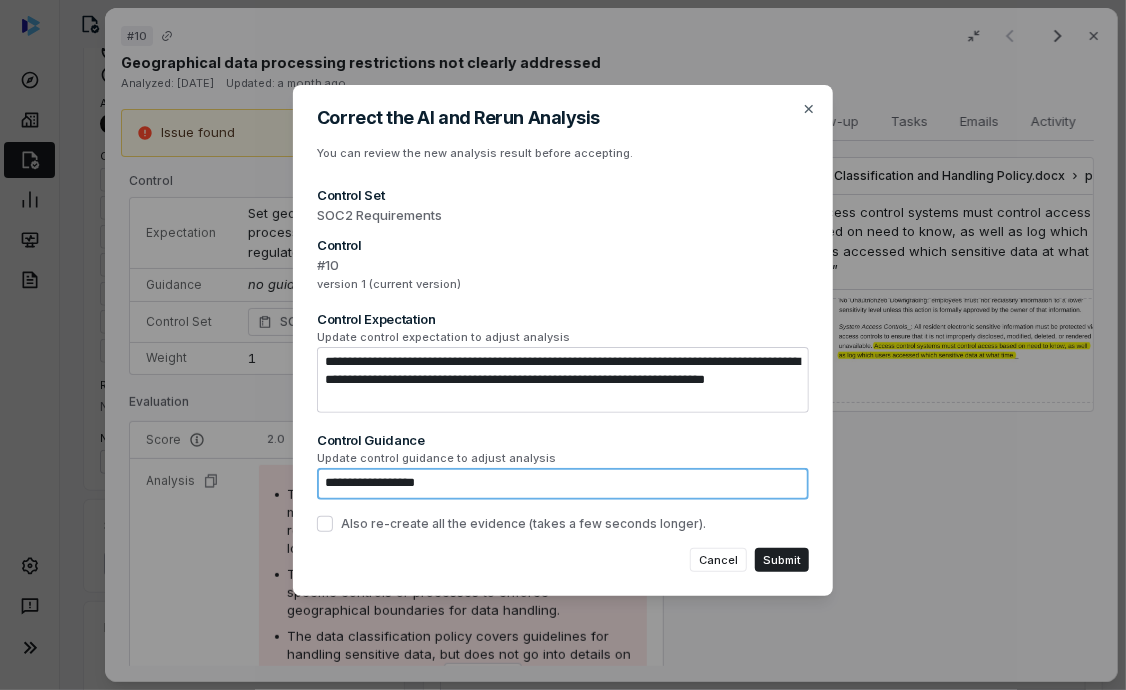 type on "*" 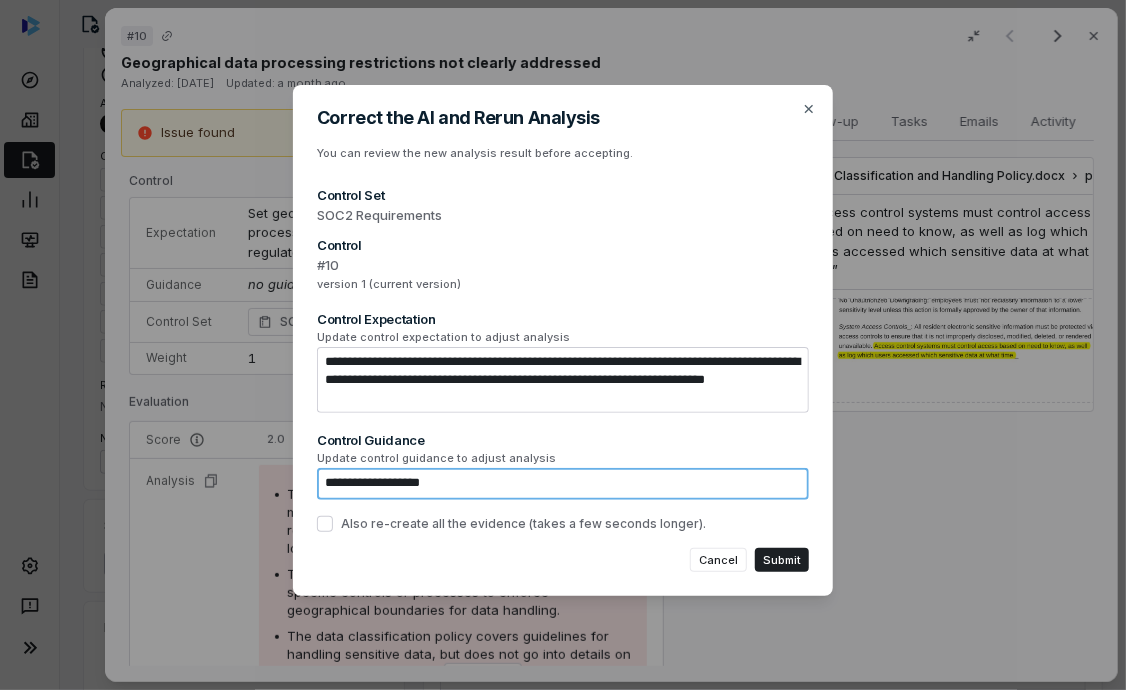 type on "*" 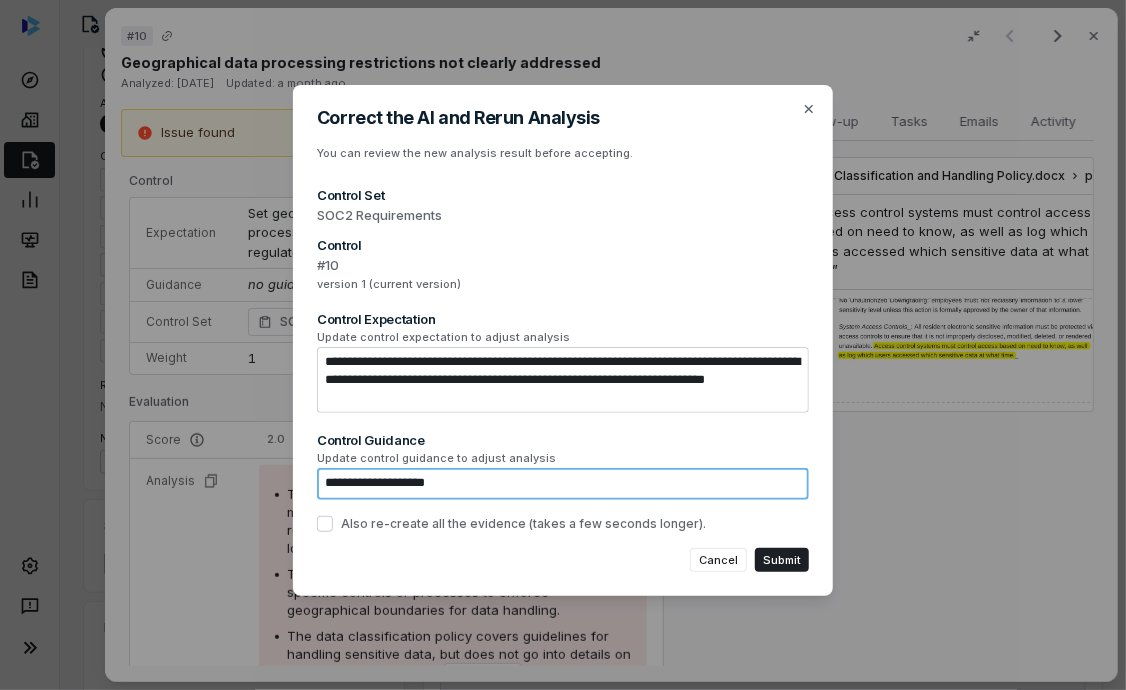 type on "**********" 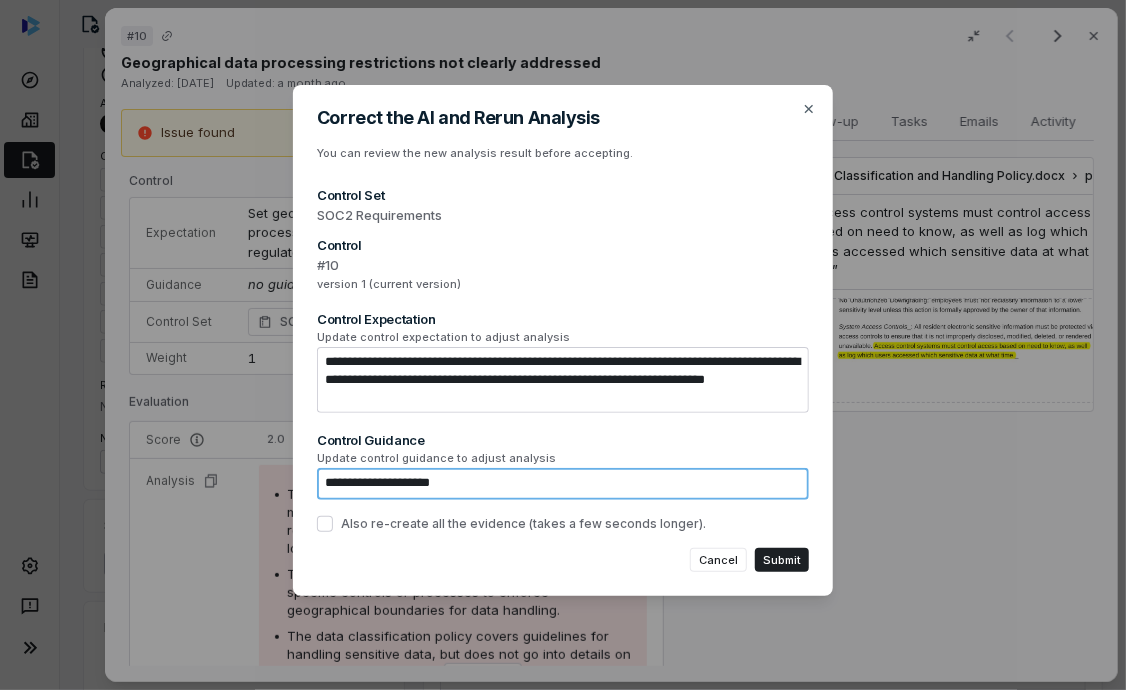 type on "*" 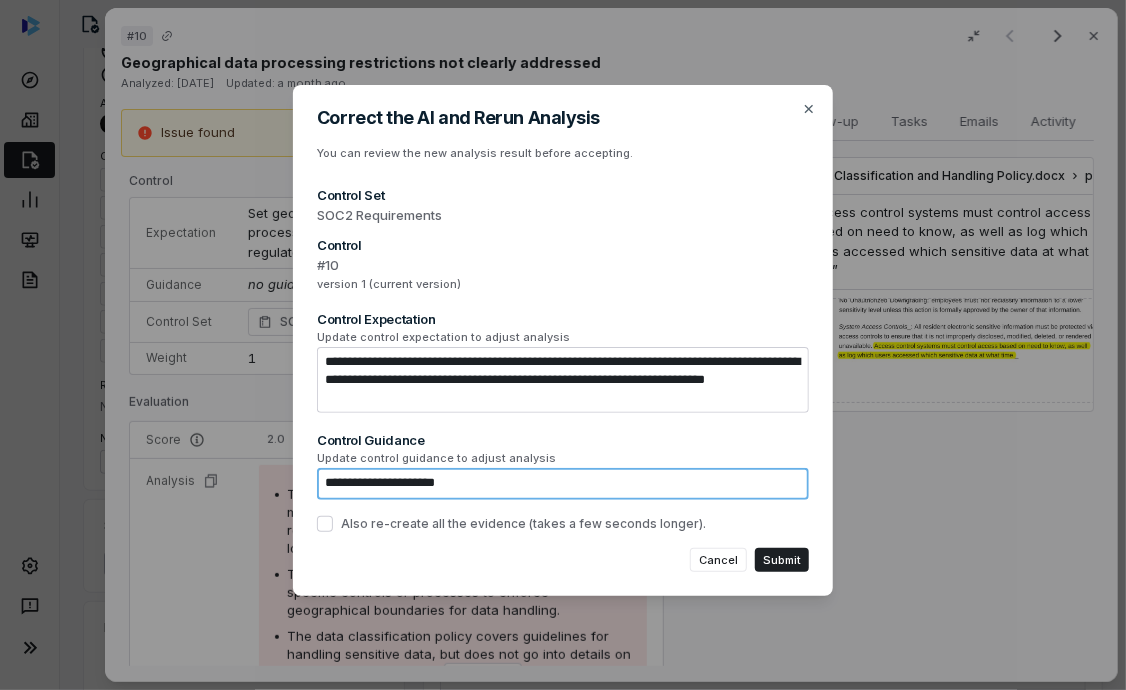 type on "*" 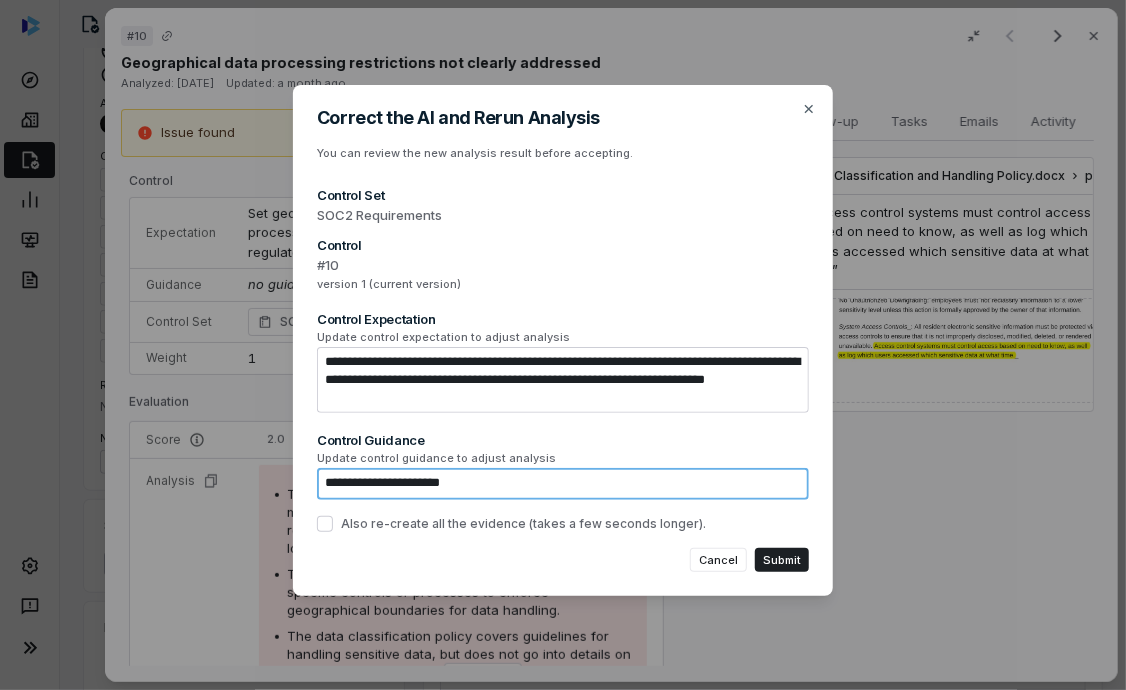 type on "**********" 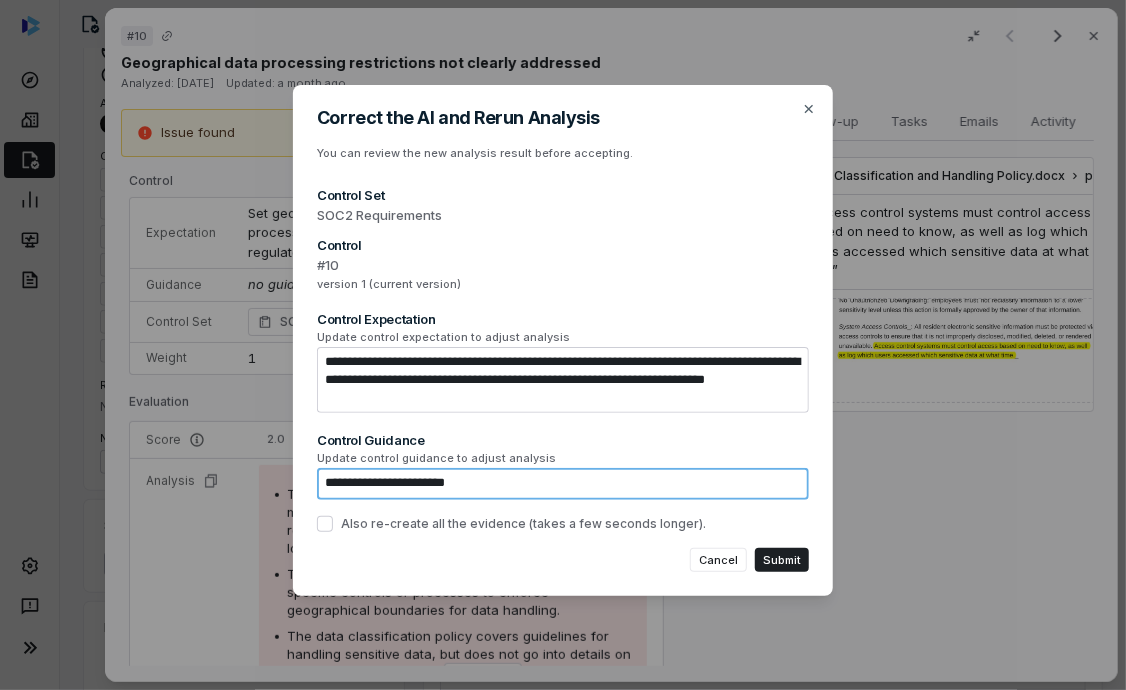 type on "*" 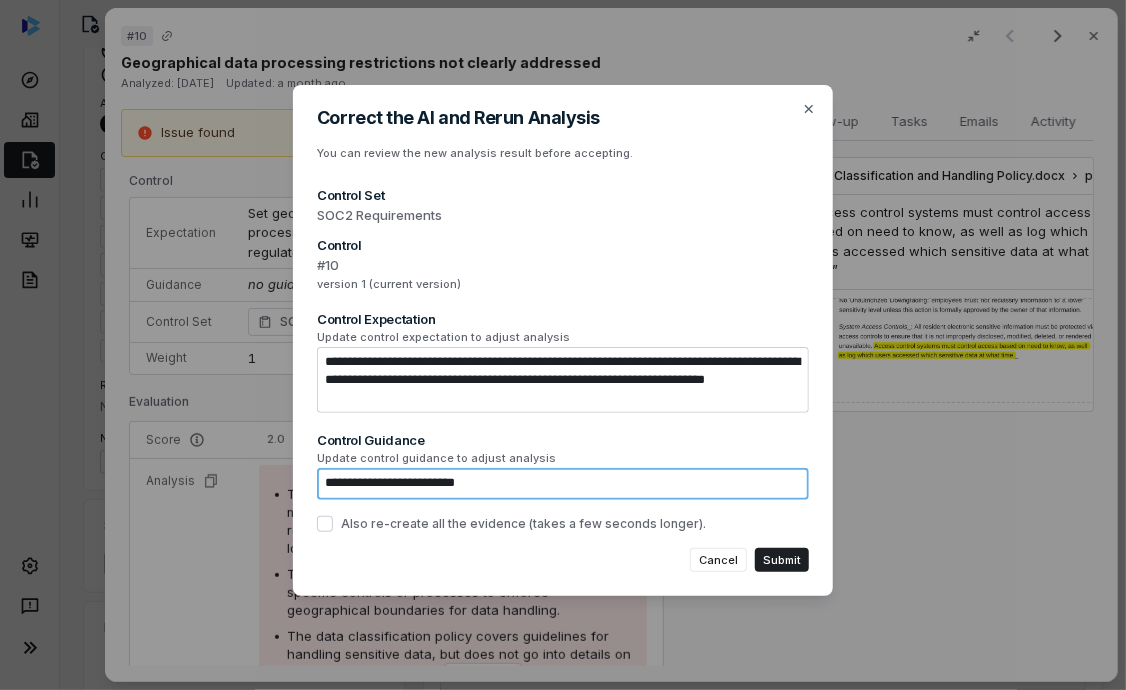 type on "**********" 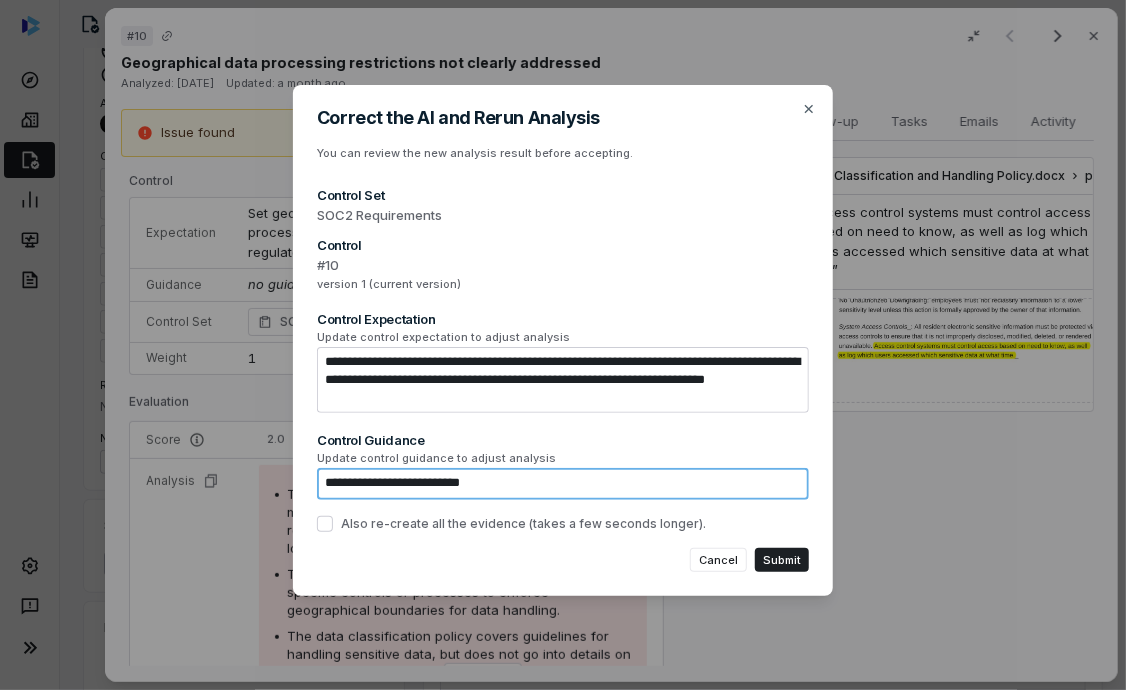 type on "*" 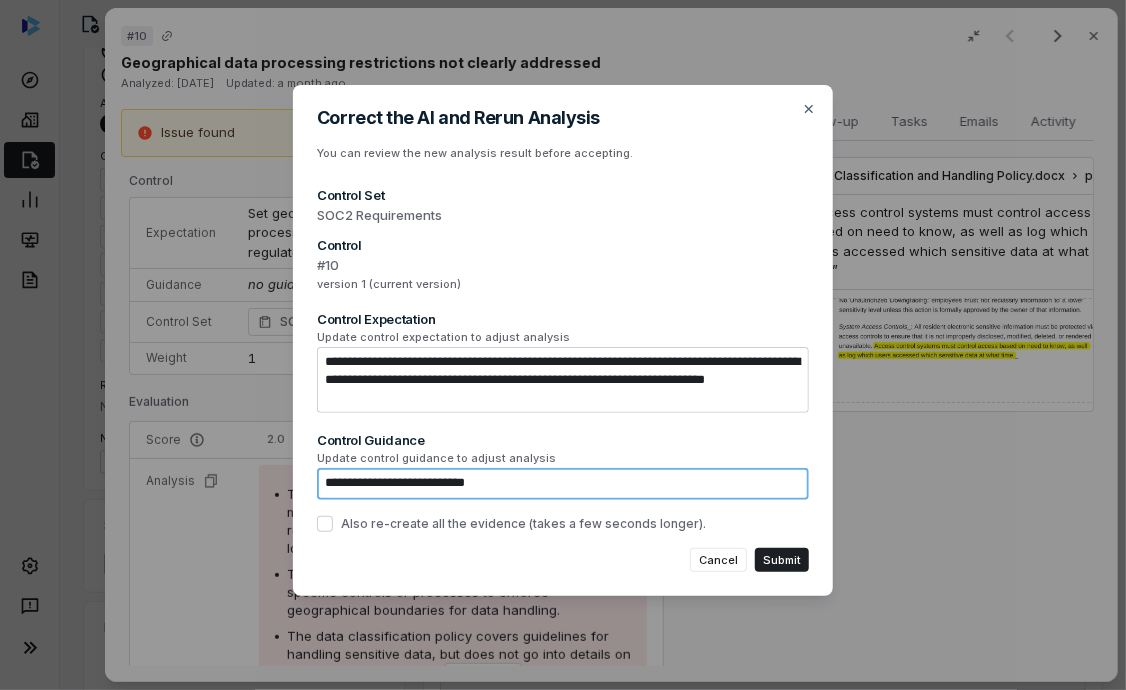 type on "**********" 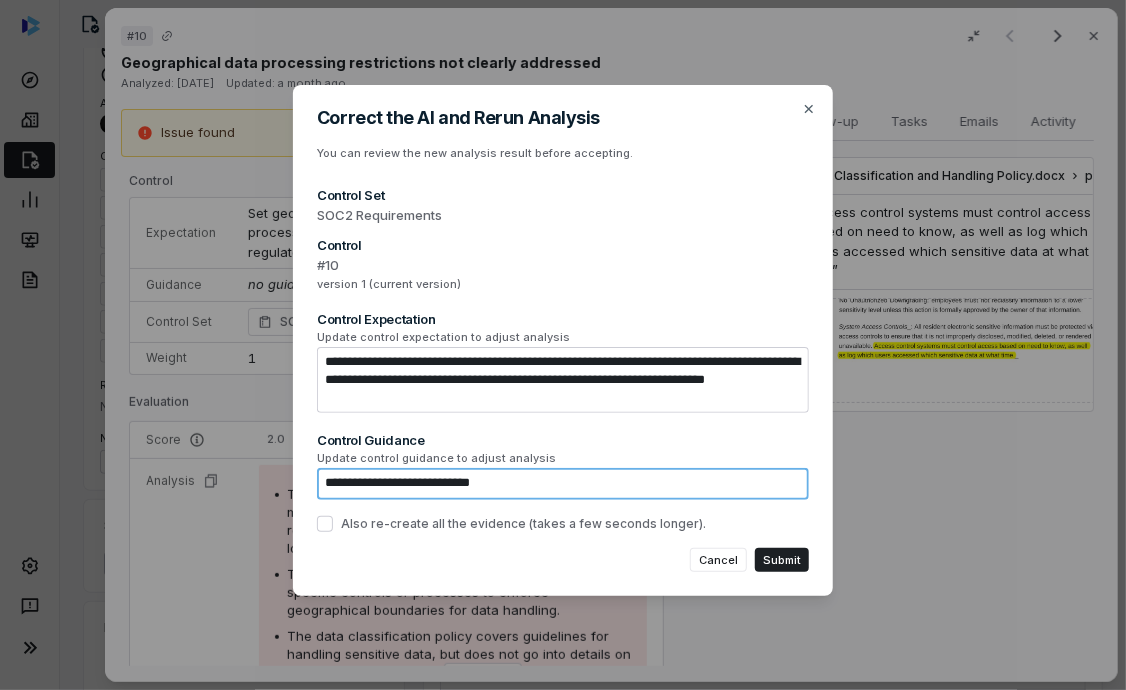 type on "*" 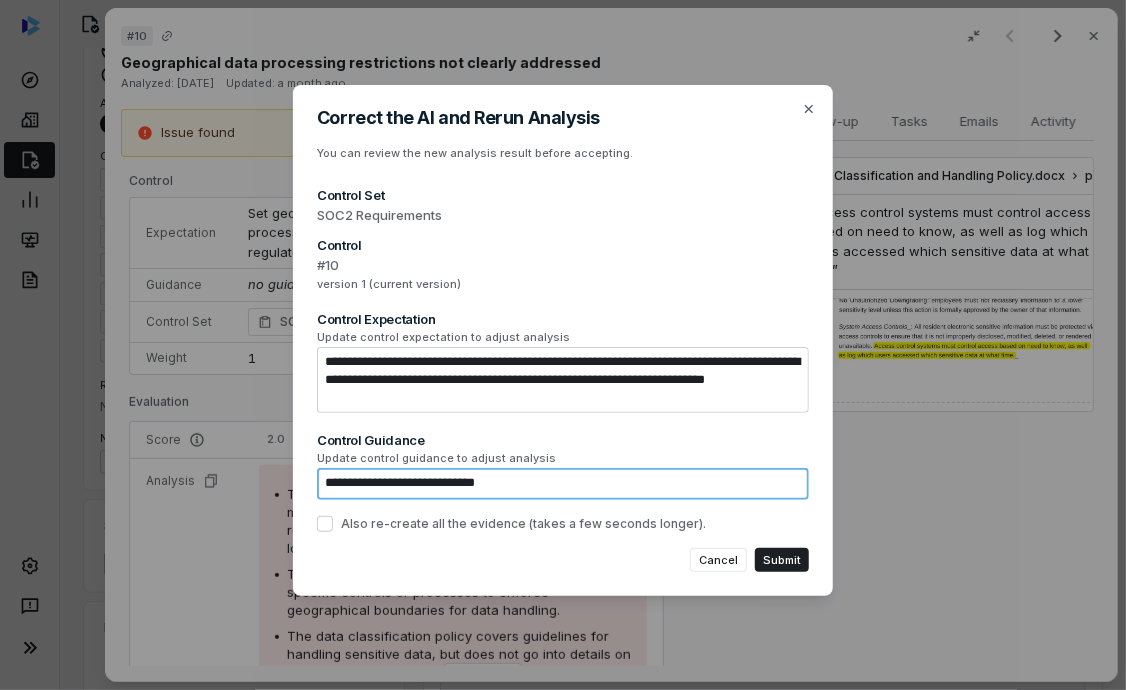 type on "*" 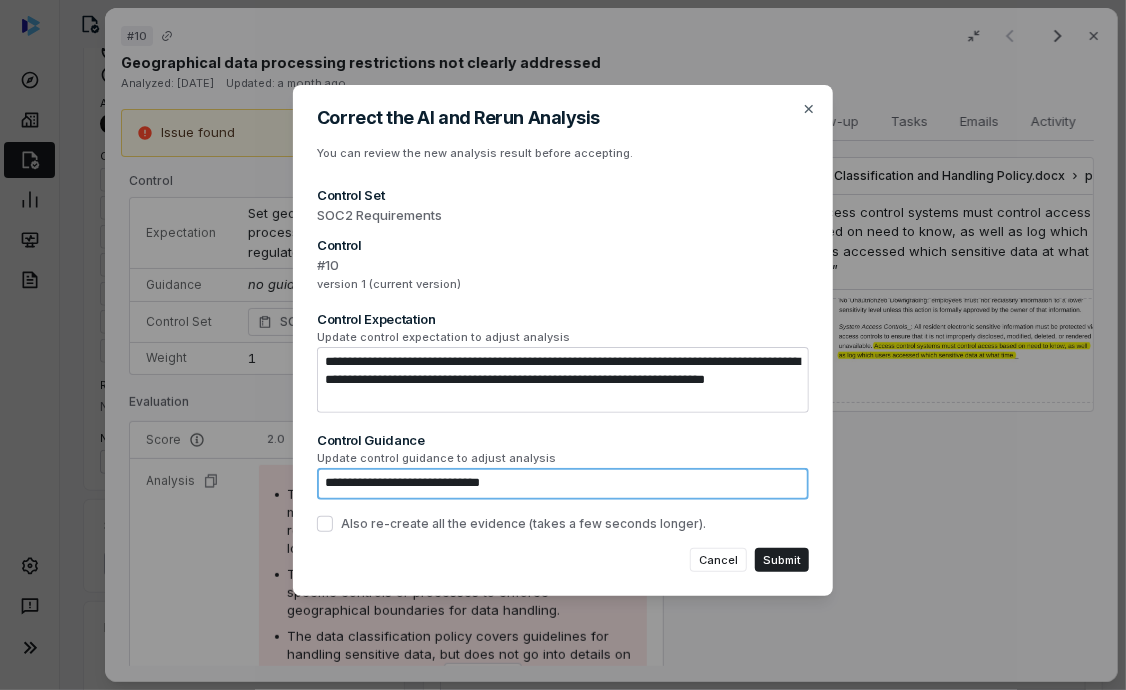 type on "*" 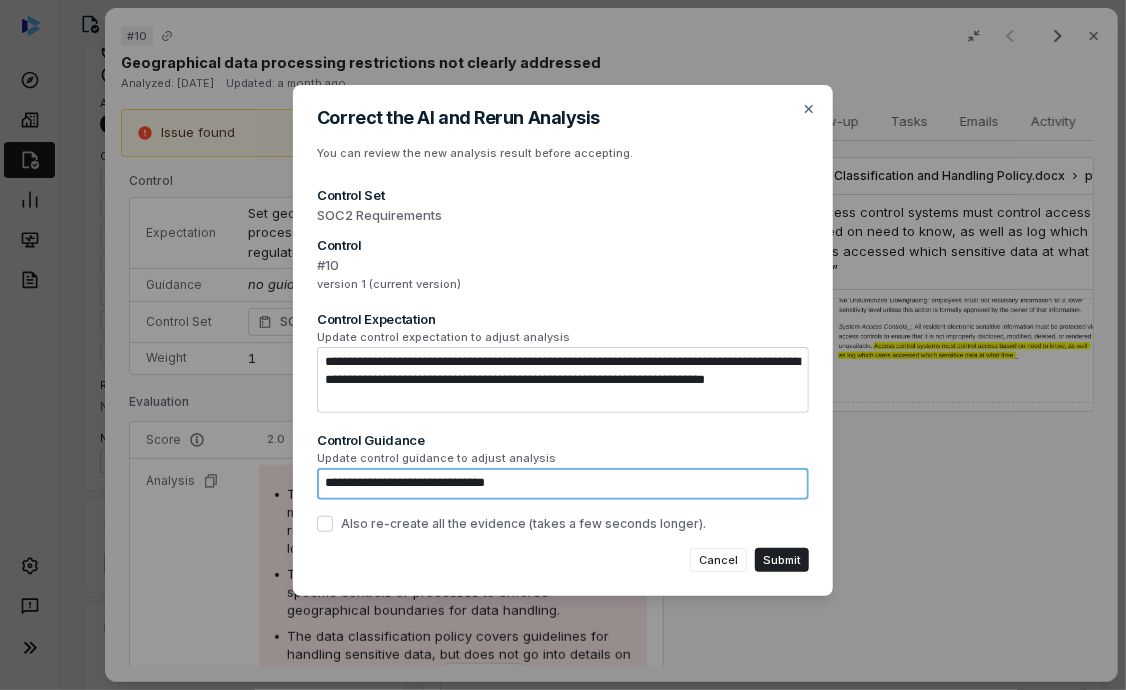 type on "*" 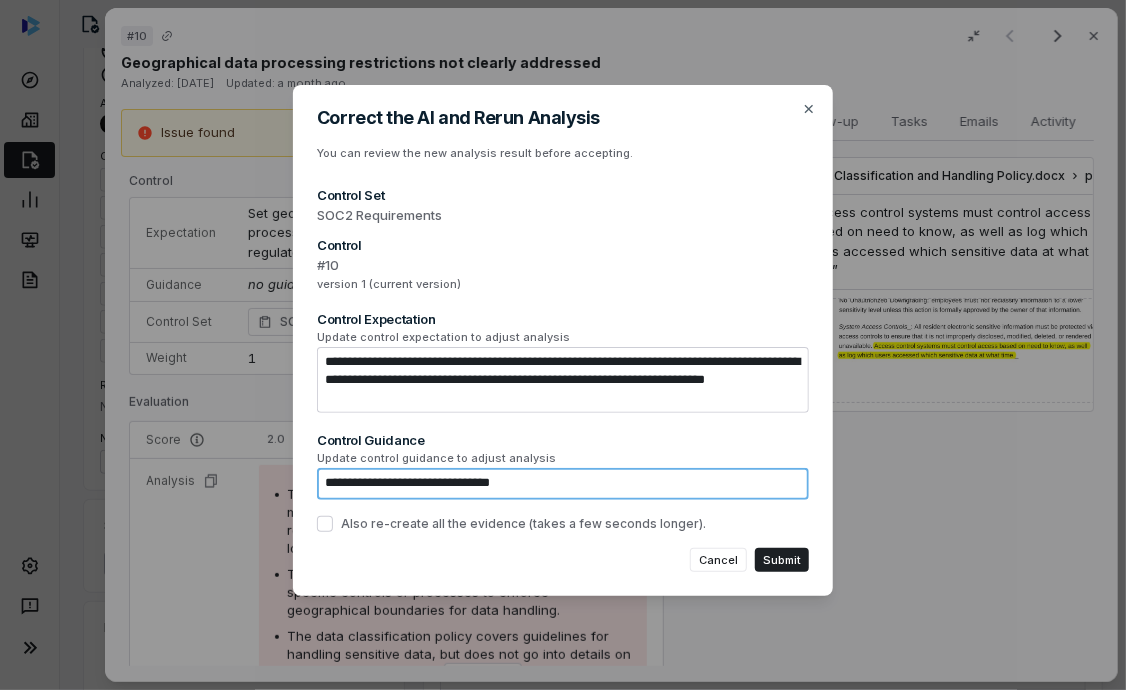 type on "*" 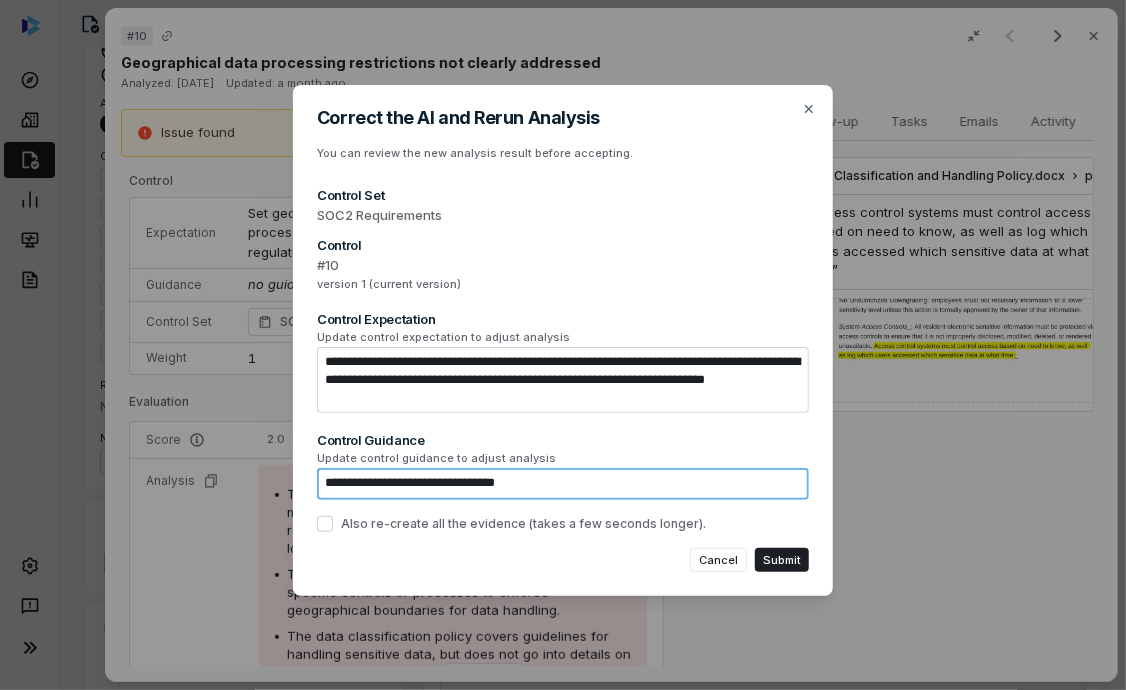 type on "*" 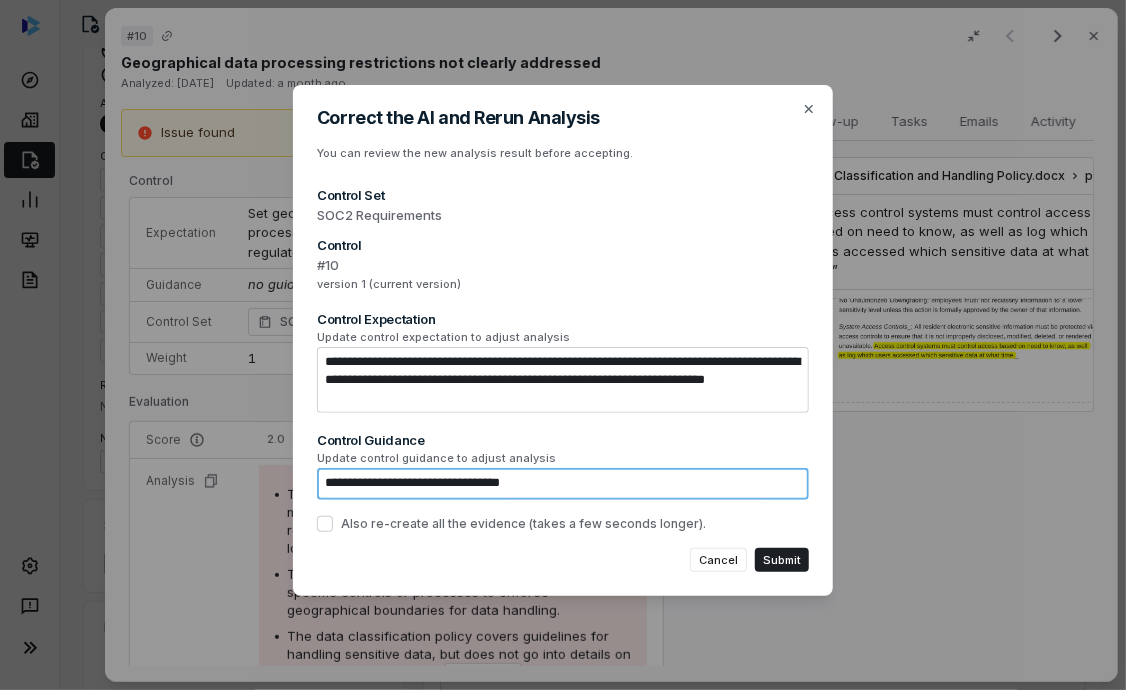 type on "*" 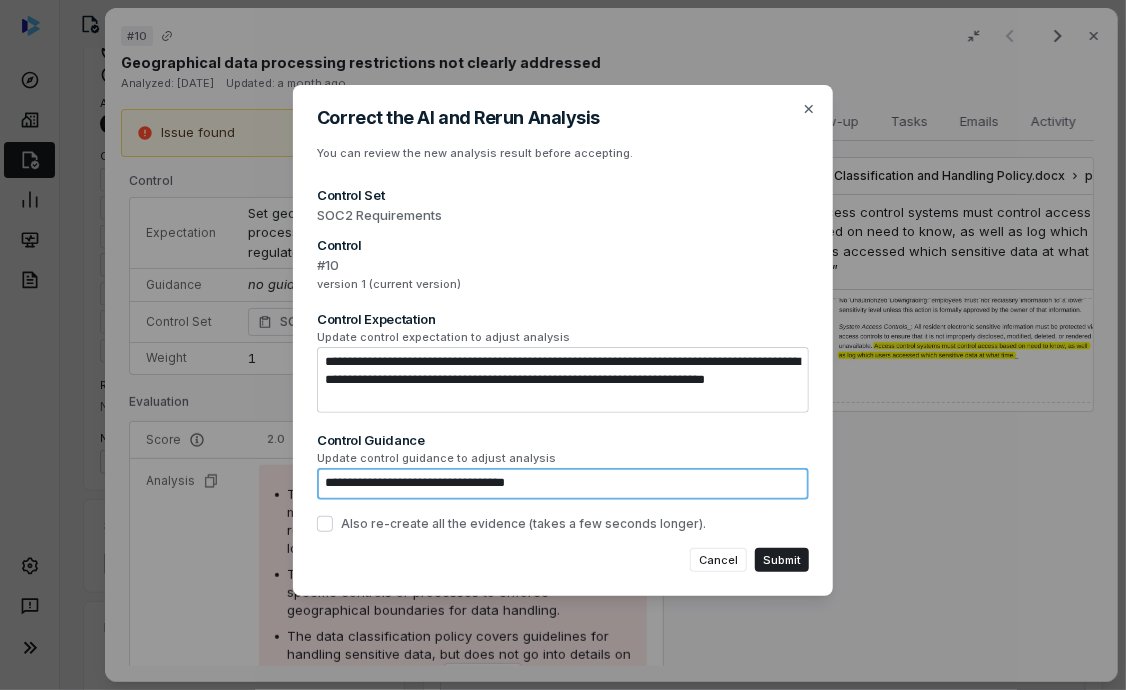 type on "*" 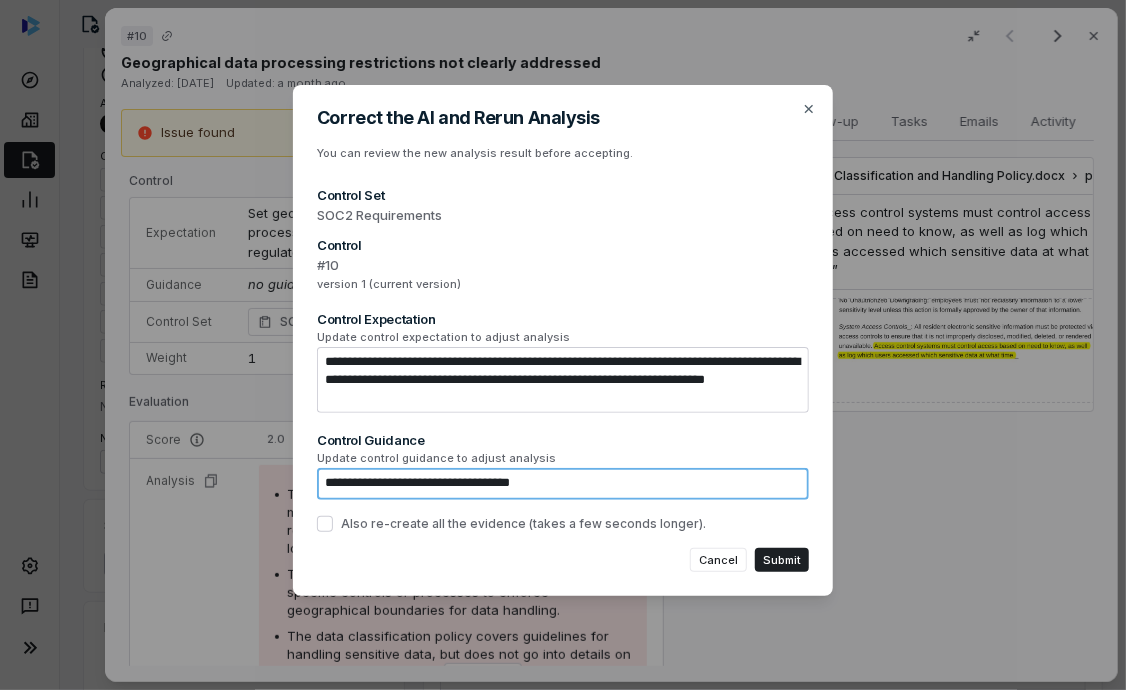 type on "*" 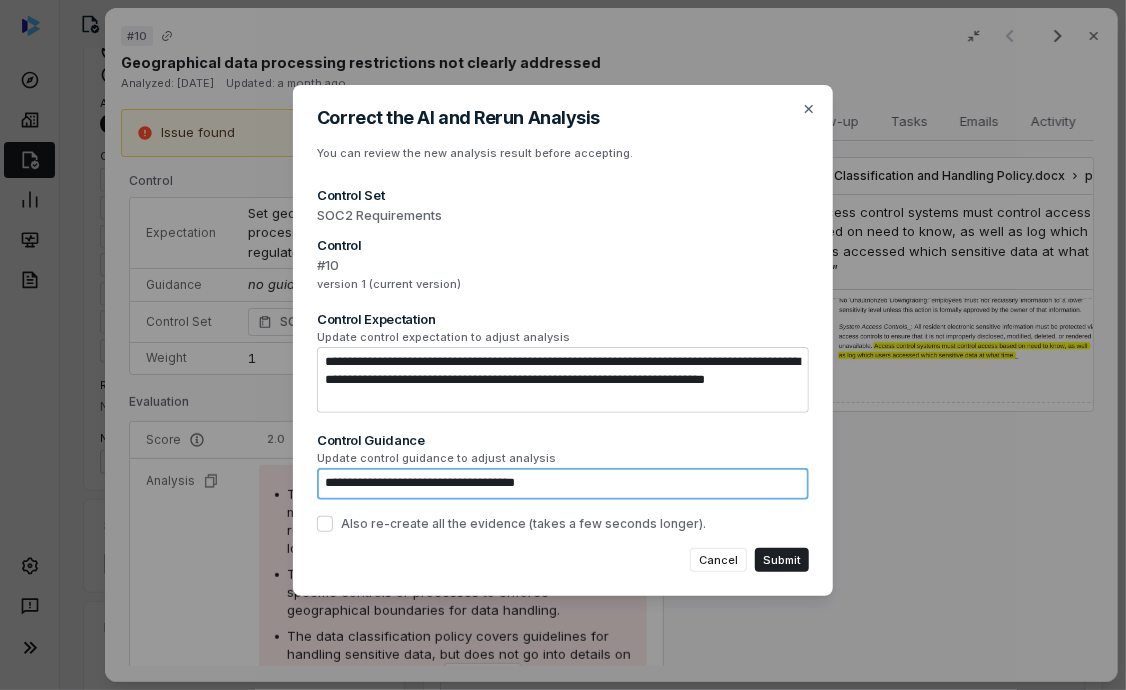 type on "**********" 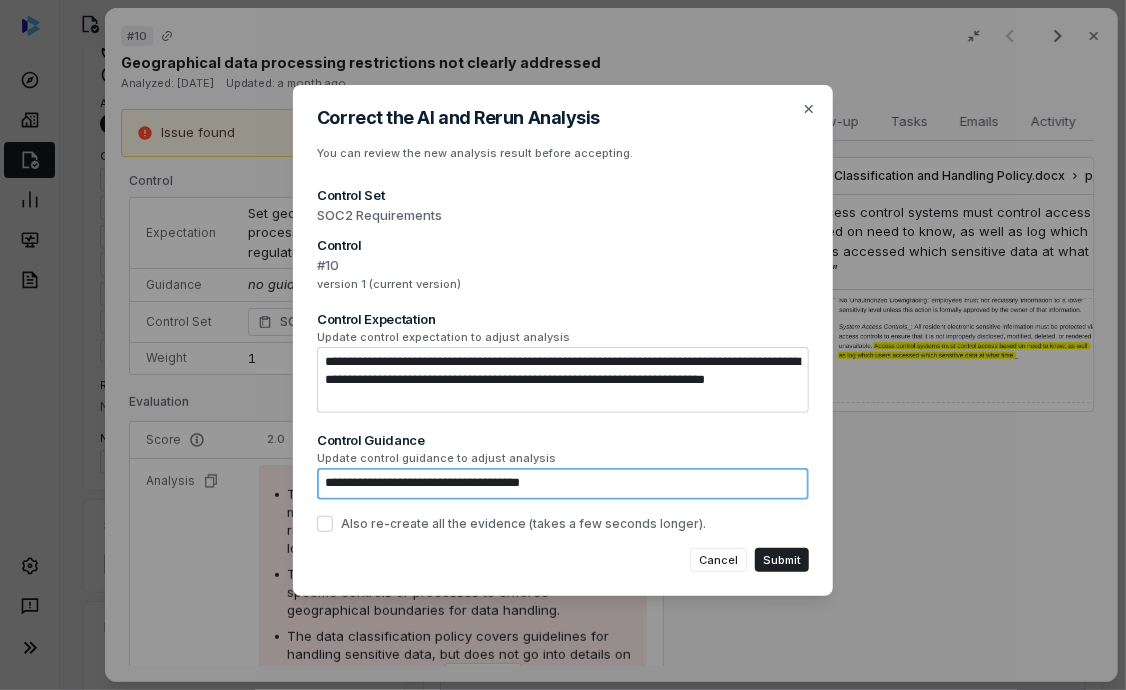 type on "*" 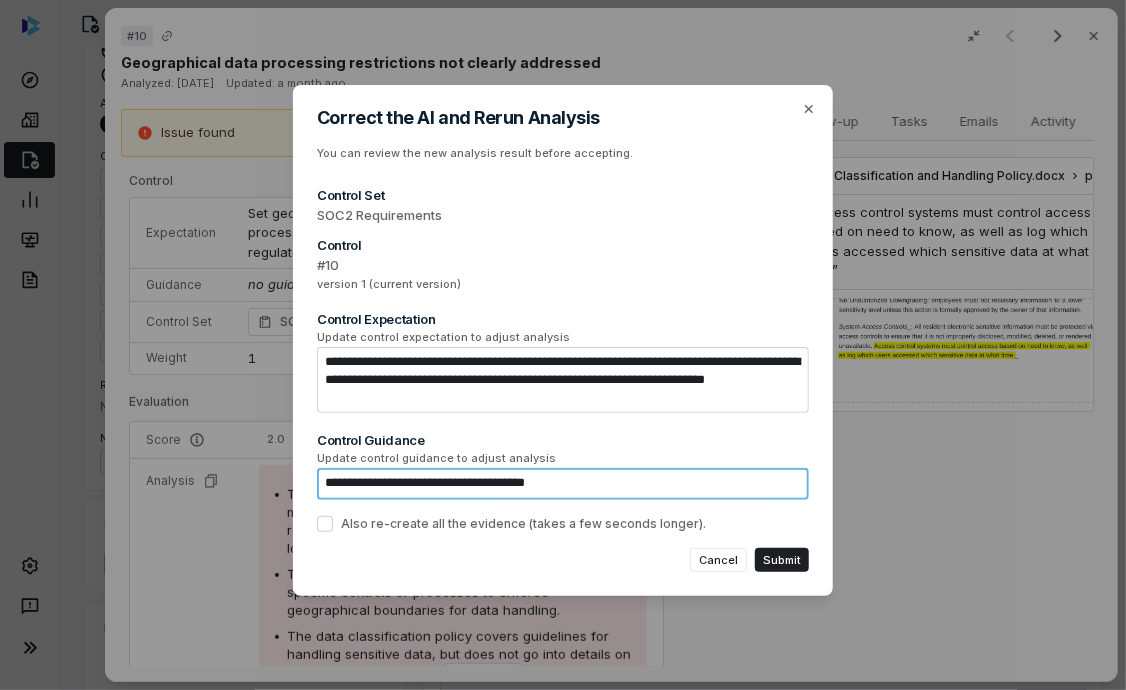 type on "*" 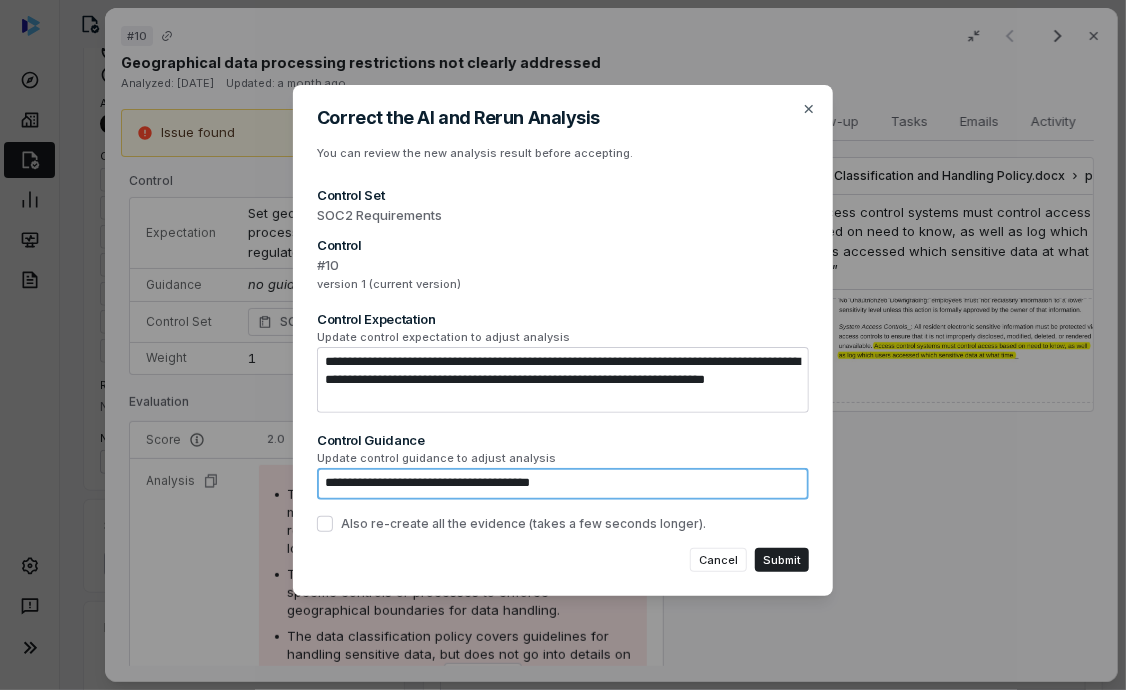 type on "*" 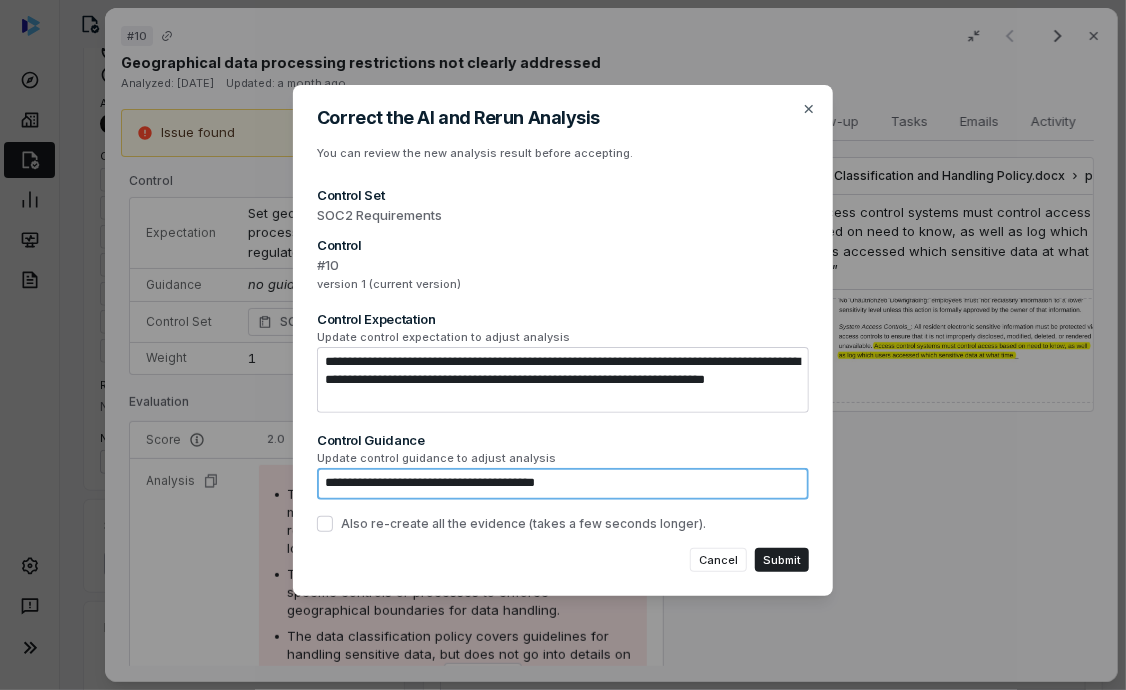 type on "*" 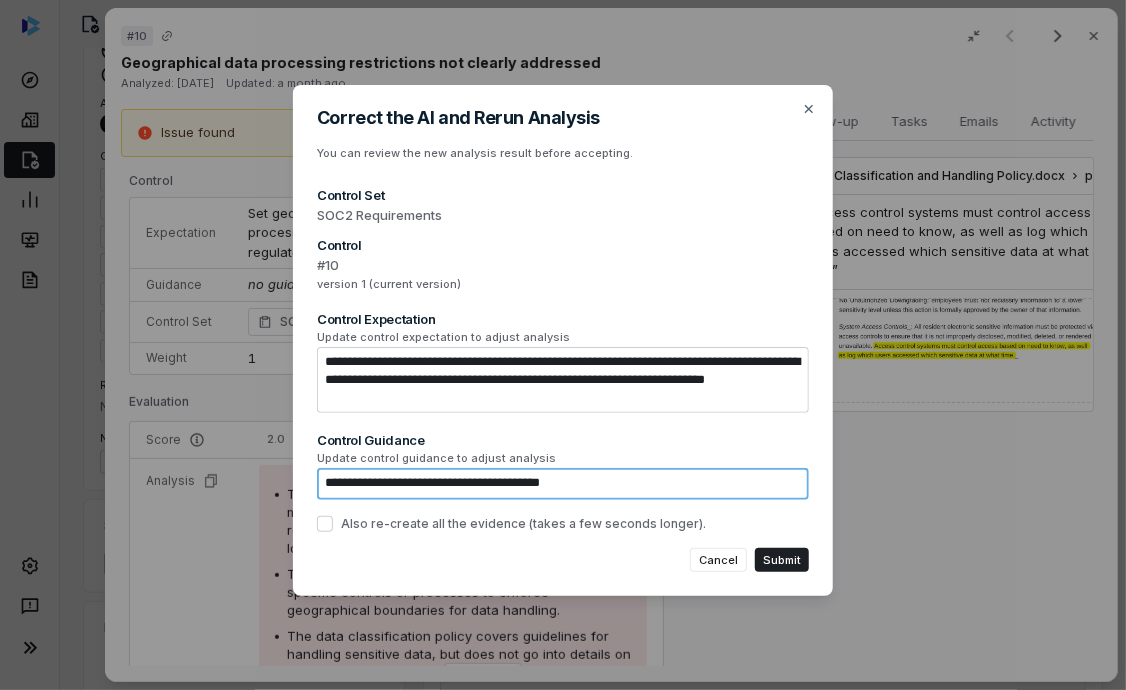 type on "*" 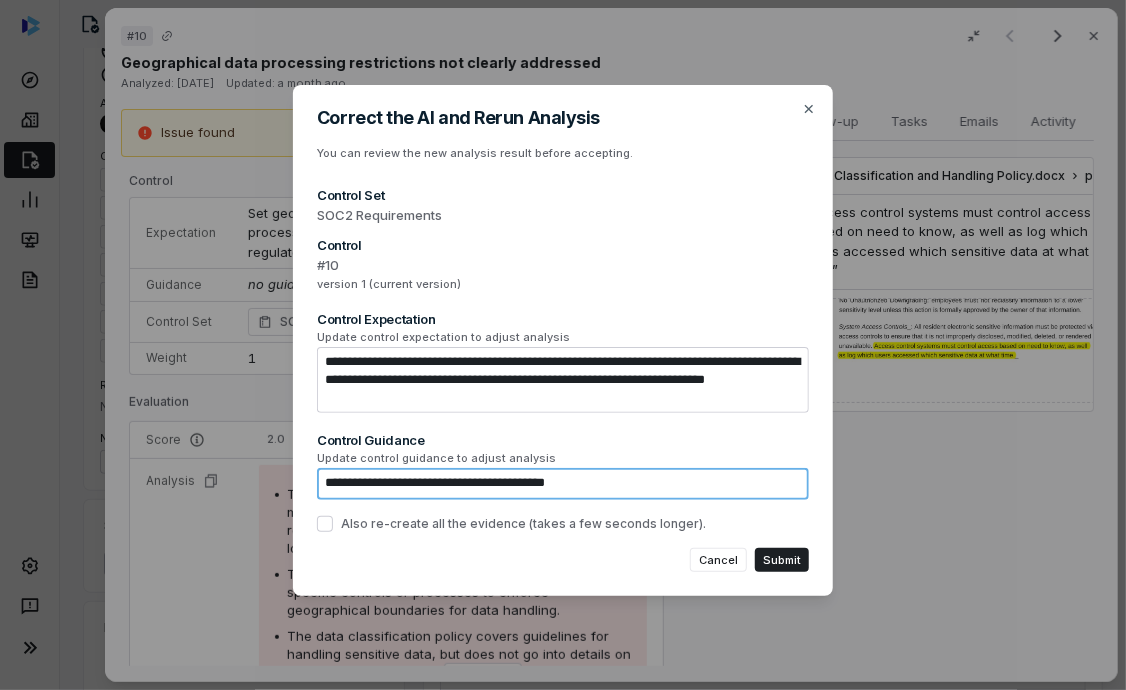 type on "*" 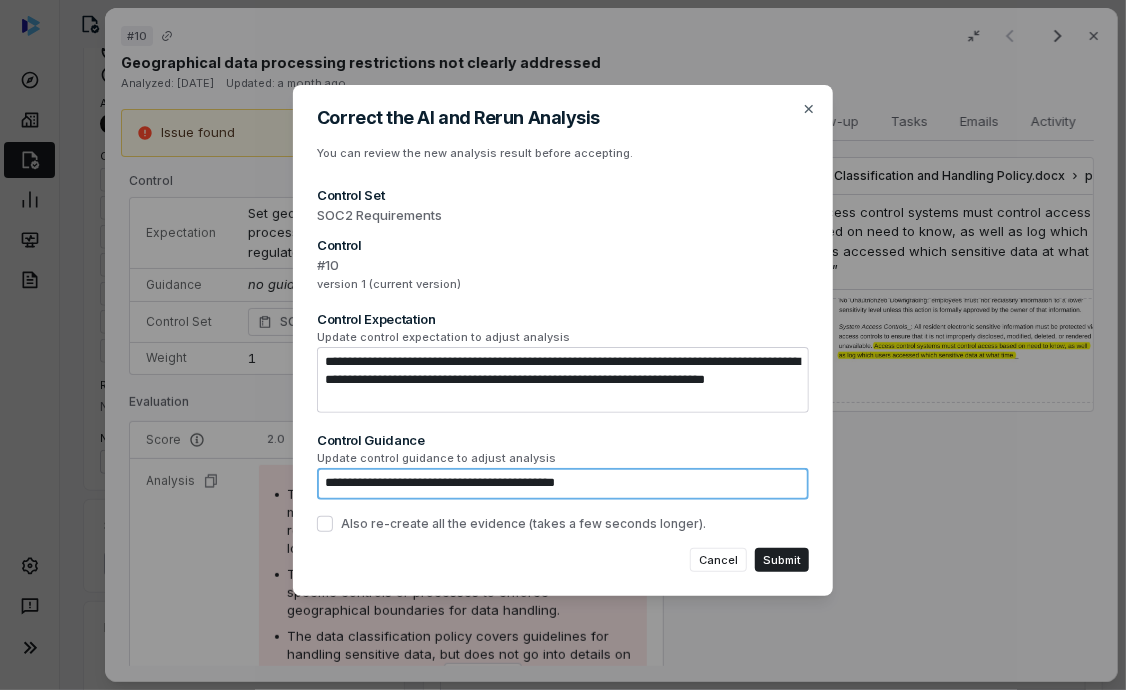 type on "**********" 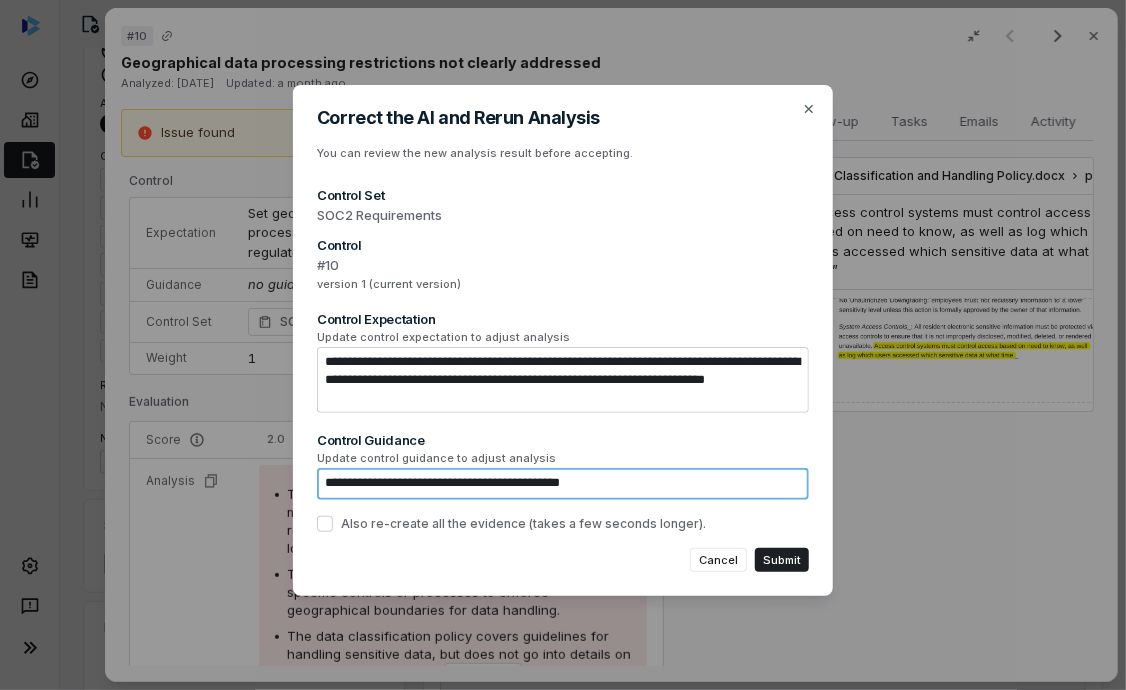 type on "*" 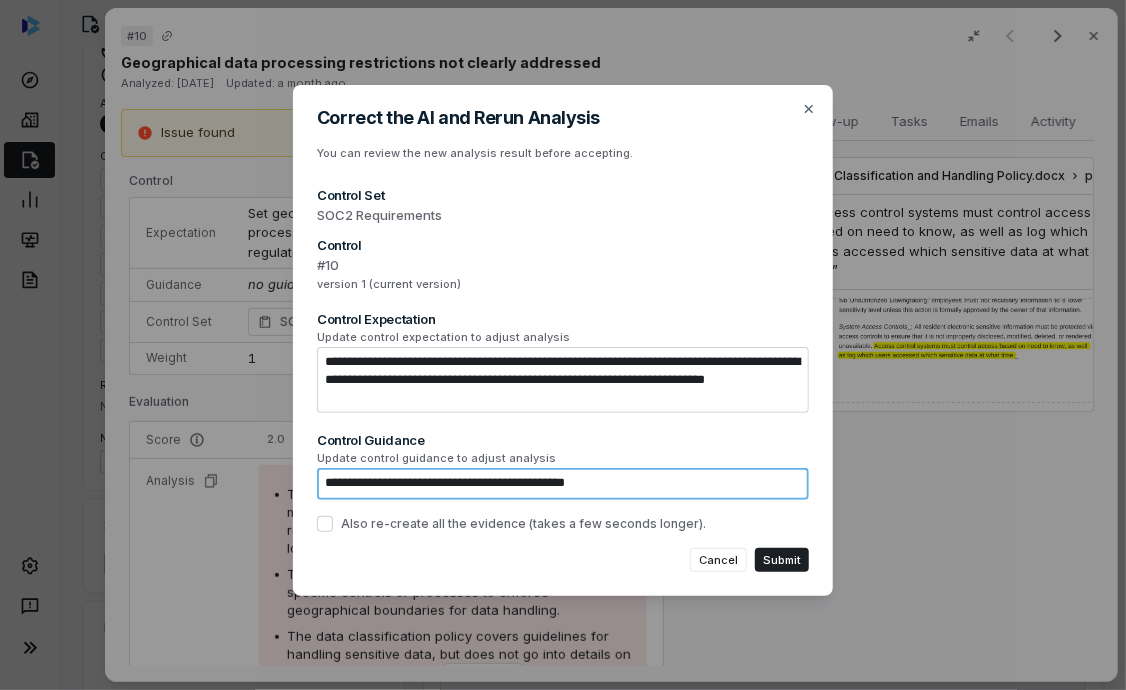 type on "**********" 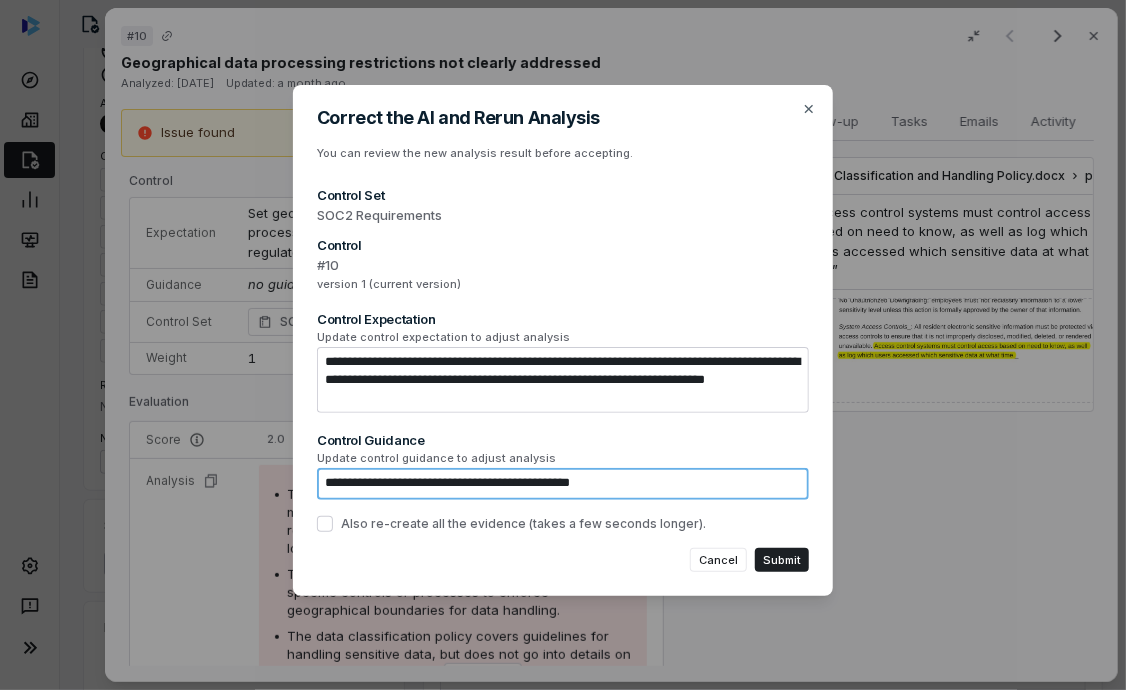 type on "*" 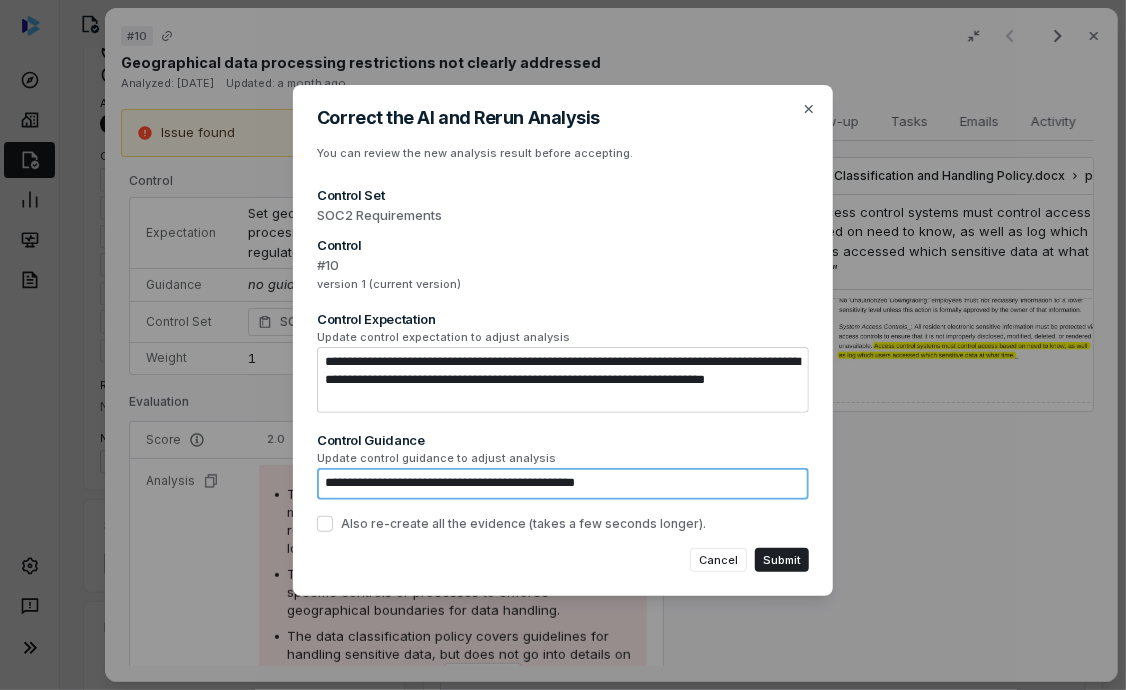 type on "*" 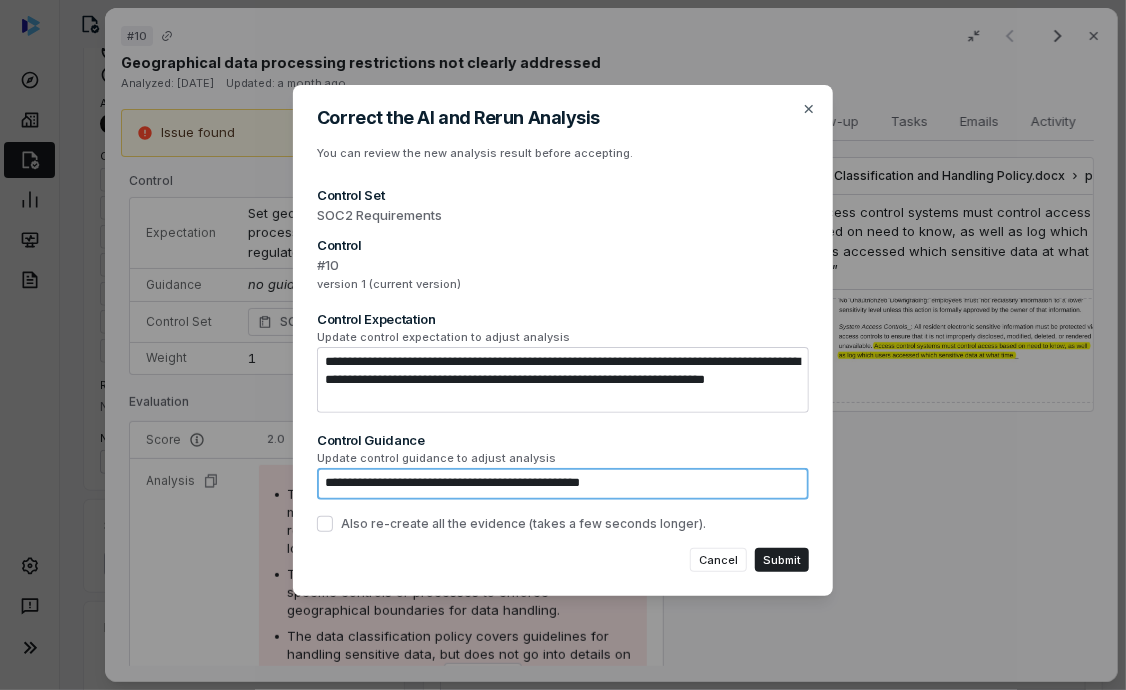 type on "*" 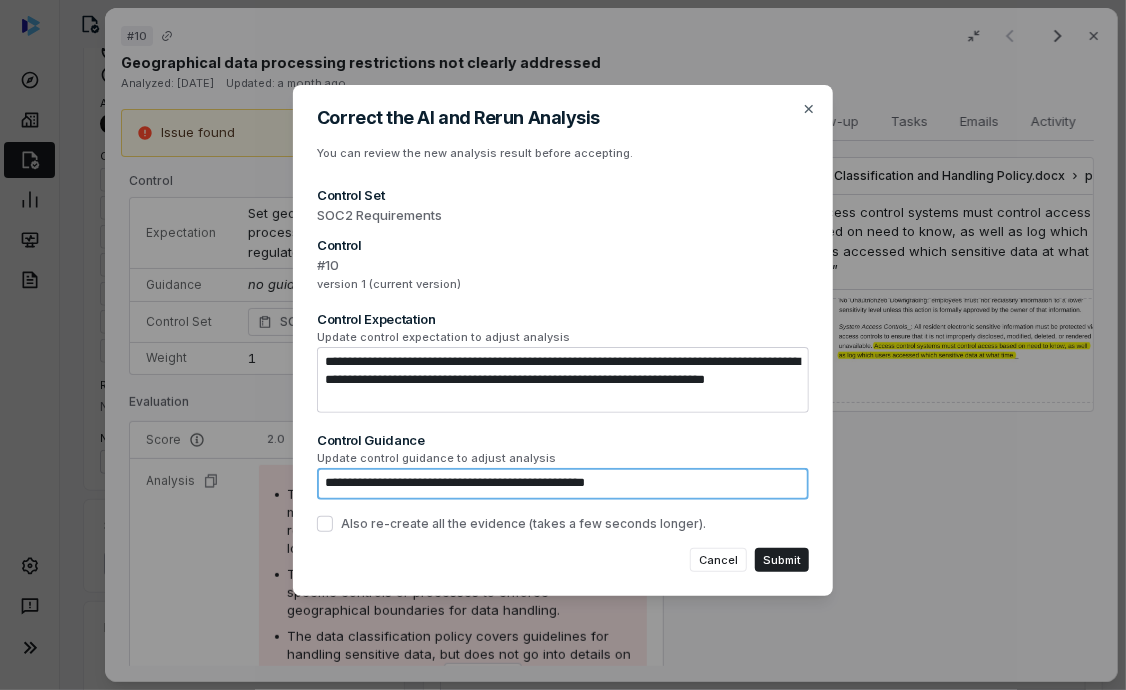 type on "*" 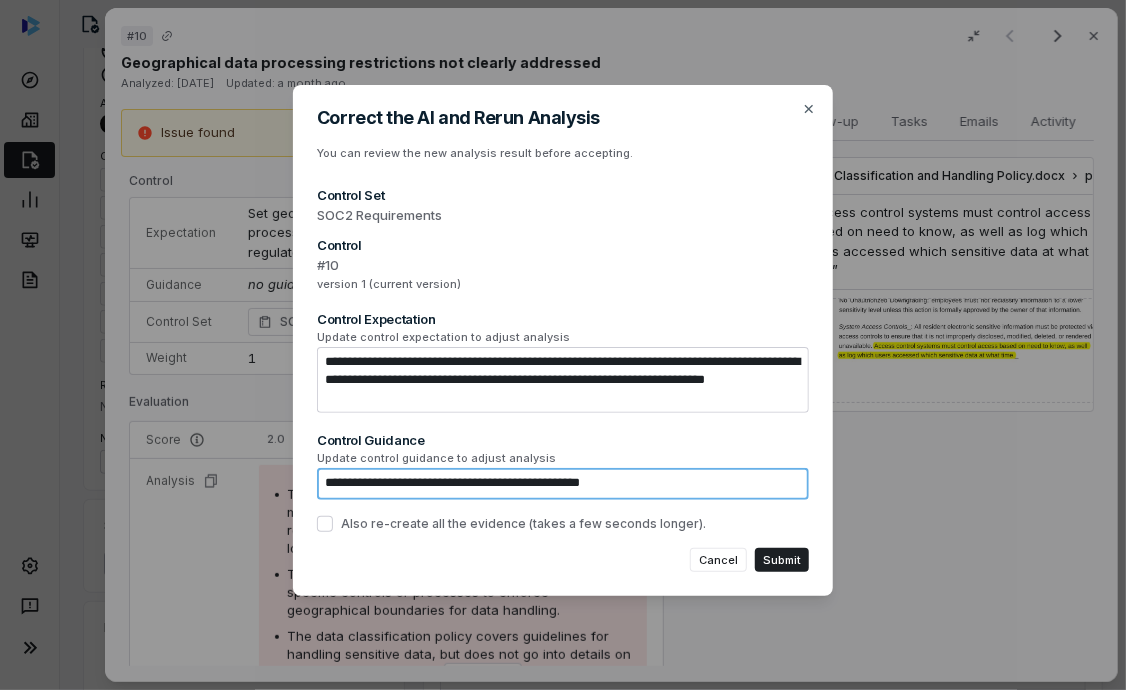 type on "*" 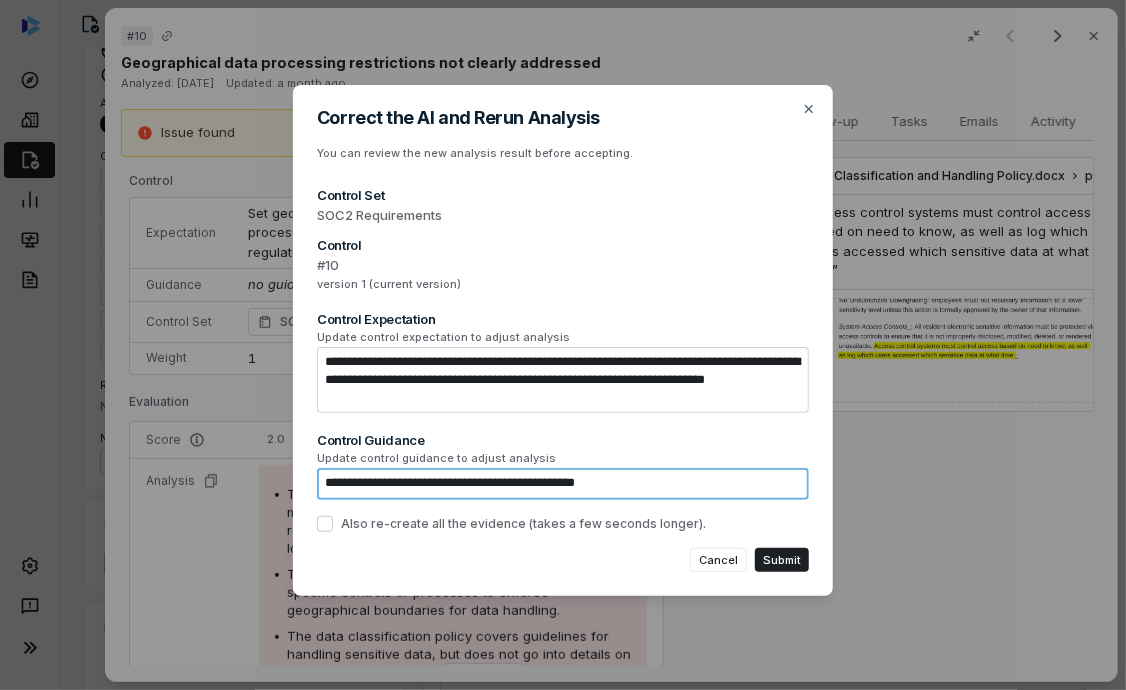 type on "*" 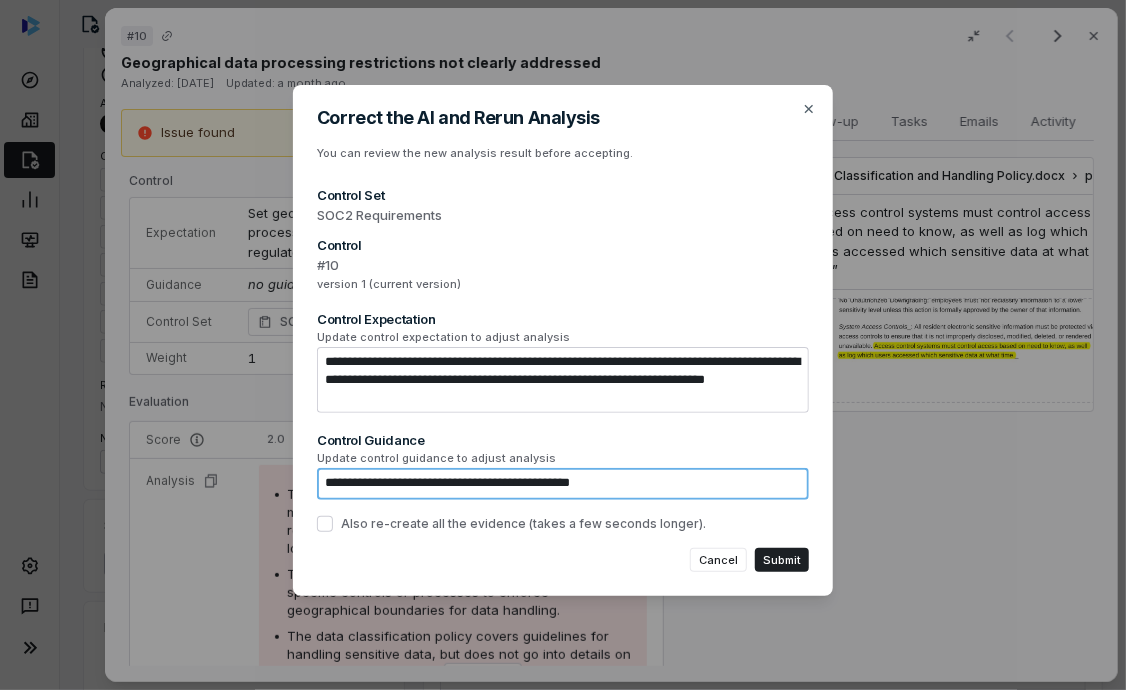 type on "*" 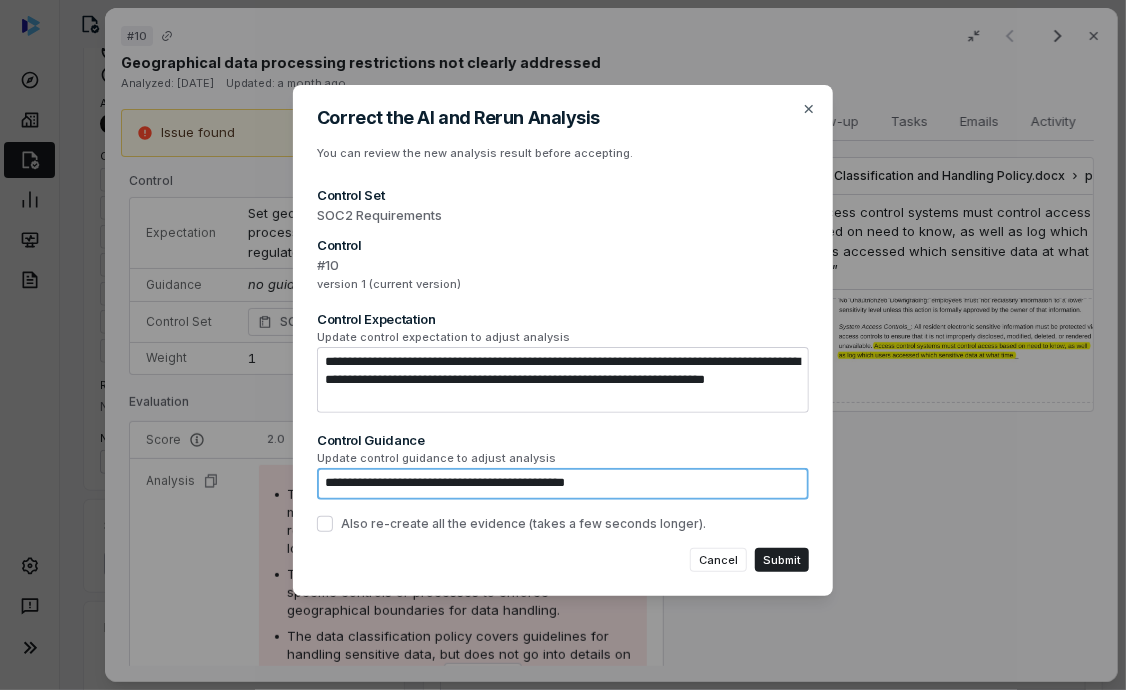 type on "**********" 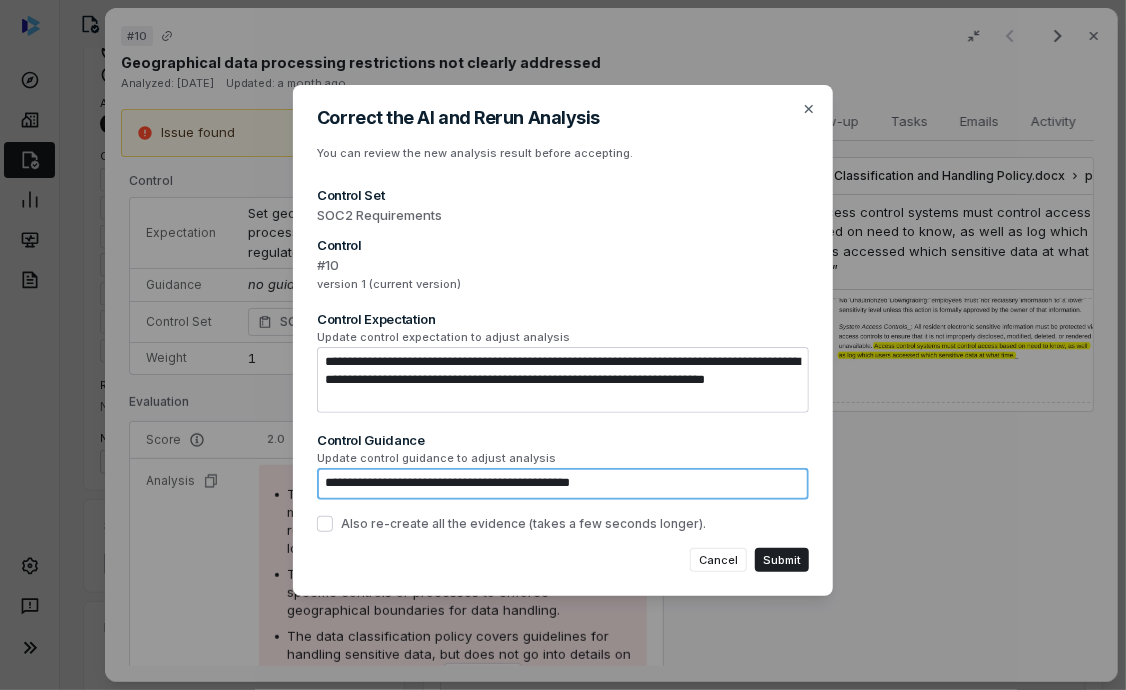 type on "*" 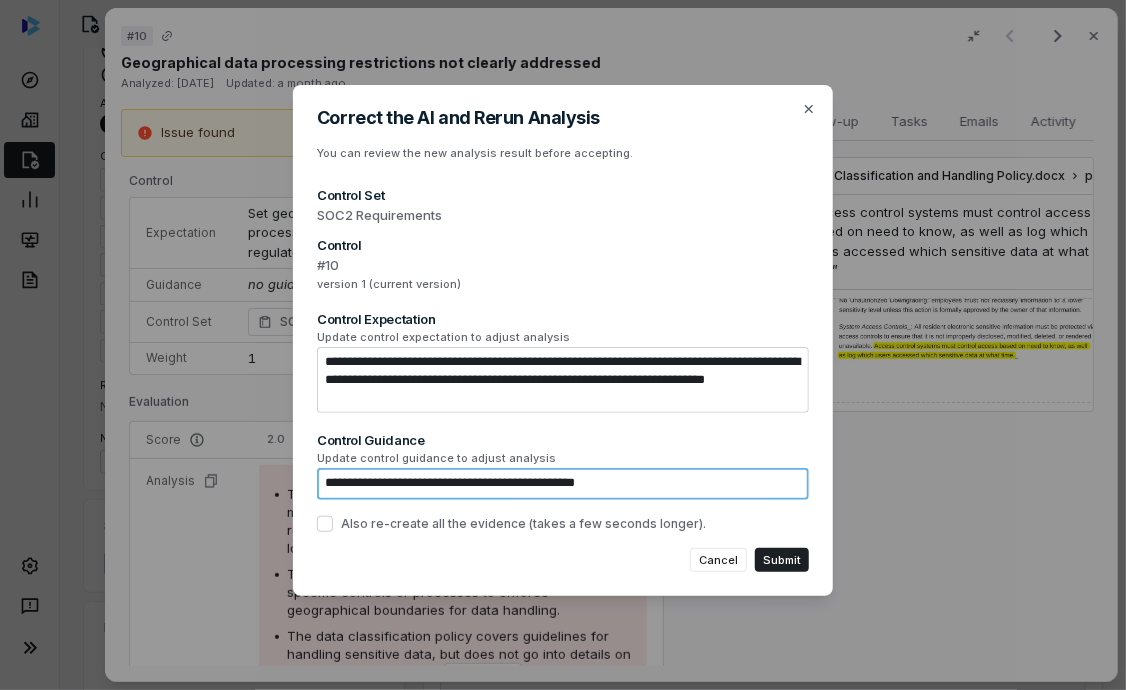 type on "*" 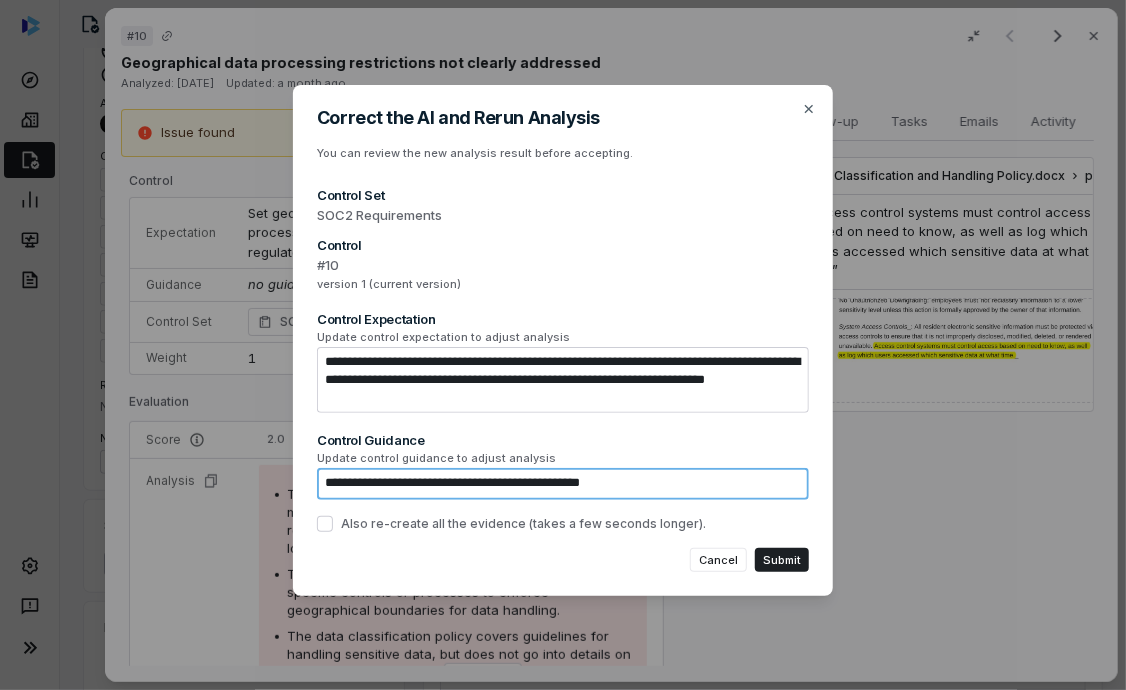 type on "**********" 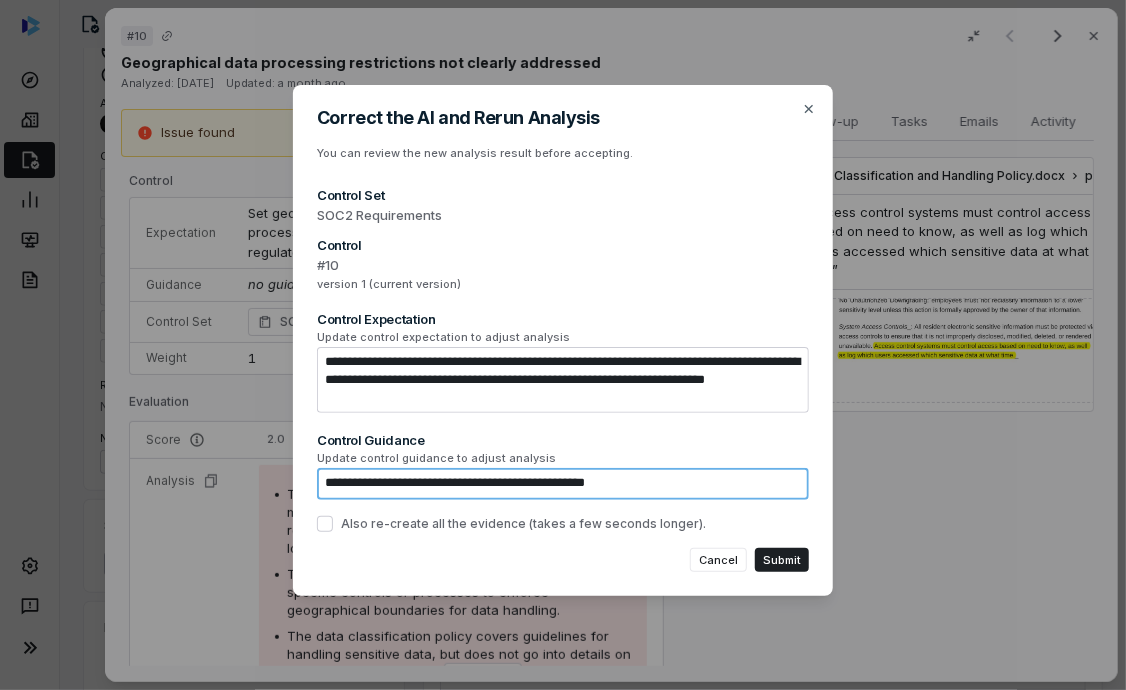 type on "*" 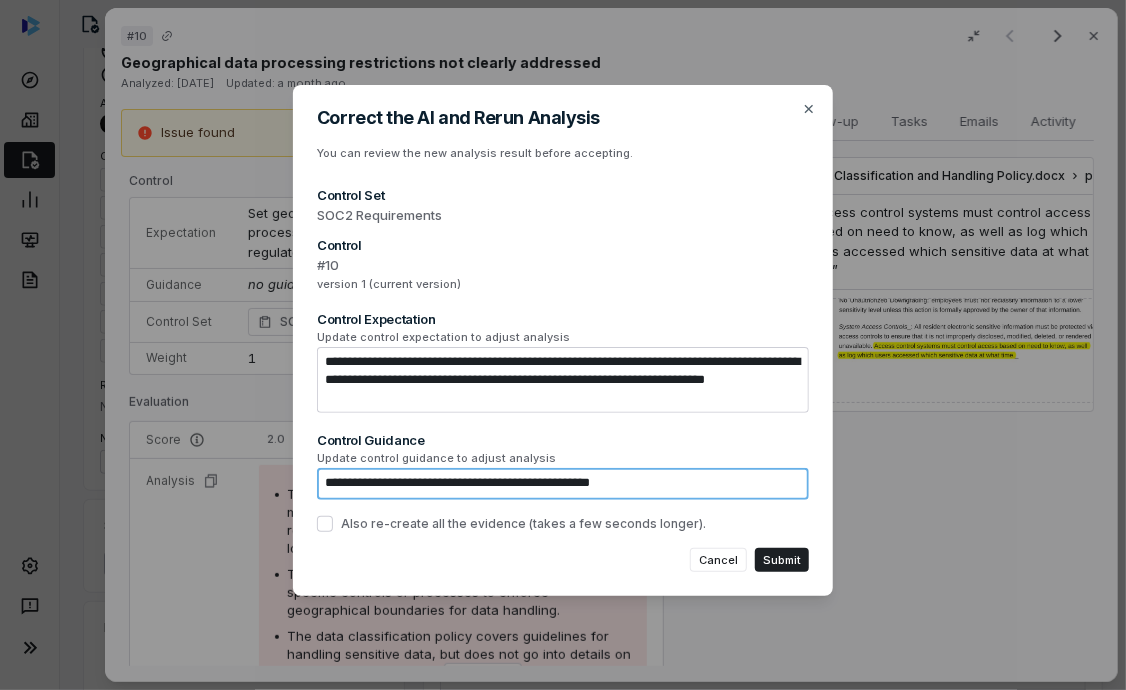 type on "**********" 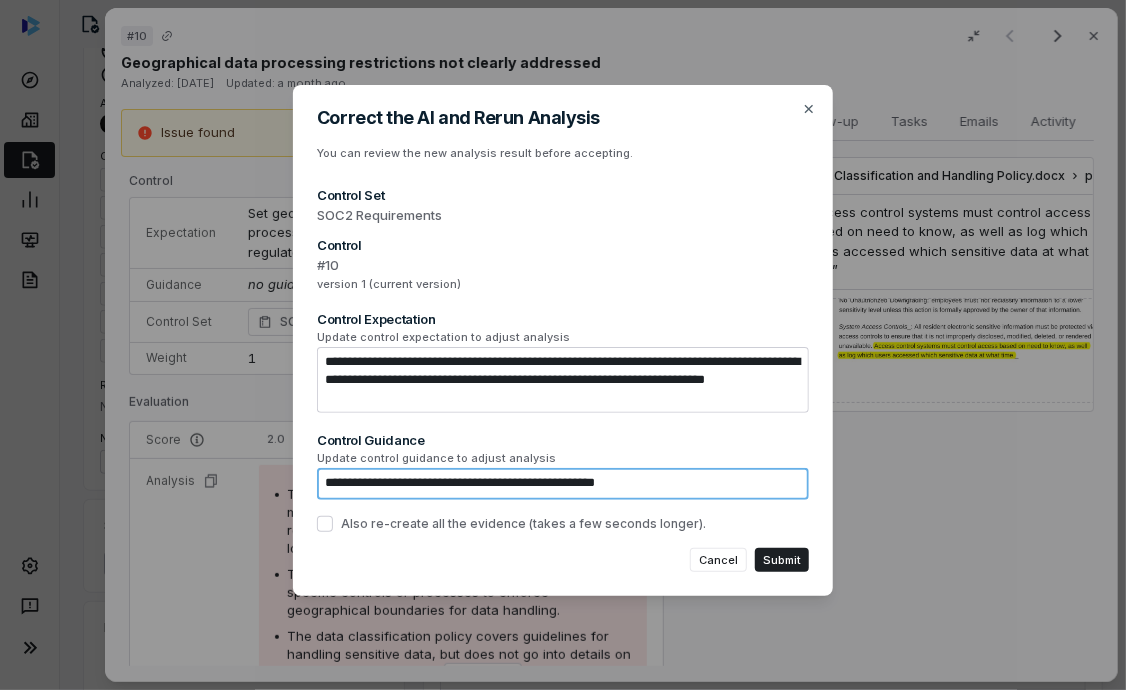 type on "*" 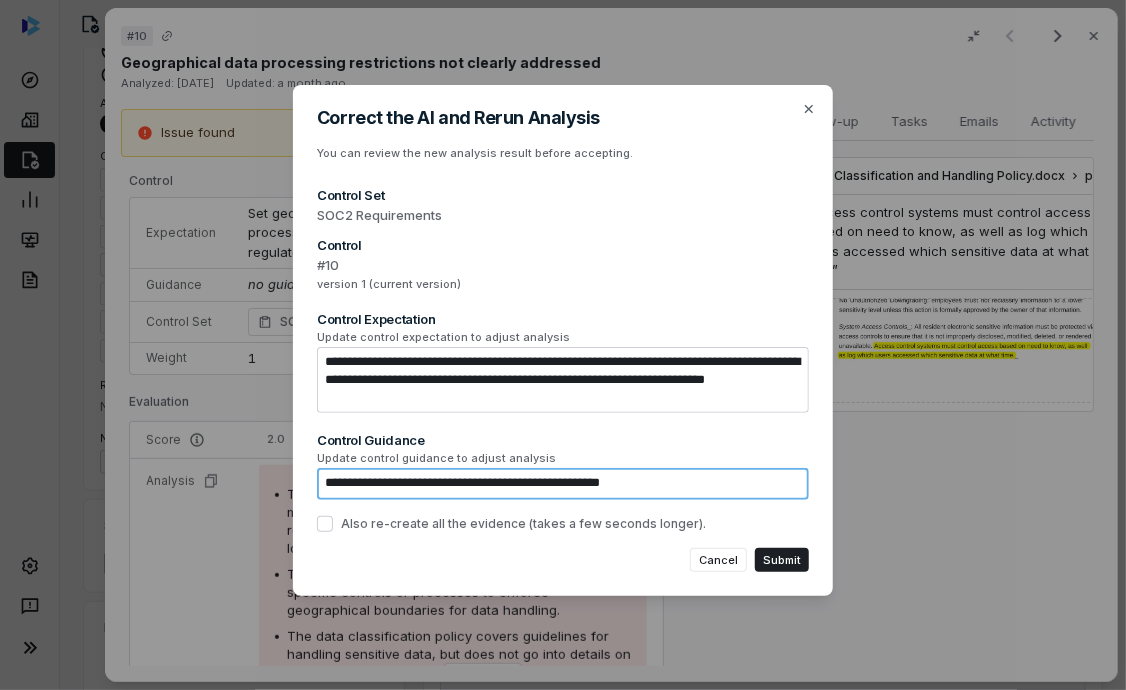 type on "*" 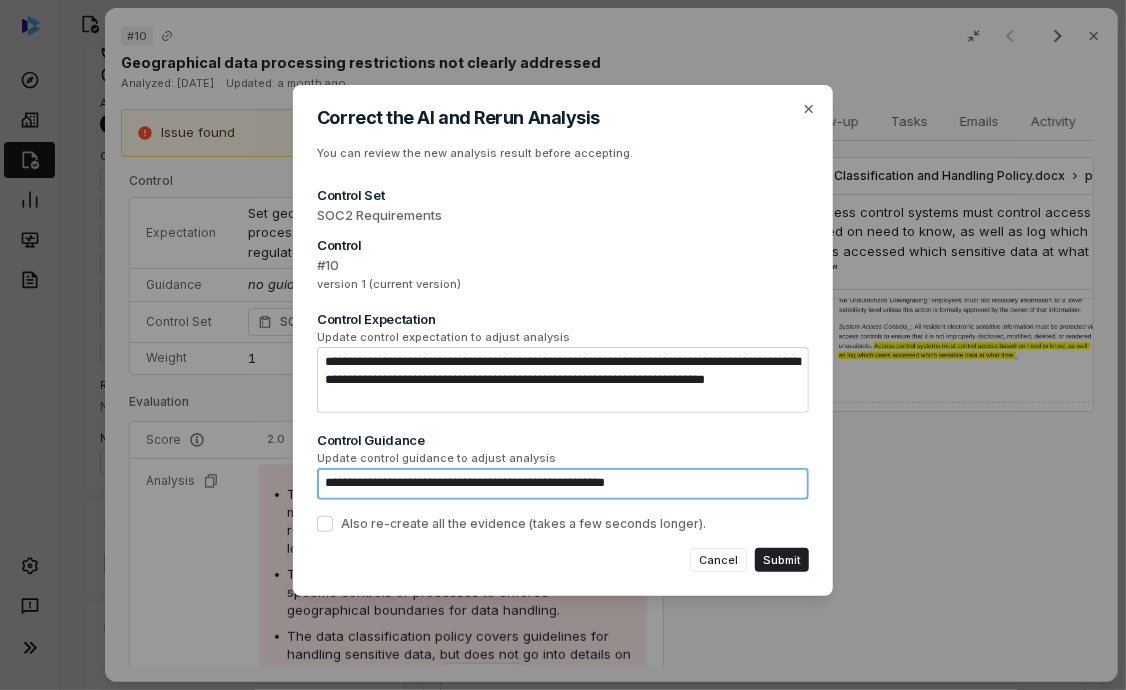 type on "*" 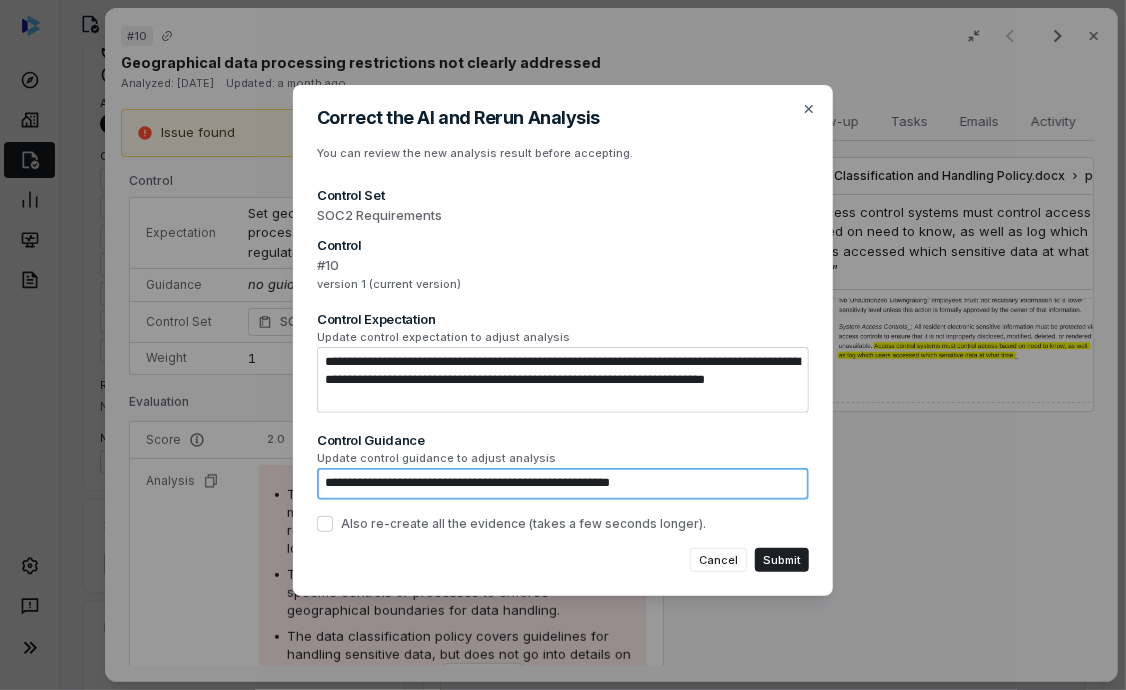 type on "**********" 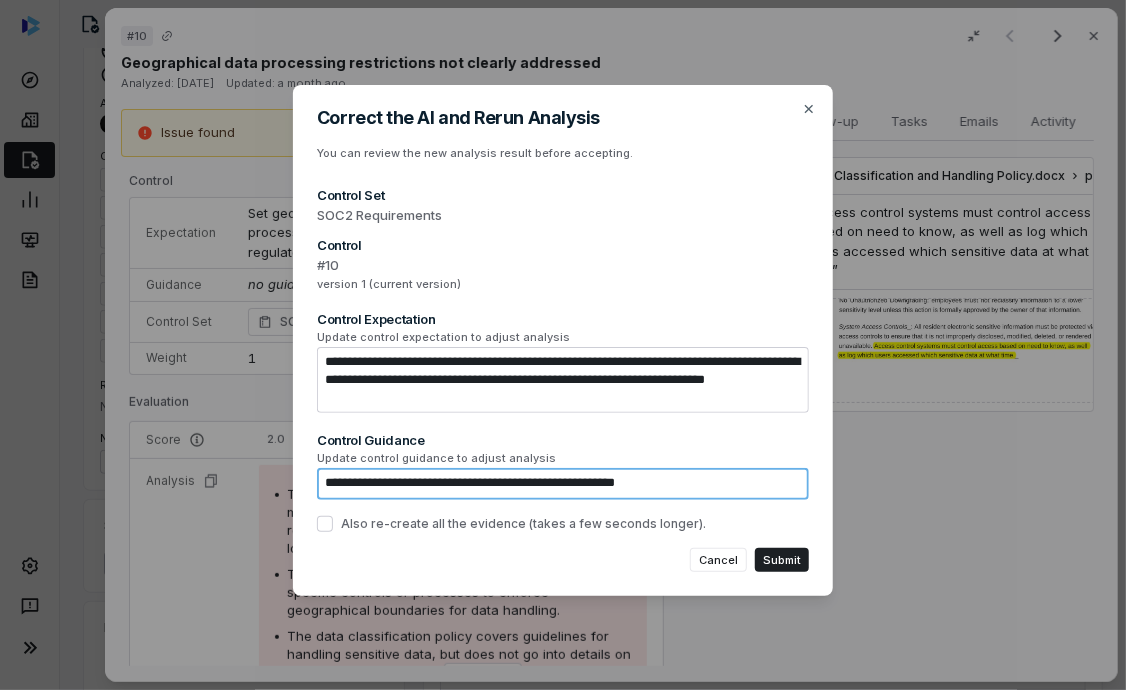 type on "*" 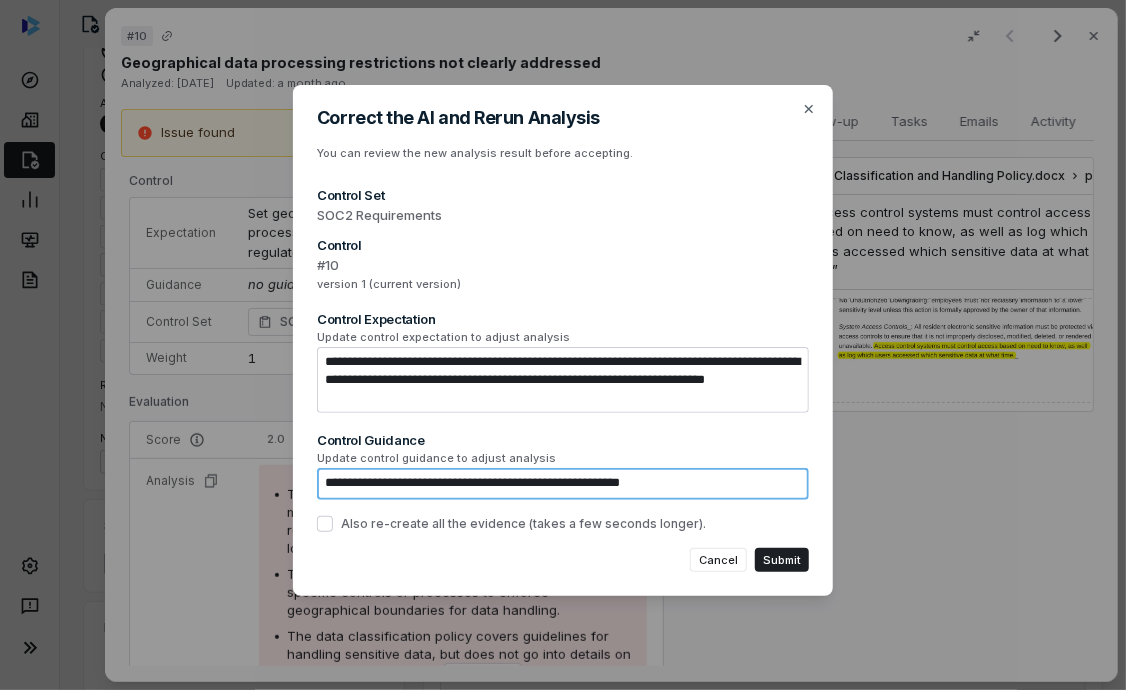 type on "*" 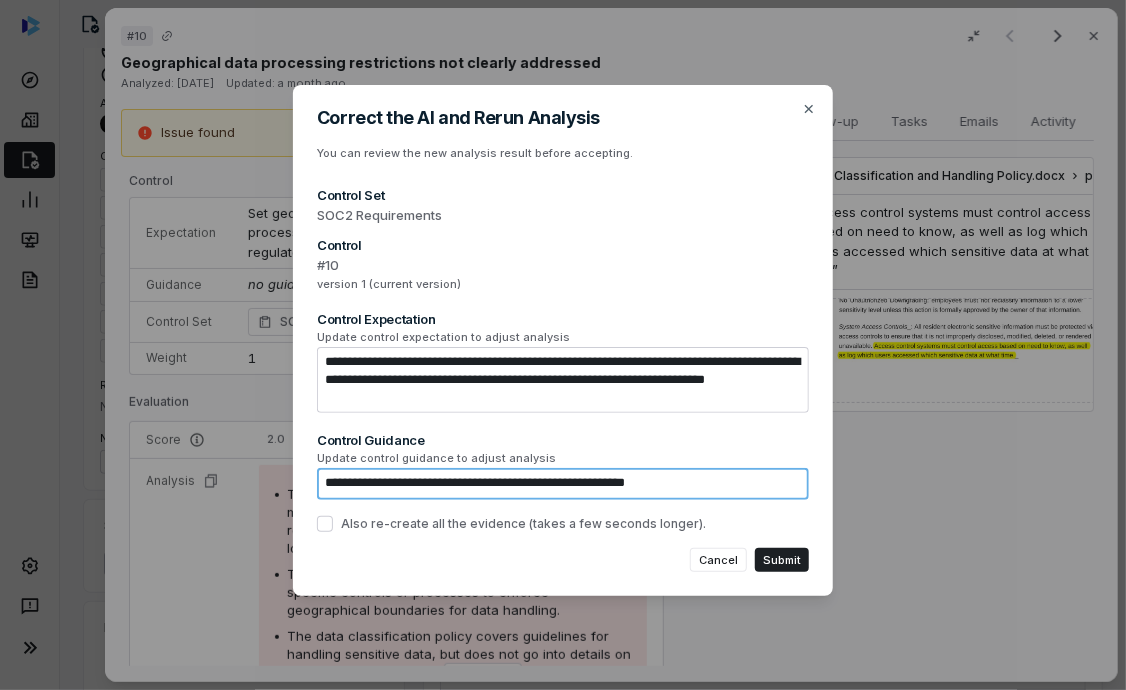 type on "*" 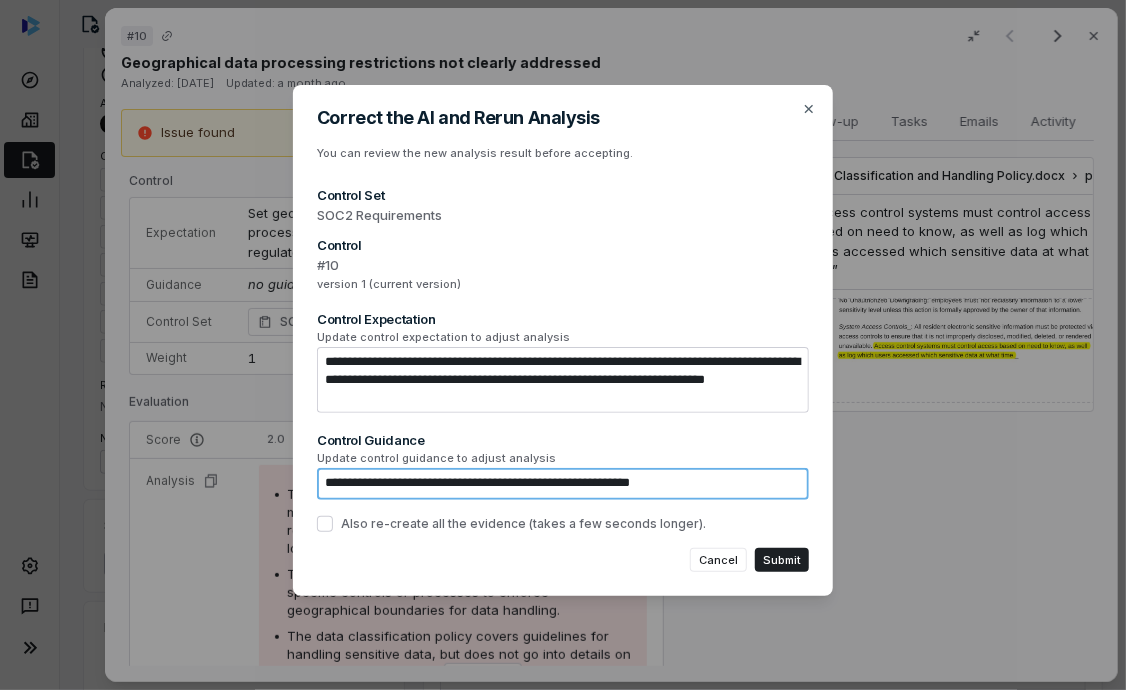 type on "**********" 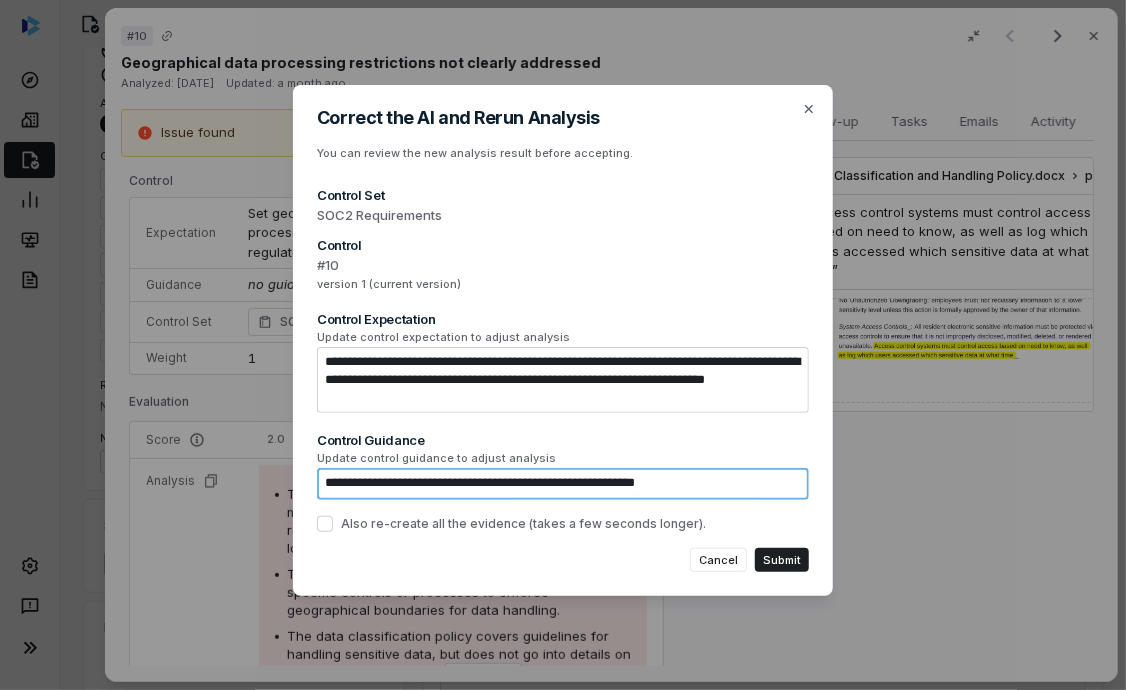 type on "*" 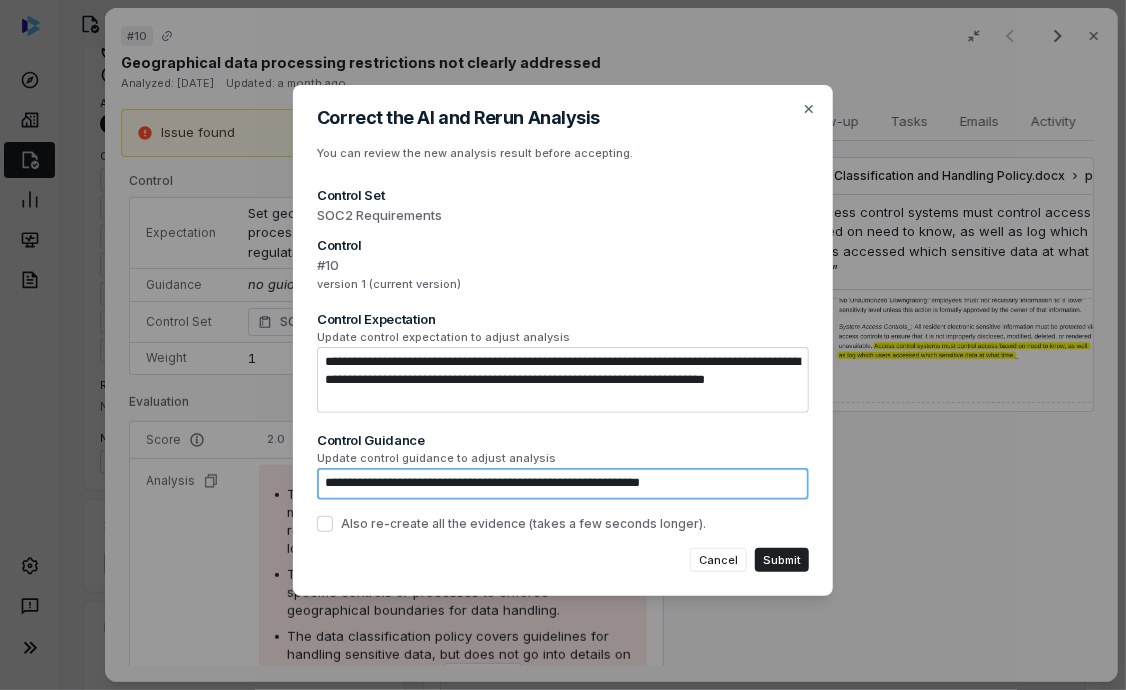 type on "*" 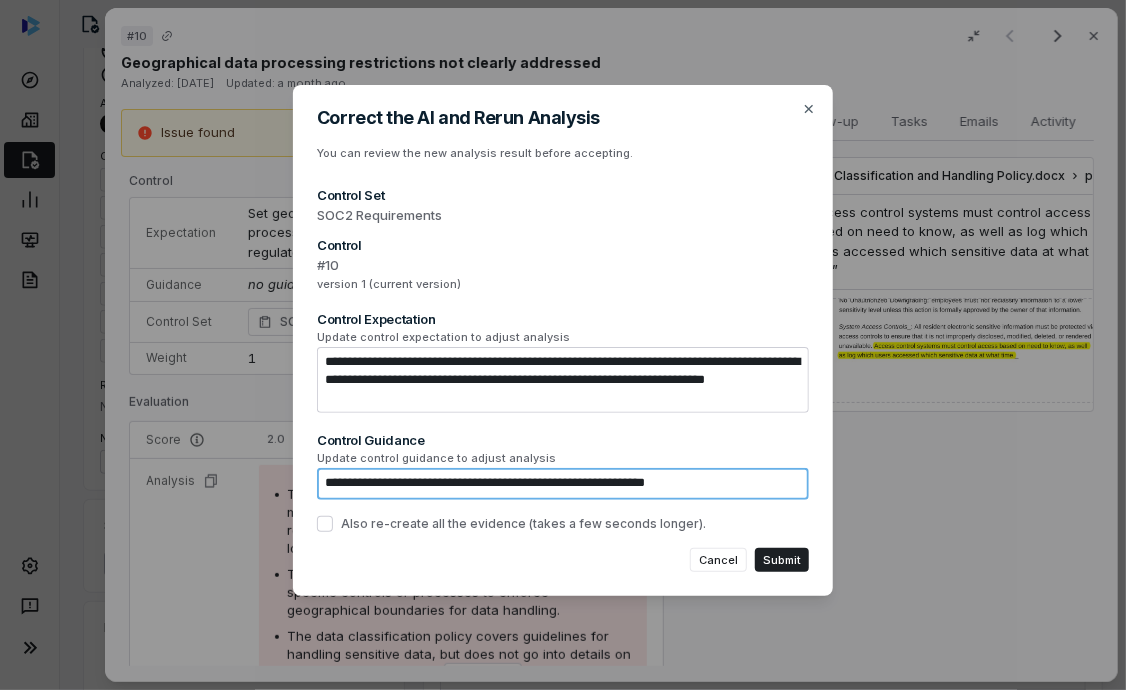 type on "*" 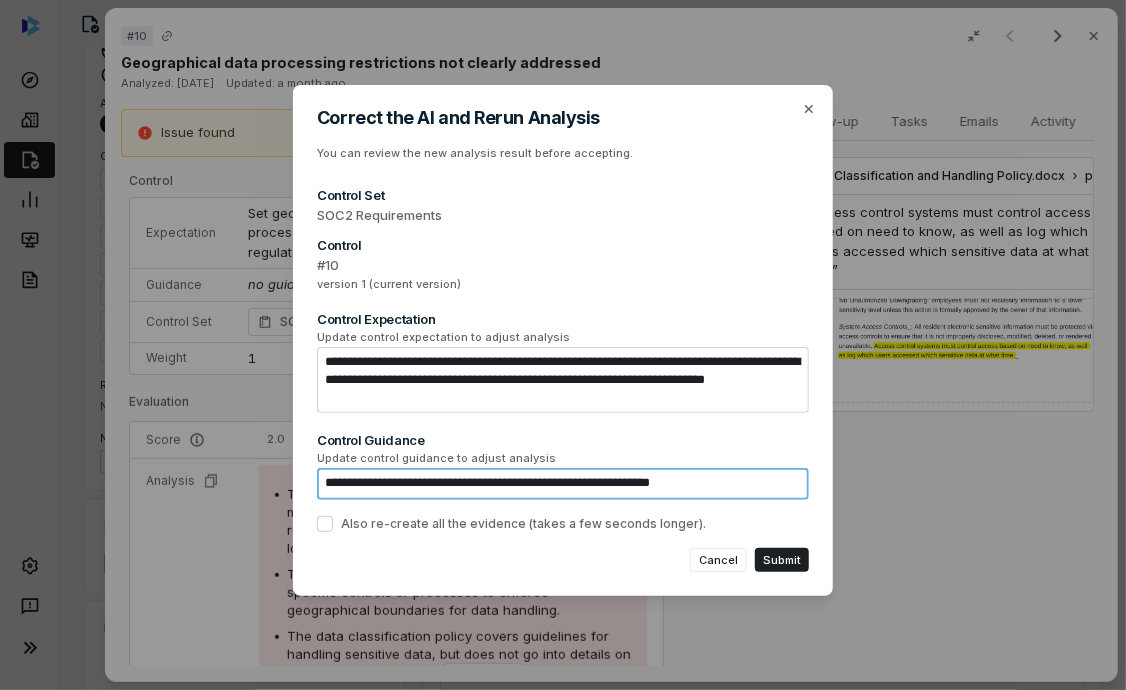 type on "**********" 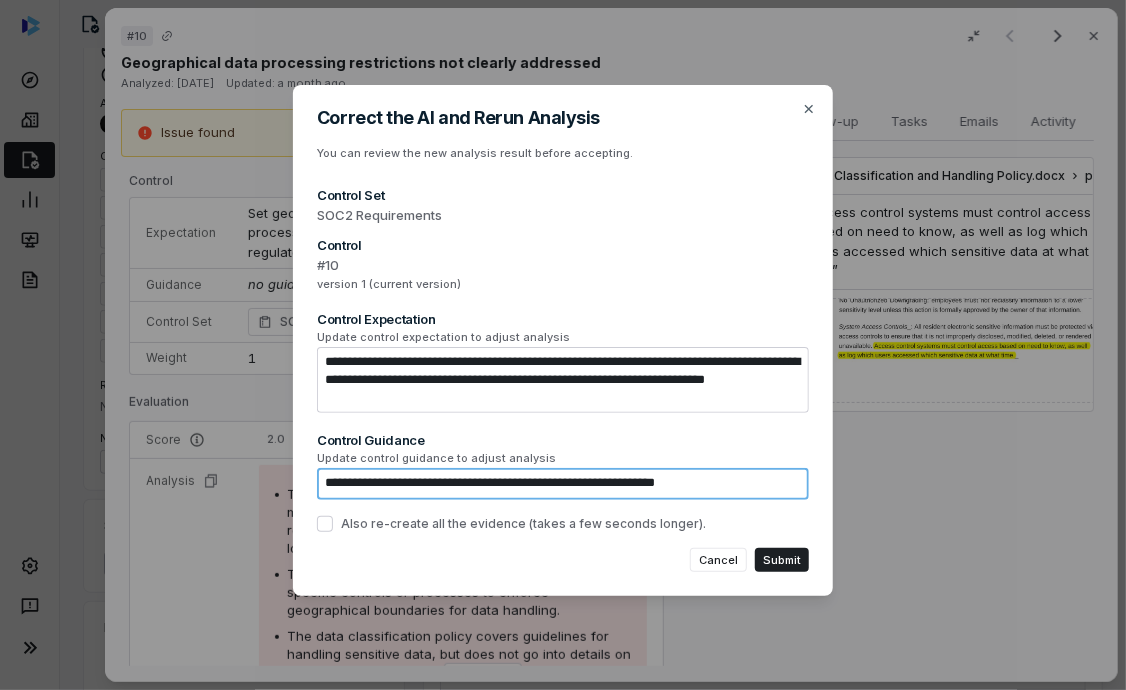 type on "*" 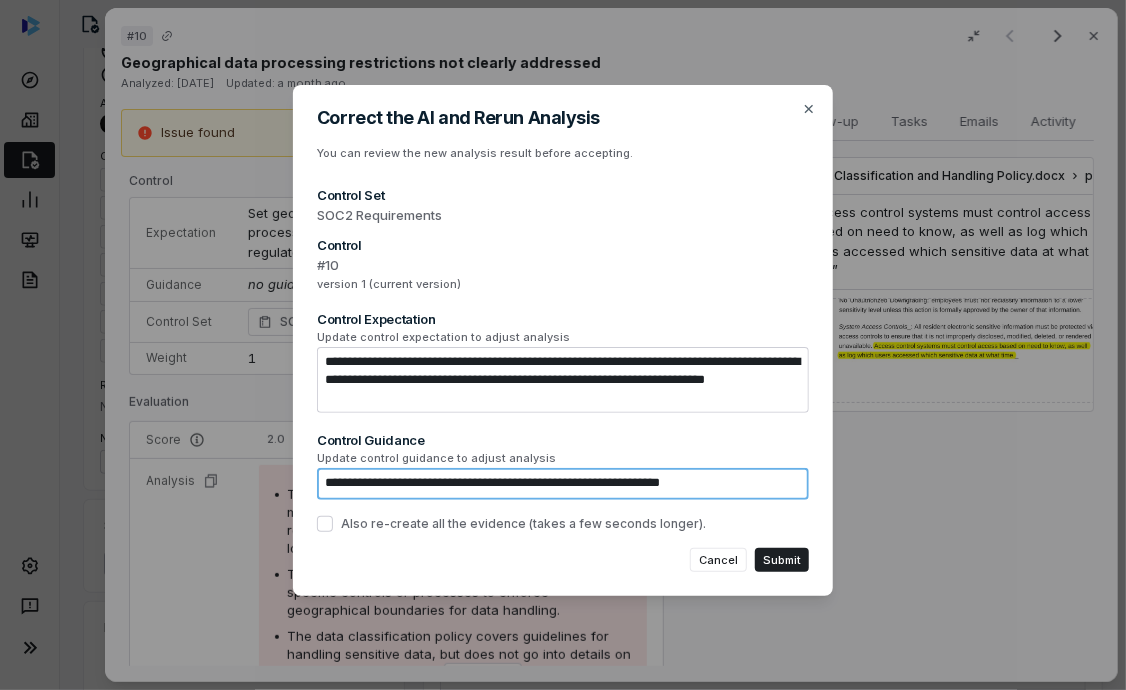 type on "**********" 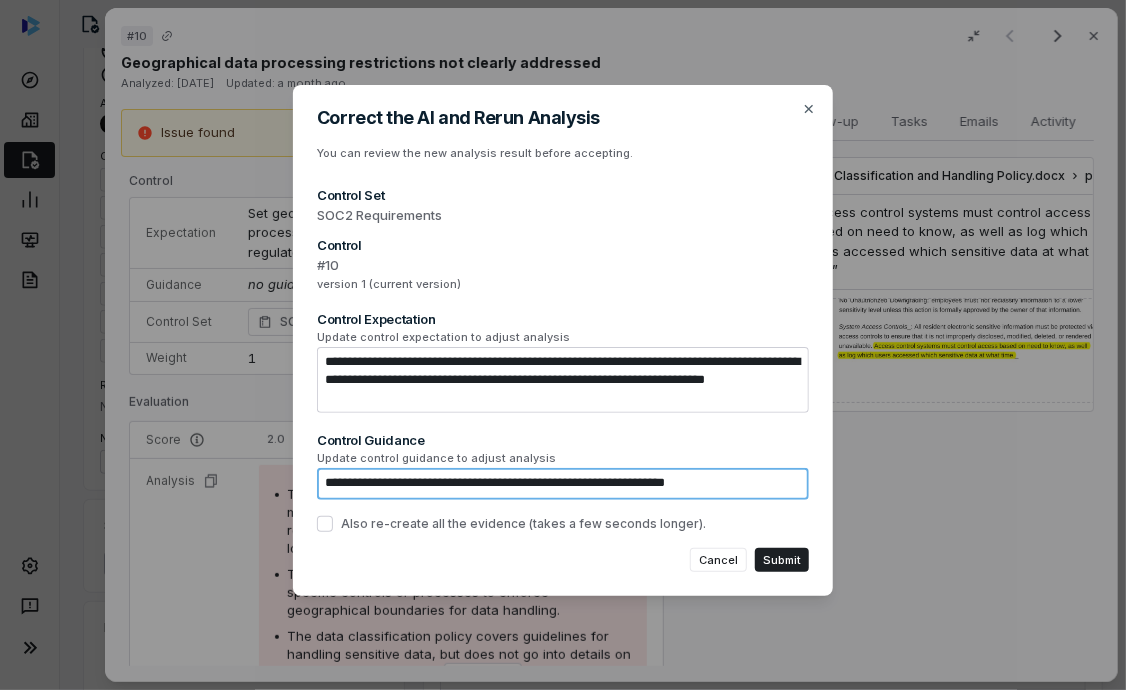 type on "*" 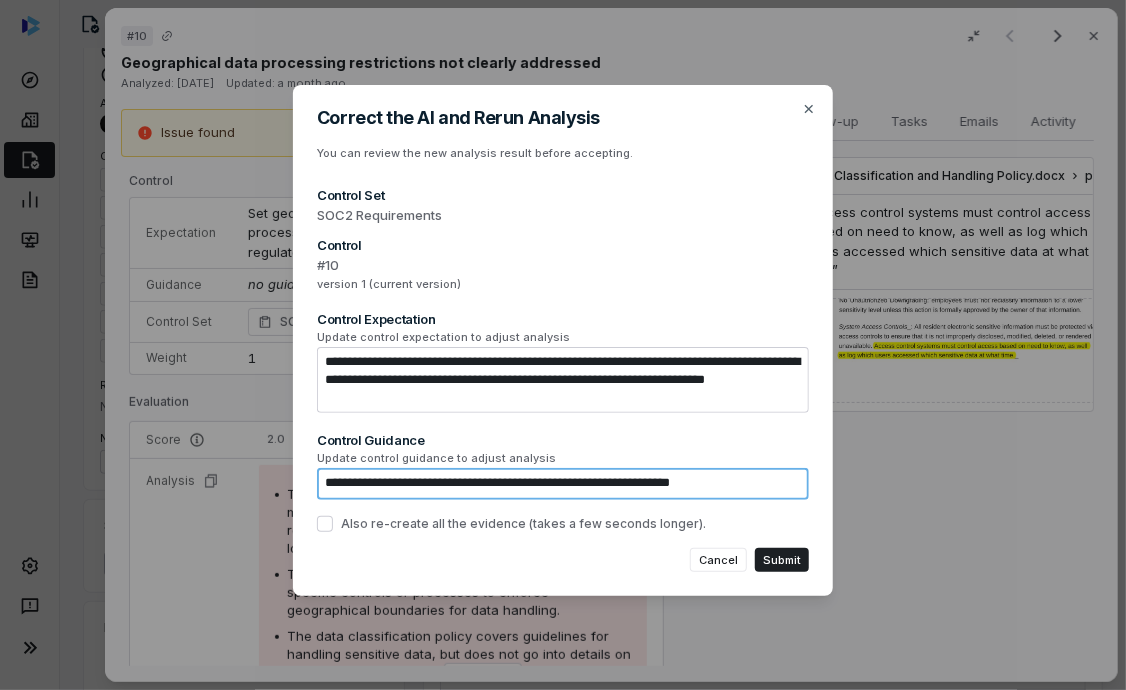 type on "**********" 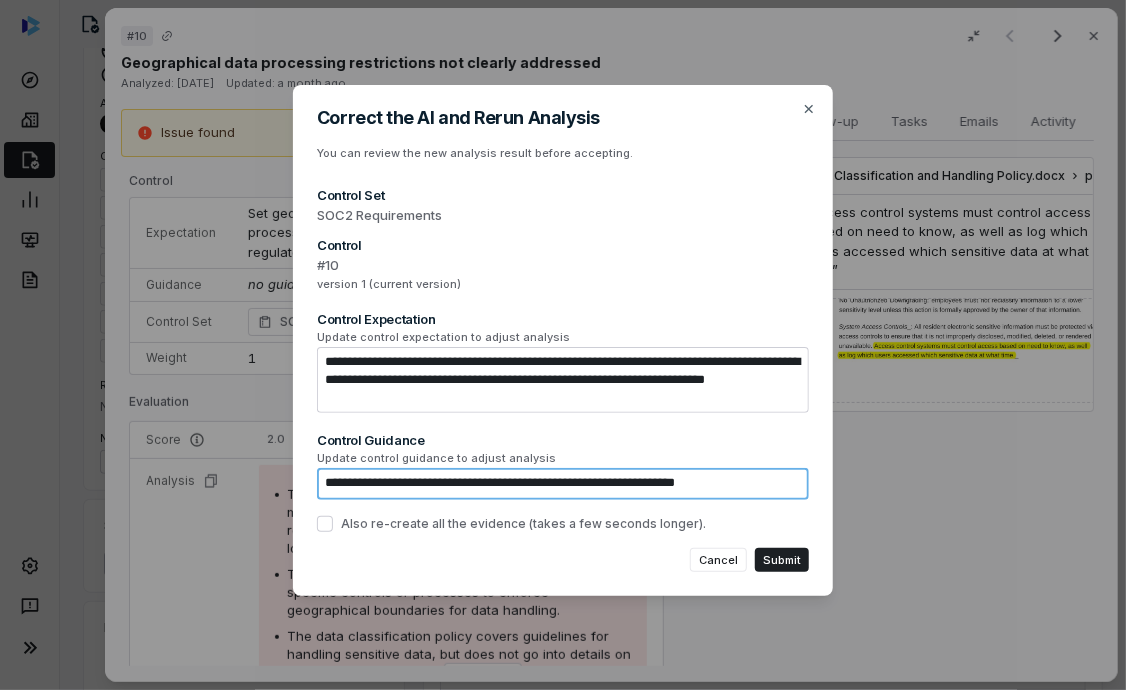 type on "*" 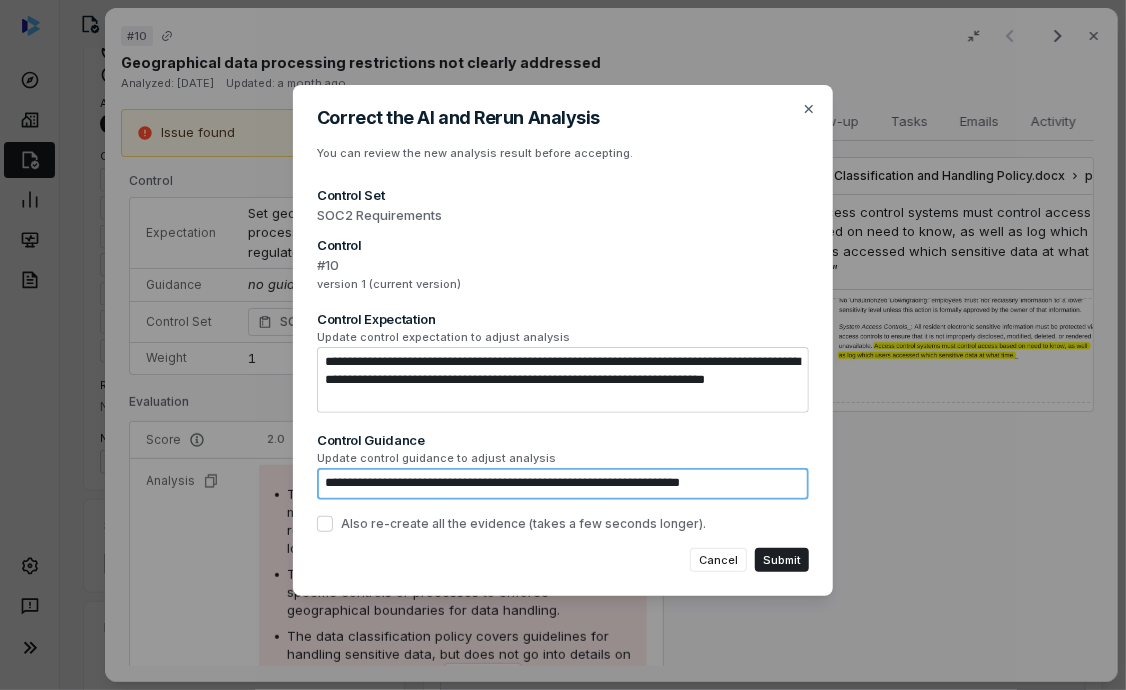 type on "**********" 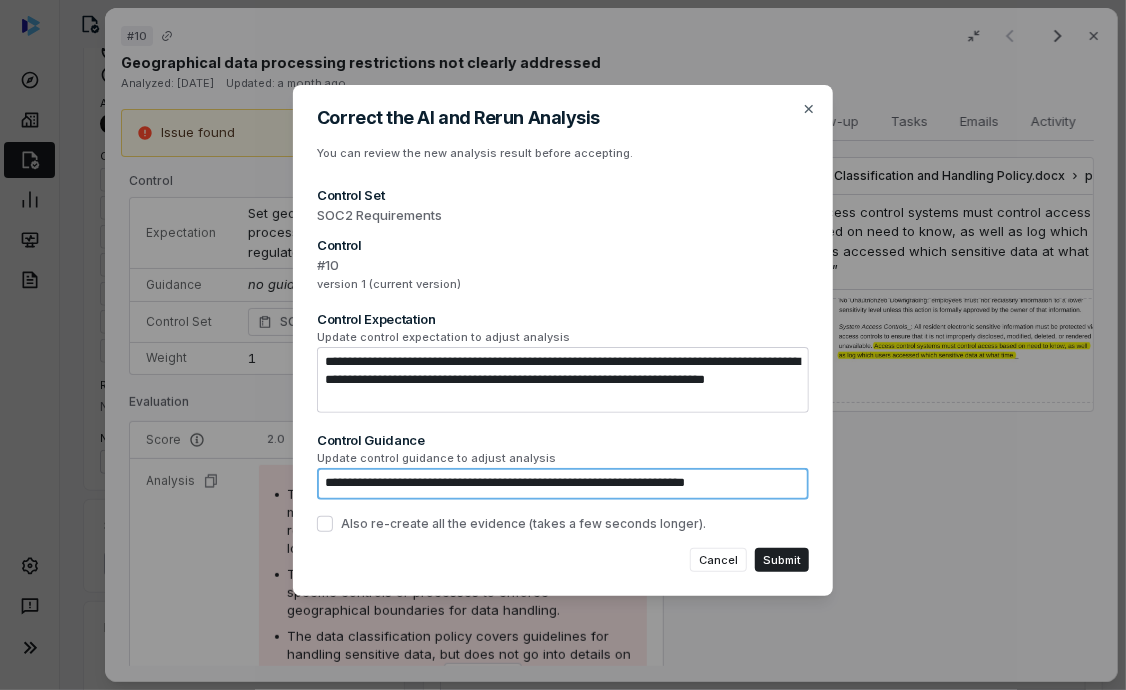 type on "*" 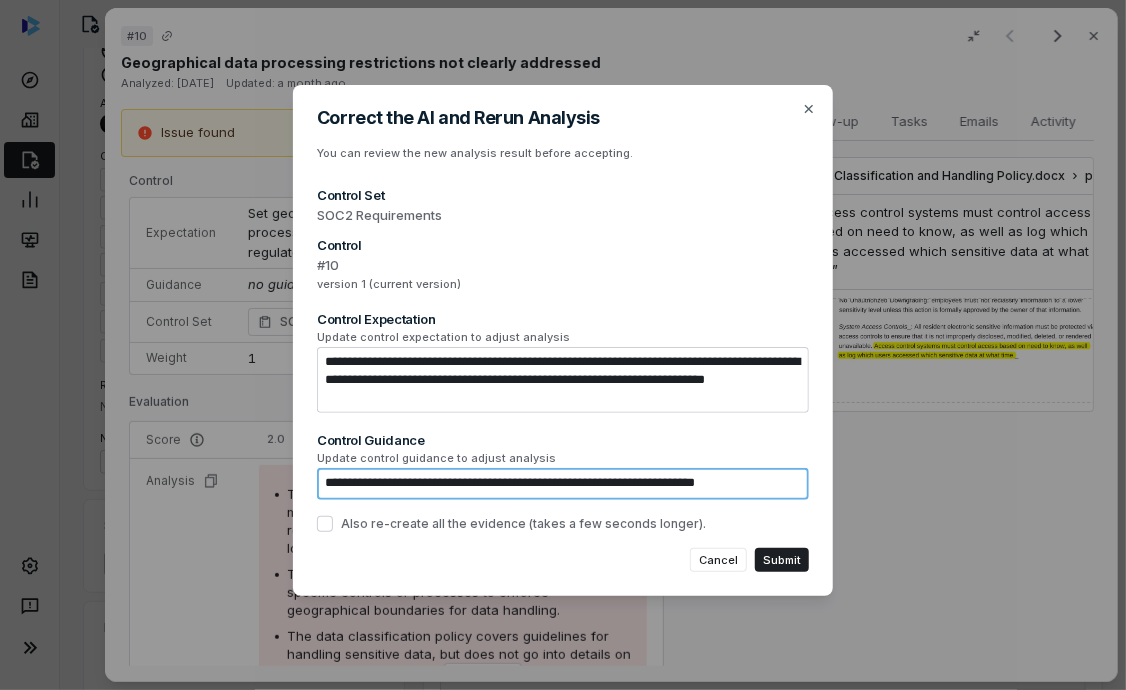 type on "**********" 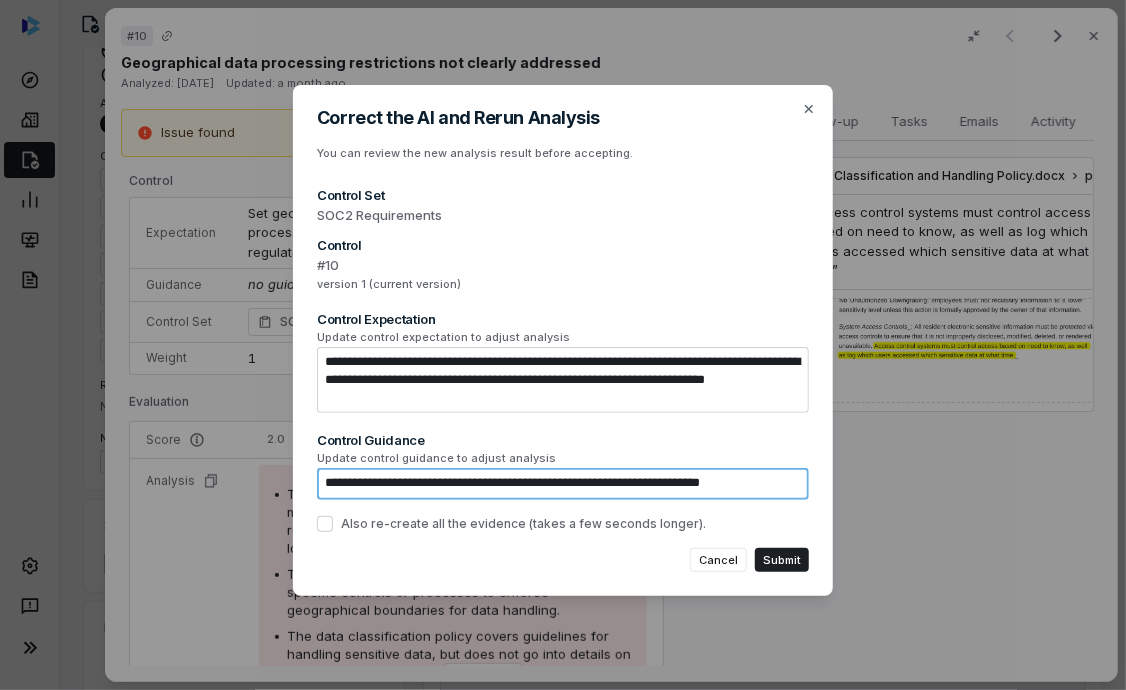 type on "*" 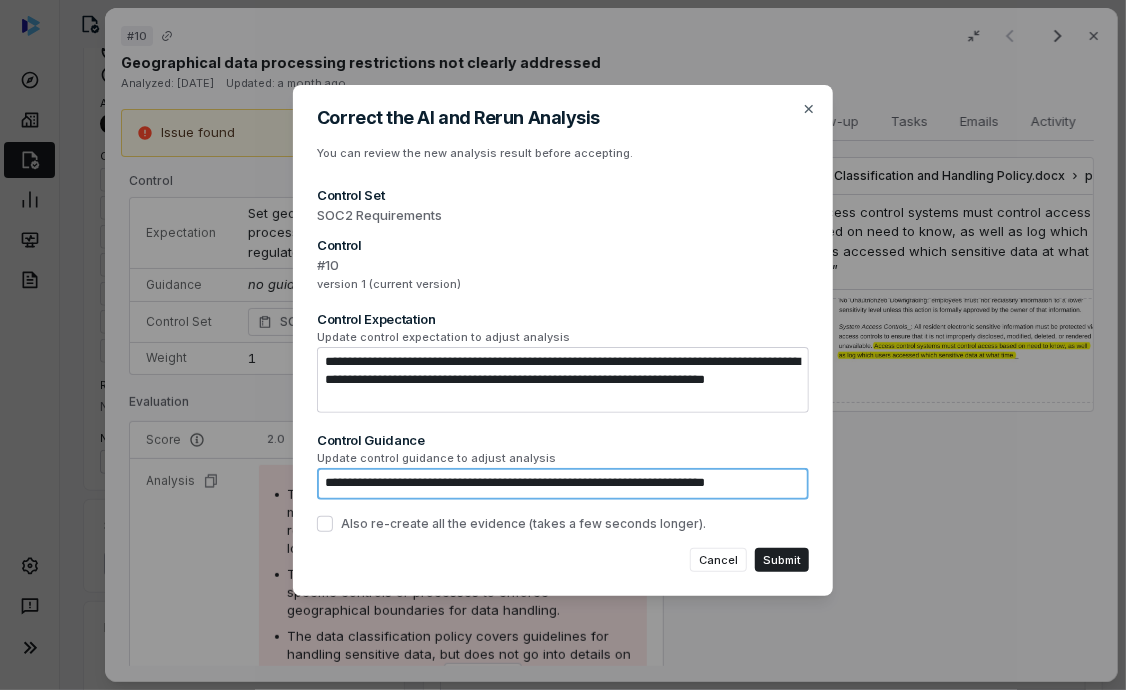 type on "*" 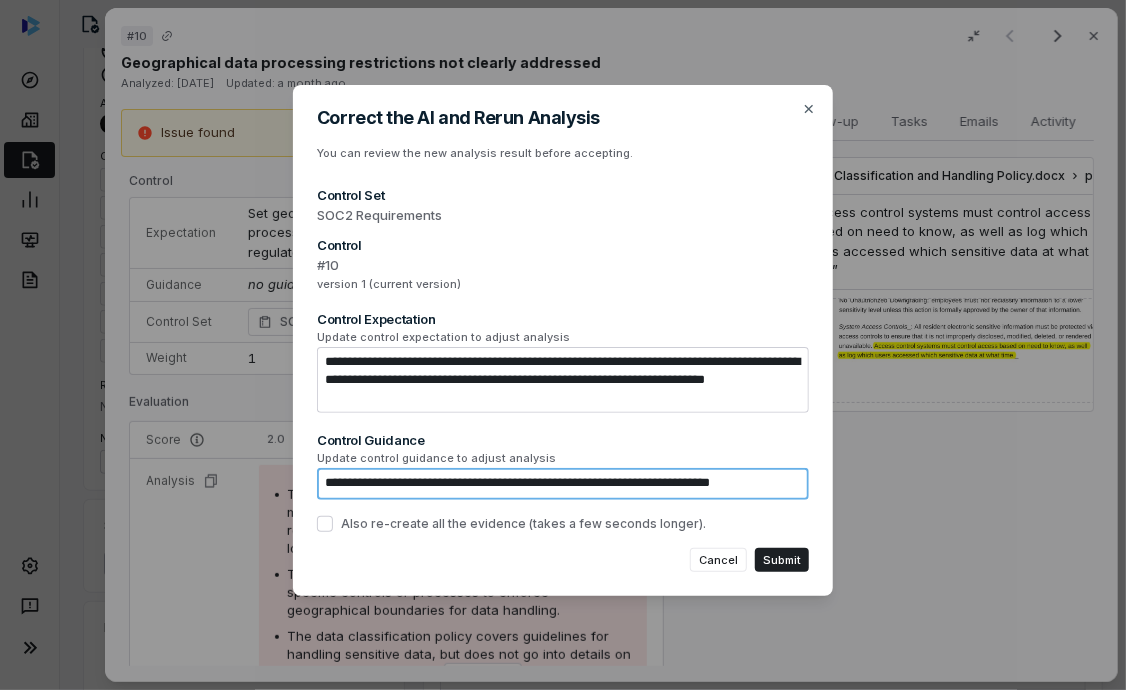 type on "*" 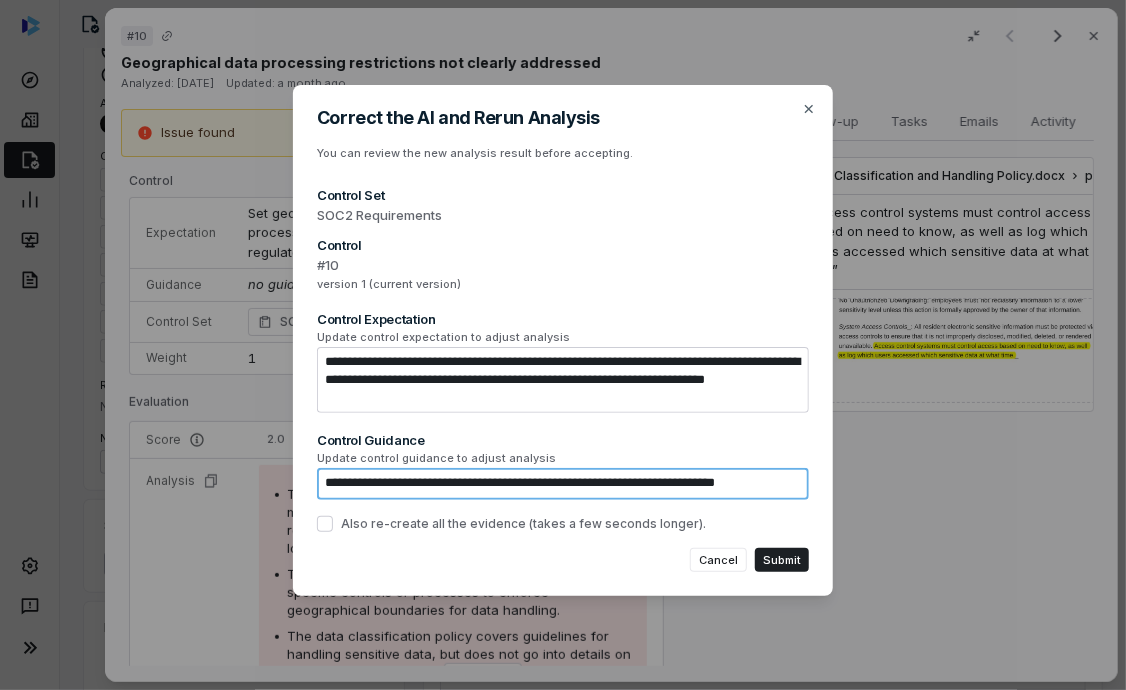 type on "**********" 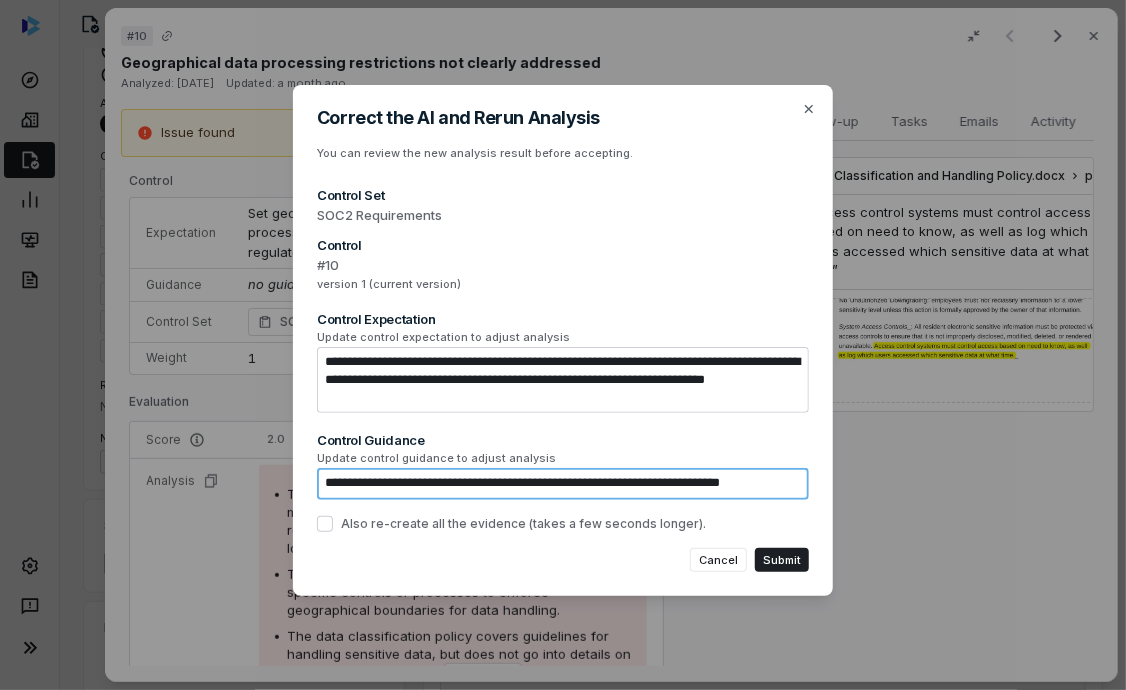 type on "*" 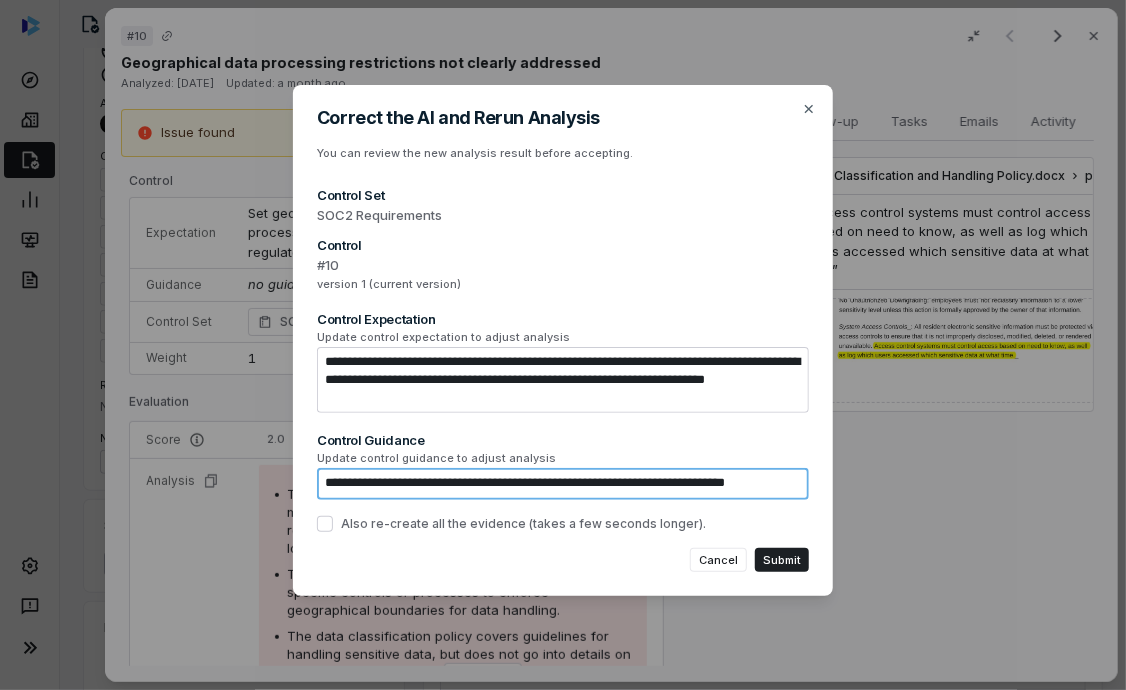 type on "*" 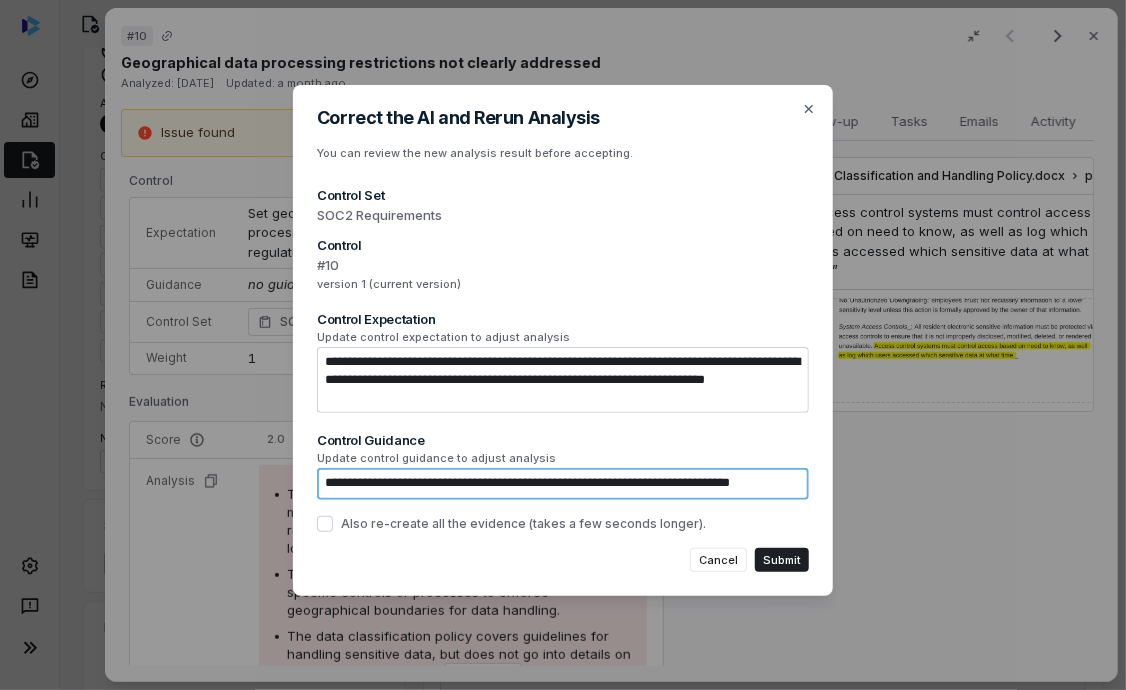 type on "*" 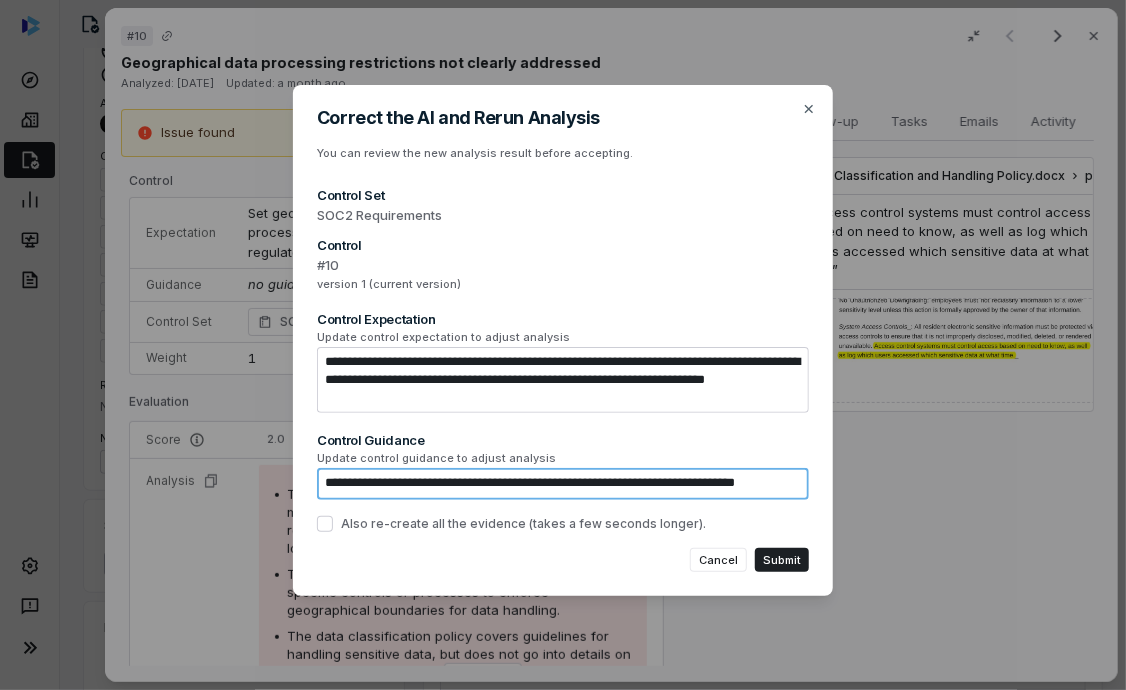 type on "*" 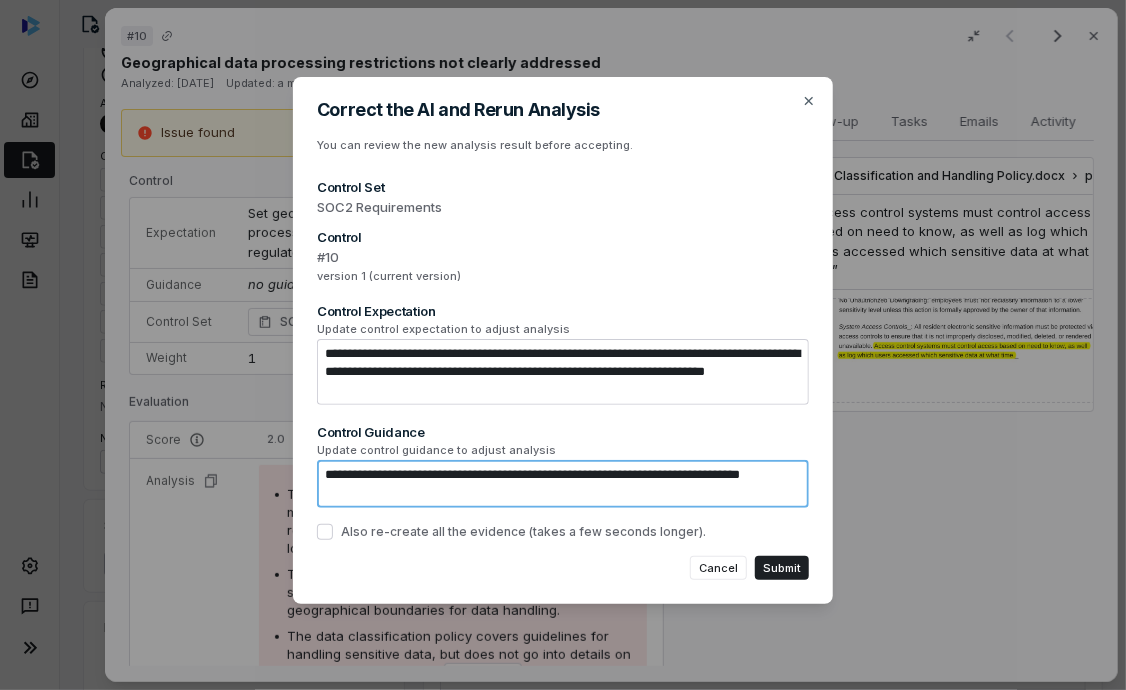 type on "*" 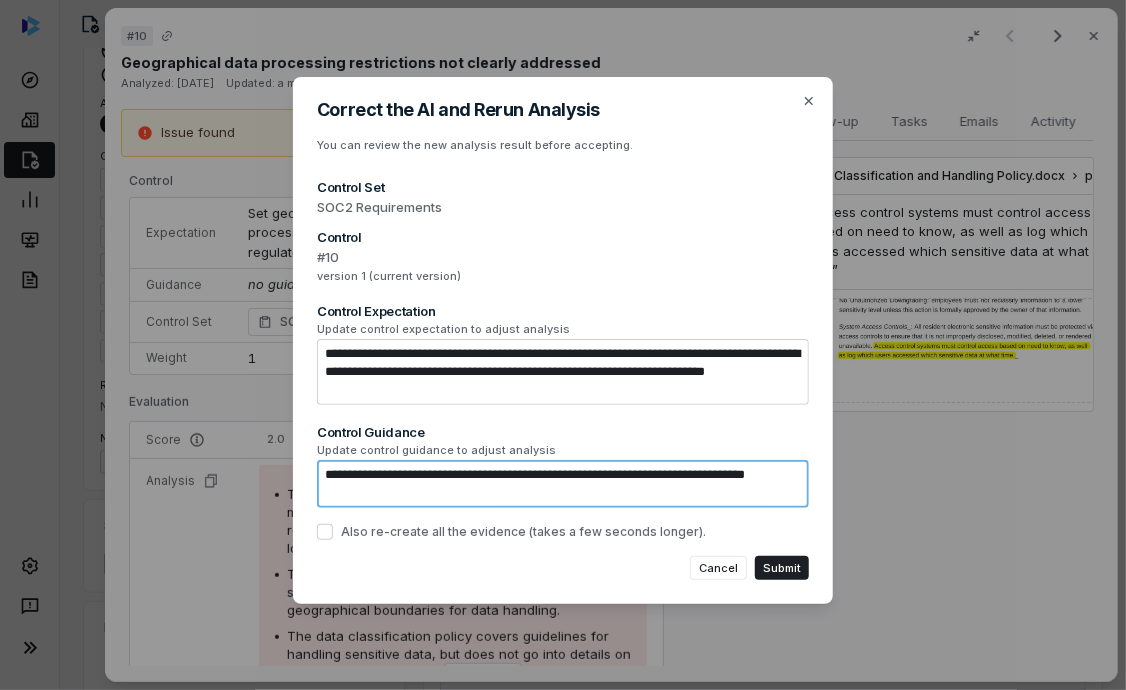type on "*" 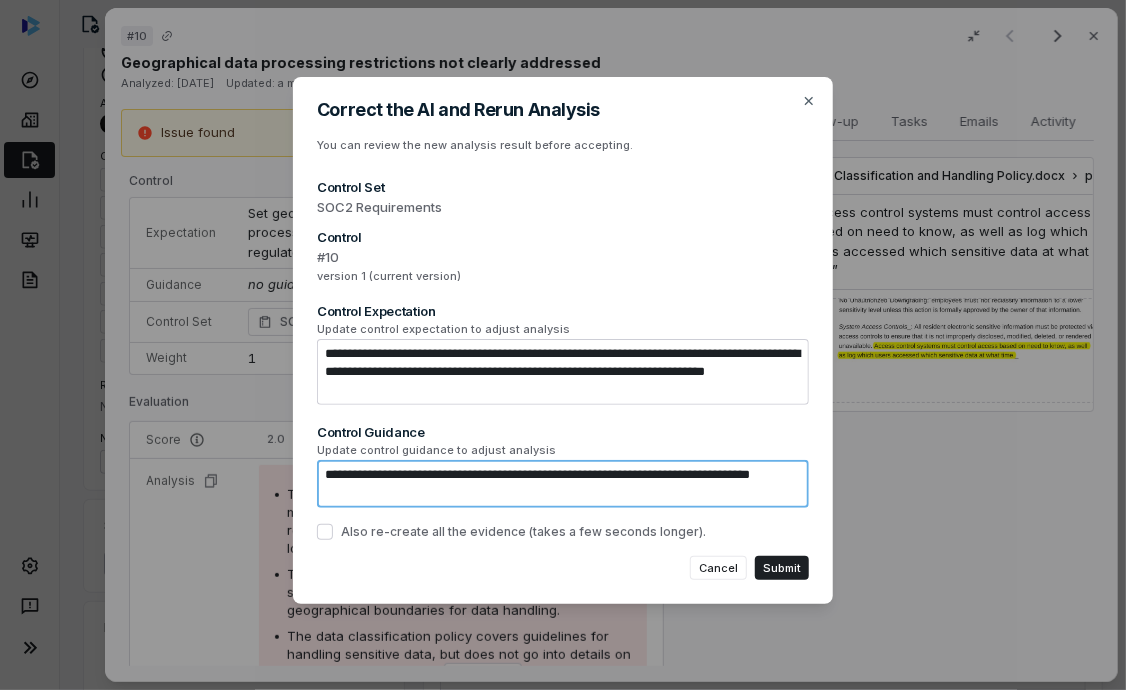 type on "**********" 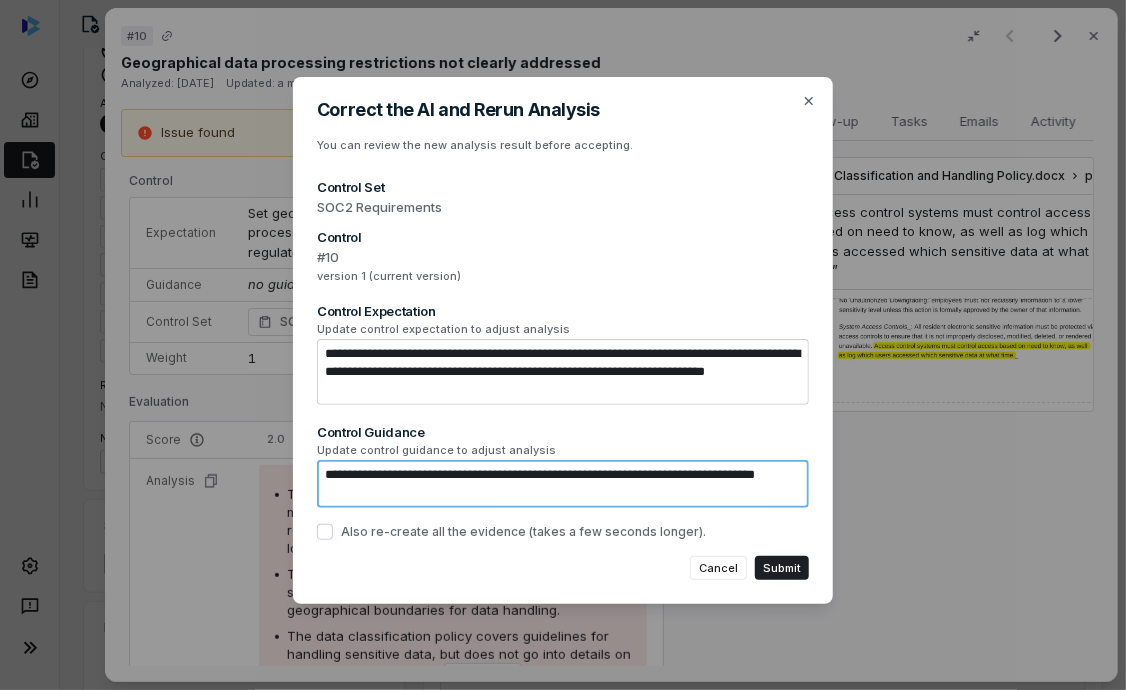 type on "*" 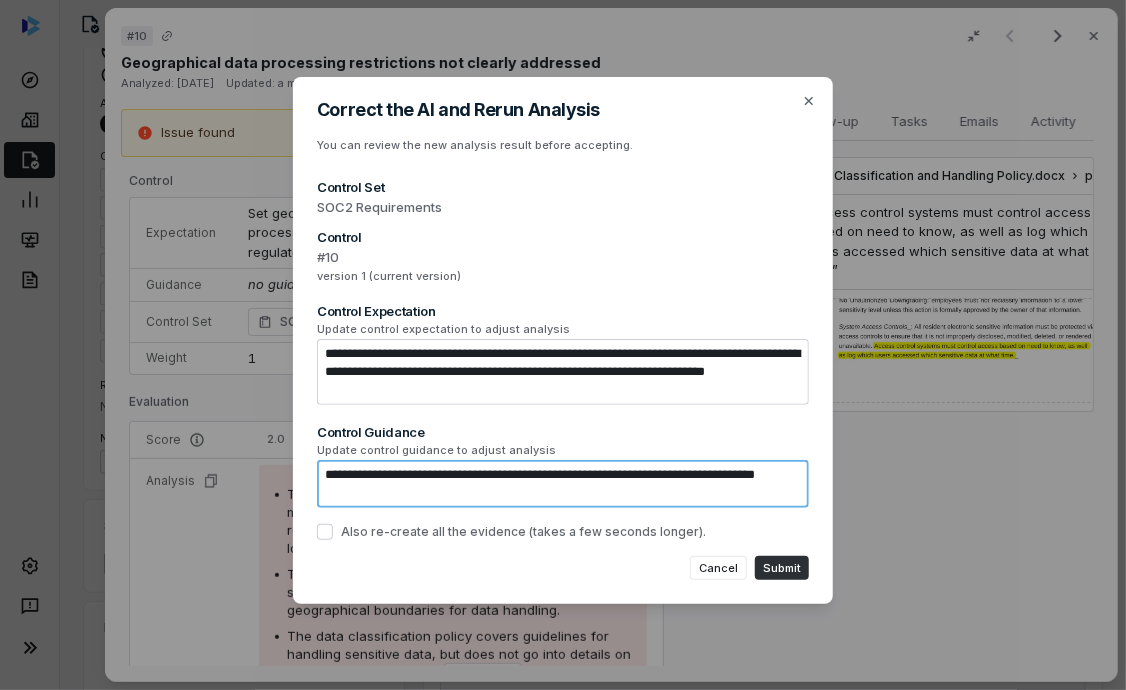 type on "**********" 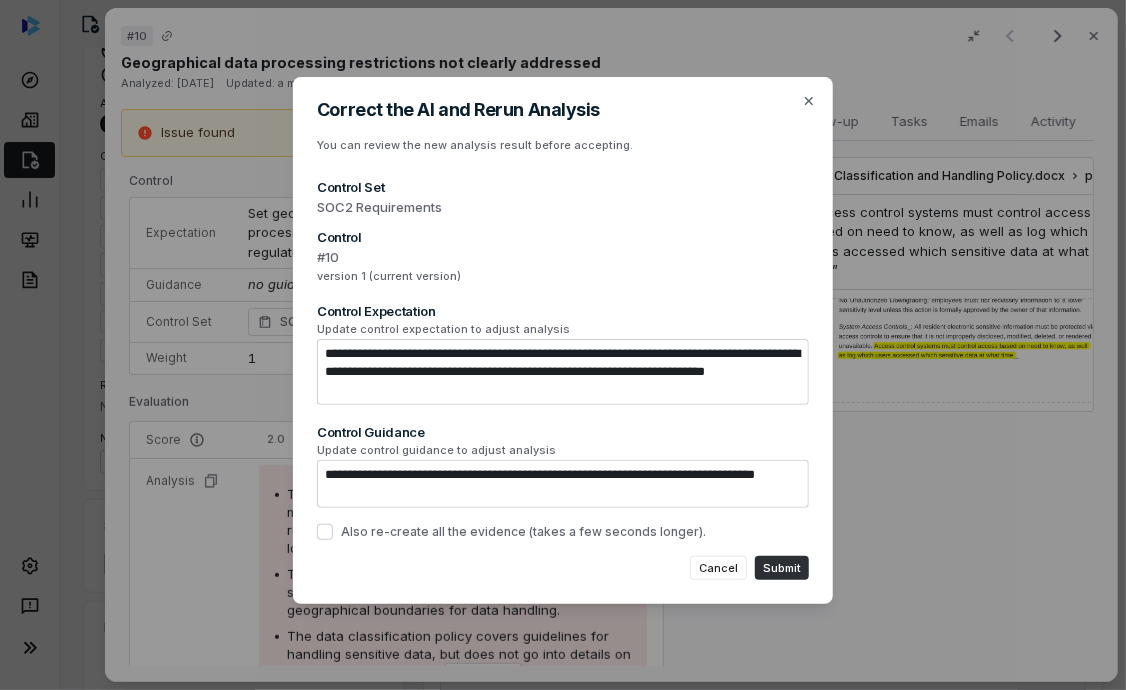 click on "Submit" at bounding box center [782, 568] 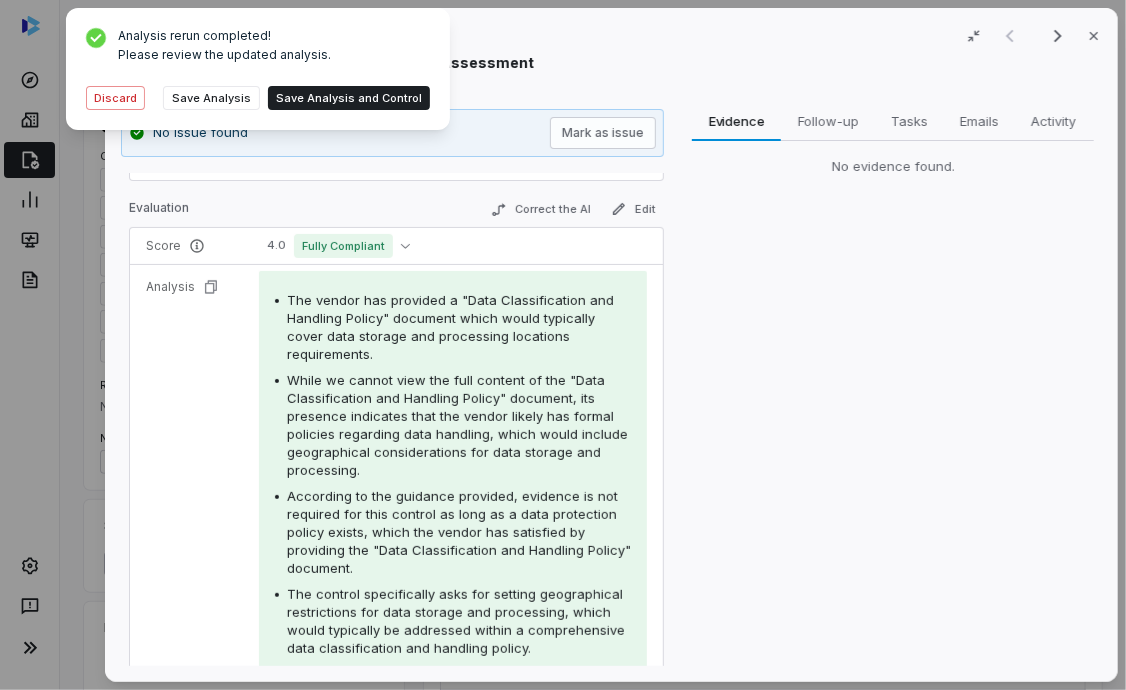 scroll, scrollTop: 282, scrollLeft: 0, axis: vertical 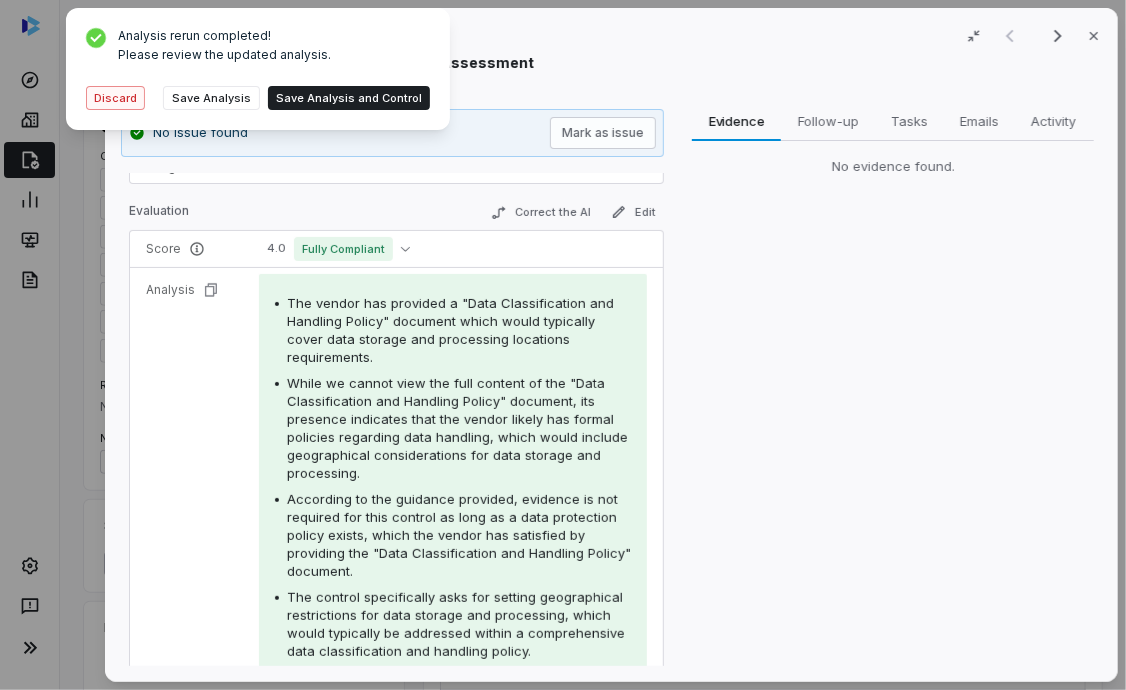 click on "Discard" at bounding box center (115, 98) 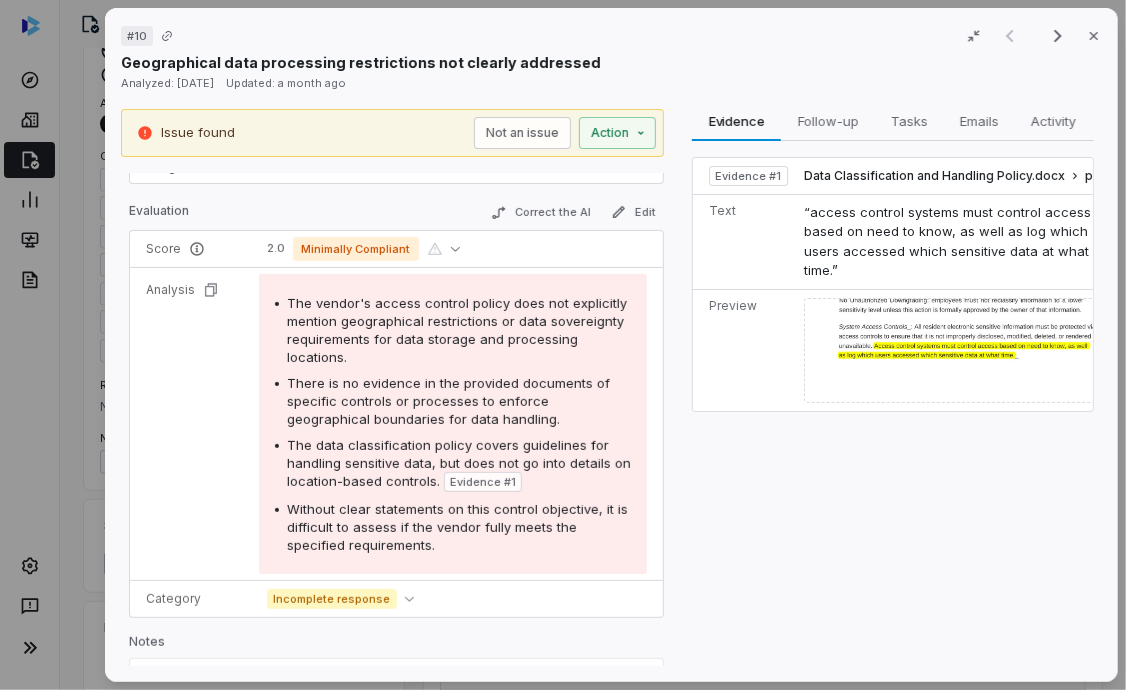 click on "# 10 Result 1 of 17 Close Geographical data processing restrictions not clearly addressed Analyzed: [DATE] Updated: a month ago Issue found Not an issue Action Control Expectation Set geographical restrictions, requiring vendors to store and process data within specified locations, aligning with regulatory requirements and ensuring data sovereignty. Guidance no guidance Control Set SOC2 Requirements Weight 1 Evaluation Correct the AI Edit   Score 2.0 Minimally Compliant Analysis The vendor's access control policy does not explicitly mention geographical restrictions or data sovereignty requirements for data storage and processing locations. There is no evidence in the provided documents of specific controls or processes to enforce geographical boundaries for data handling. The data classification policy covers guidelines for handling sensitive data, but does not go into details on location-based controls. Evidence # 1 Category Incomplete response Notes   Save Evidence Evidence Follow-up Follow-up Tasks" at bounding box center (563, 345) 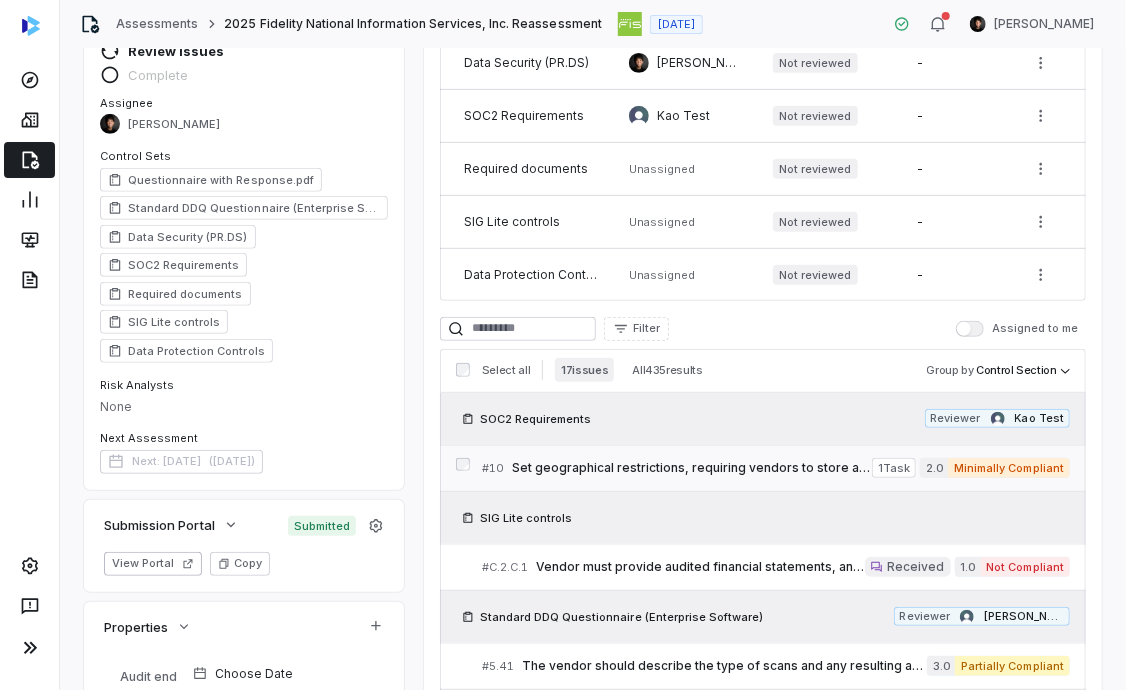 click on "Set geographical restrictions, requiring vendors to store and process data within specified locations, aligning with regulatory requirements and ensuring data sovereignty." at bounding box center (692, 468) 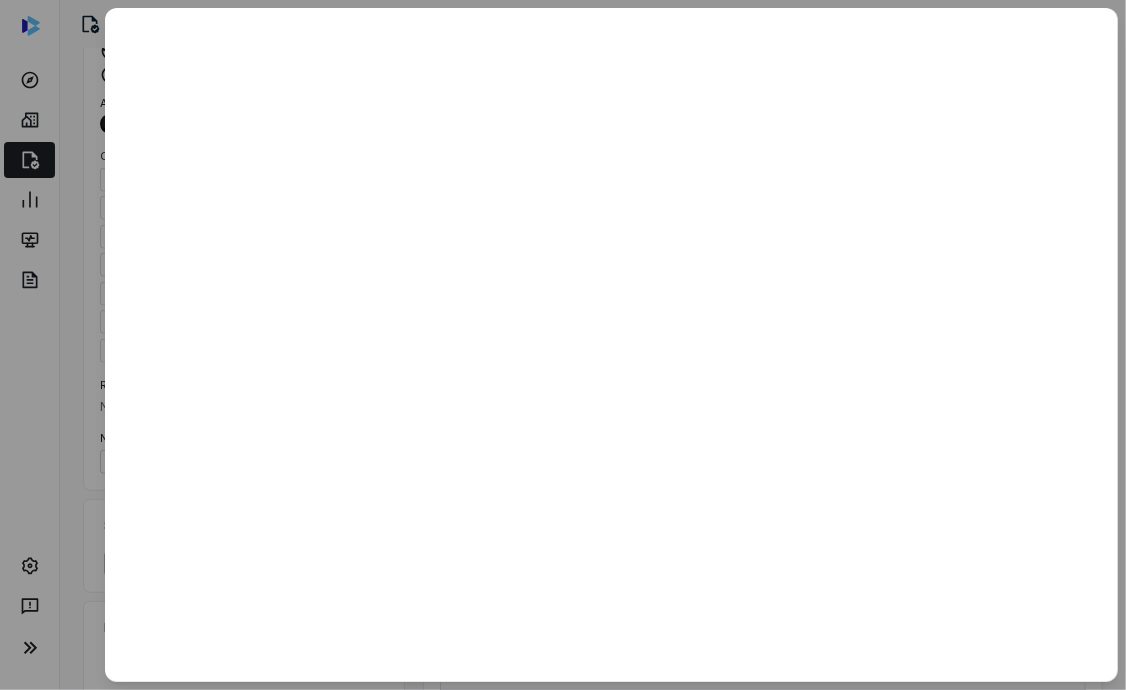 click at bounding box center (563, 345) 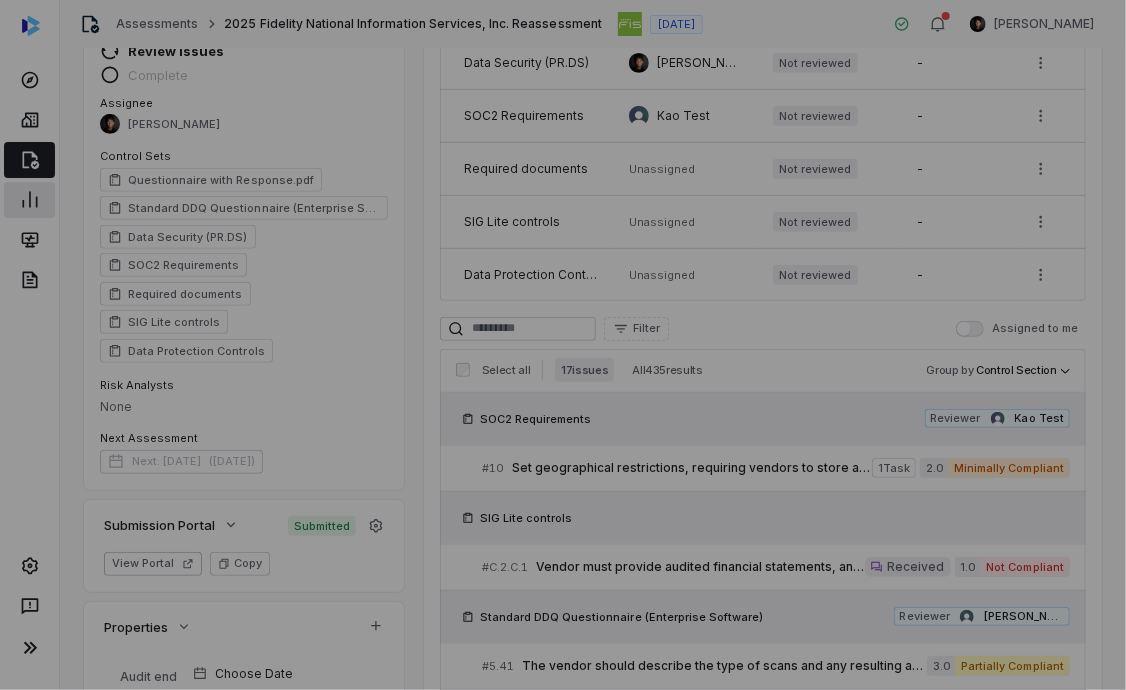click 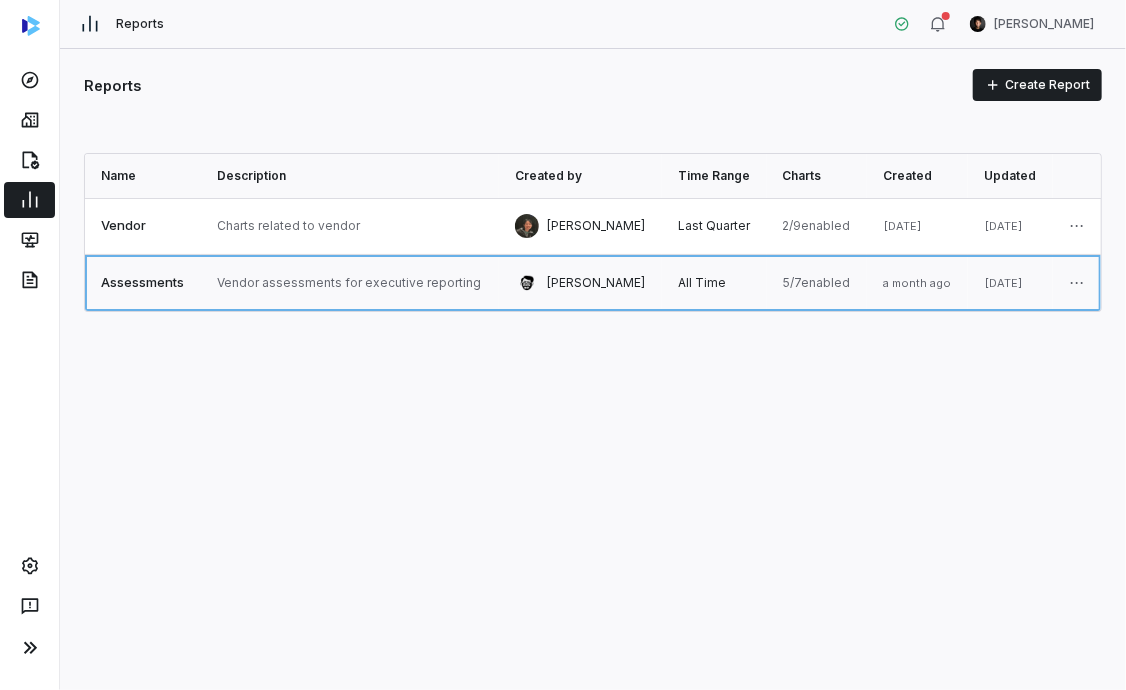 click at bounding box center (350, 283) 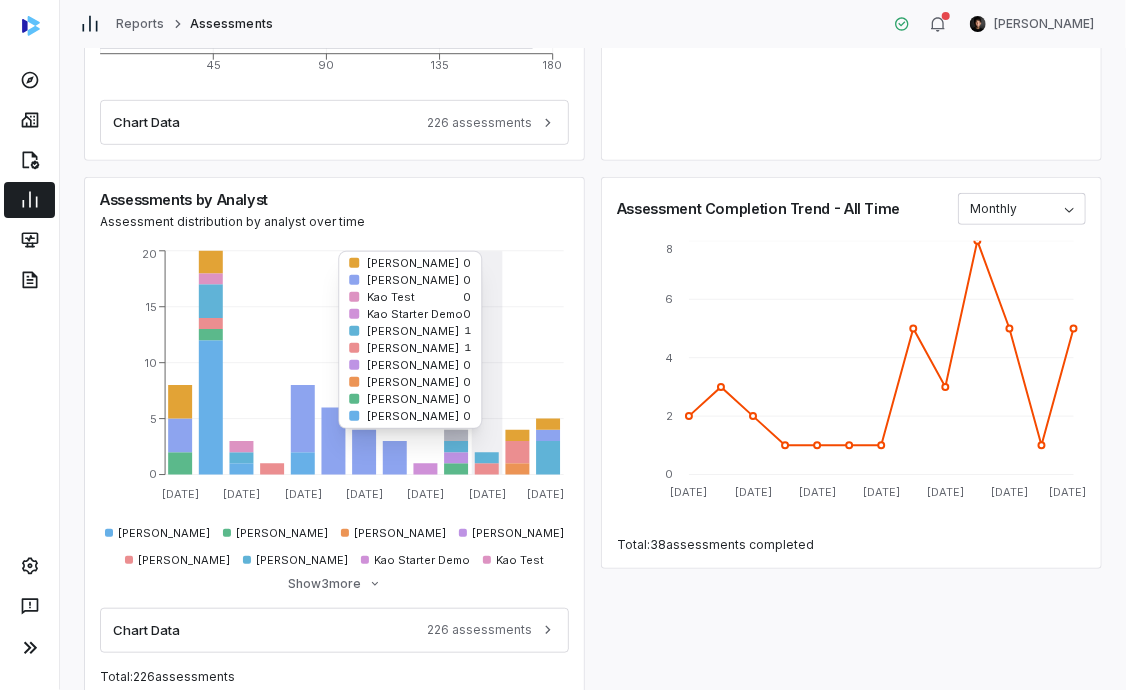 scroll, scrollTop: 681, scrollLeft: 0, axis: vertical 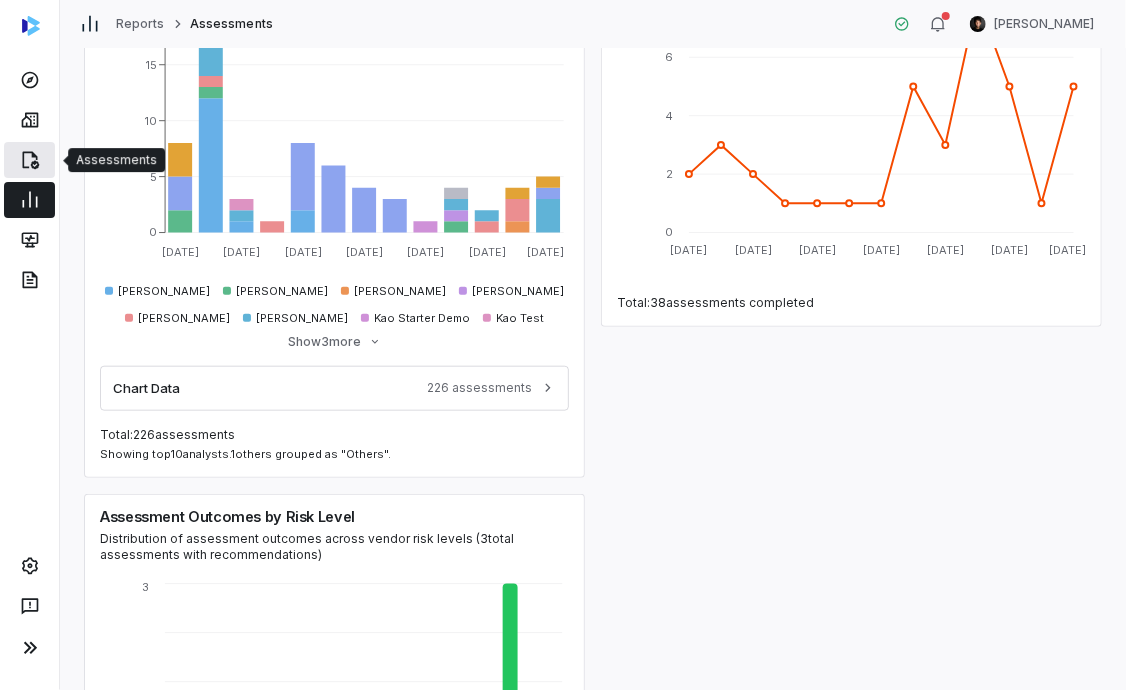 click 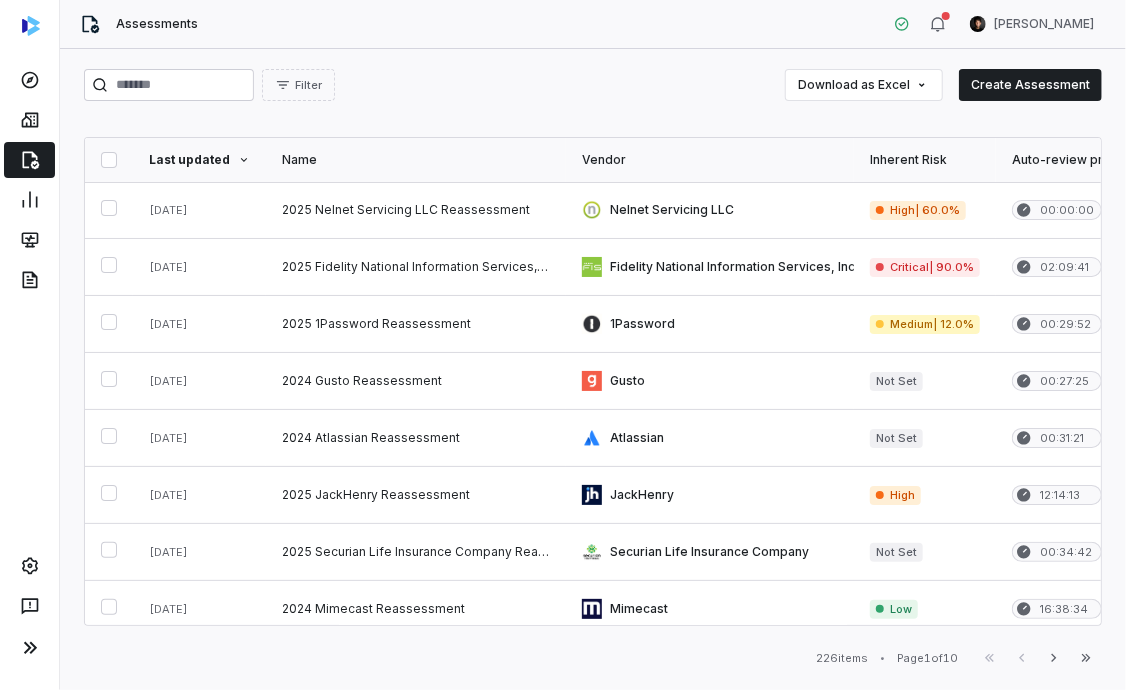 click on "Assessments [PERSON_NAME] Filter Download as Excel Create Assessment Last updated Name Vendor Inherent Risk Auto-review progress Status Outcome Assignee # Docs # Issues # Tasks Submitted by Date initiated [DATE] 2025 Nelnet Servicing LLC Reassessment Nelnet Servicing LLC High  | 60.0% 00:00:00 Collecting - Unassigned 0 0 0 [PERSON_NAME] [DATE] [DATE] 2025 Fidelity National Information Services, Inc. Reassessment Fidelity National Information Services, Inc. Critical  | 90.0% 02:09:41 Needs review - [PERSON_NAME] 7 17 1 [PERSON_NAME] [DATE] [DATE] 2025 1Password Reassessment 1Password Medium  | 12.0% 00:29:52 Needs review - Unassigned 12 62 0 [PERSON_NAME] [DATE] [DATE] 2024 Gusto Reassessment Gusto Not Set 00:27:25 Complete - Unassigned 0 51 0 [PERSON_NAME] [DATE] [DATE] 2024 Atlassian Reassessment Atlassian Not Set 00:31:21 Complete - Unassigned 0 21 0 [PERSON_NAME] [DATE] [DATE] 2025 JackHenry Reassessment JackHenry High - 3 1" at bounding box center [563, 345] 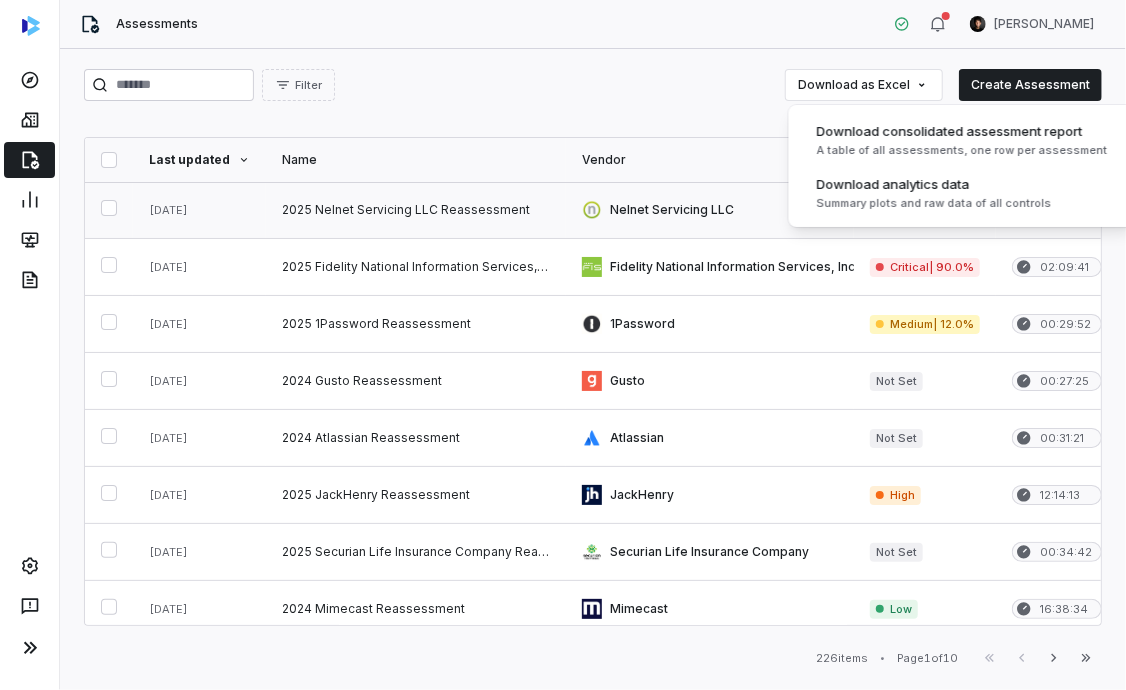 click on "Assessments [PERSON_NAME] Filter Download as Excel Create Assessment Last updated Name Vendor Inherent Risk Auto-review progress Status Outcome Assignee # Docs # Issues # Tasks Submitted by Date initiated [DATE] 2025 Nelnet Servicing LLC Reassessment Nelnet Servicing LLC High  | 60.0% 00:00:00 Collecting - Unassigned 0 0 0 [PERSON_NAME] [DATE] [DATE] 2025 Fidelity National Information Services, Inc. Reassessment Fidelity National Information Services, Inc. Critical  | 90.0% 02:09:41 Needs review - [PERSON_NAME] 7 17 1 [PERSON_NAME] [DATE] [DATE] 2025 1Password Reassessment 1Password Medium  | 12.0% 00:29:52 Needs review - Unassigned 12 62 0 [PERSON_NAME] [DATE] [DATE] 2024 Gusto Reassessment Gusto Not Set 00:27:25 Complete - Unassigned 0 51 0 [PERSON_NAME] [DATE] [DATE] 2024 Atlassian Reassessment Atlassian Not Set 00:31:21 Complete - Unassigned 0 21 0 [PERSON_NAME] [DATE] [DATE] 2025 JackHenry Reassessment JackHenry High - 3 1" at bounding box center (563, 345) 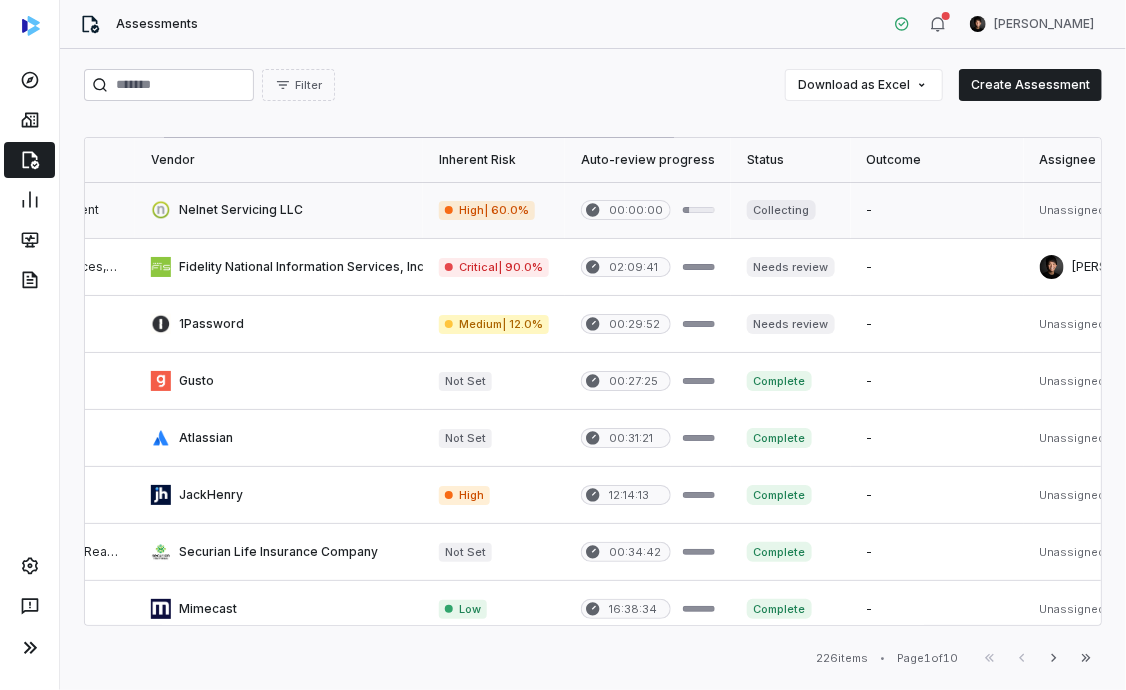 scroll, scrollTop: 0, scrollLeft: 0, axis: both 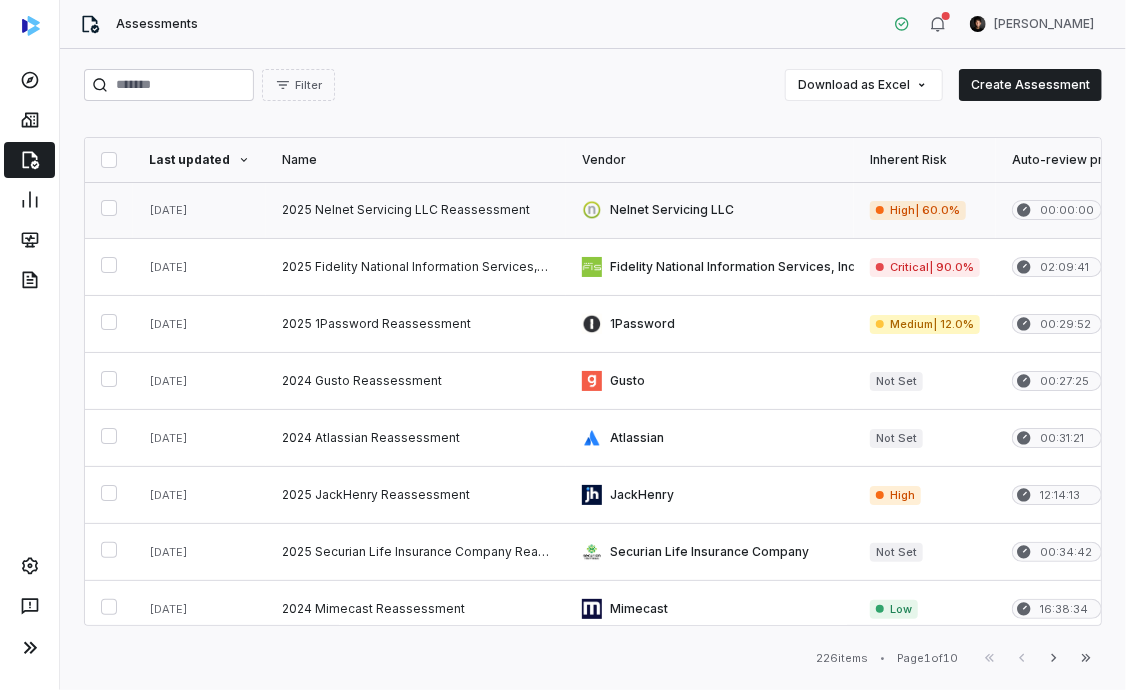 click at bounding box center [416, 210] 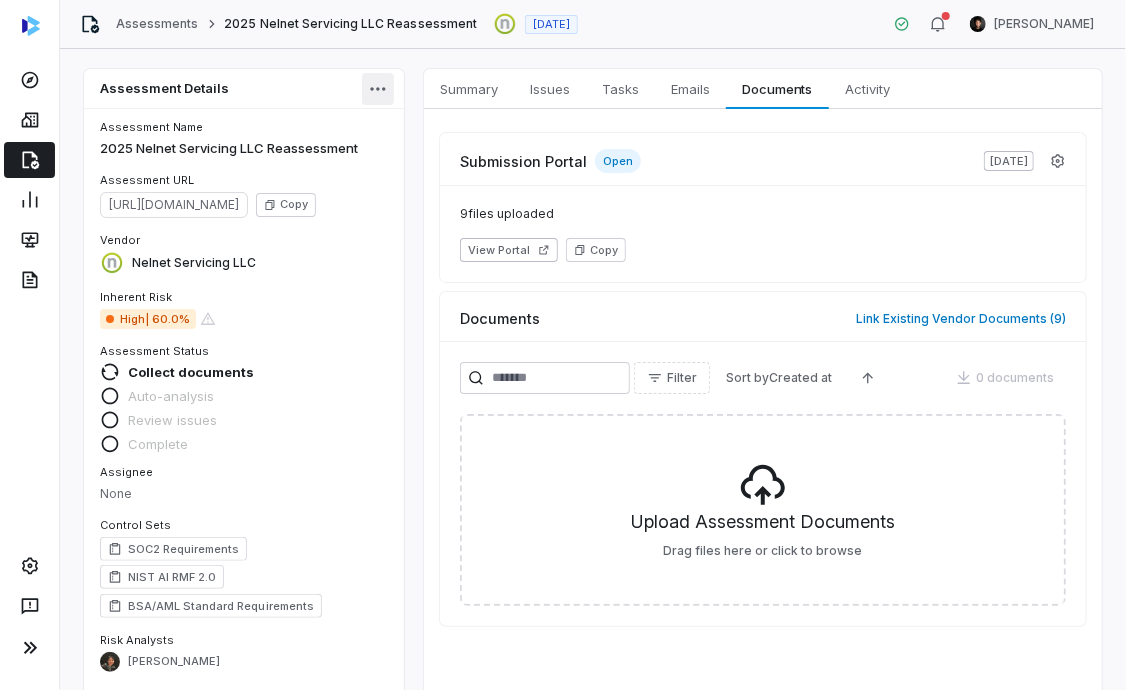 click on "Assessments 2025 Nelnet Servicing LLC Reassessment [DATE] [PERSON_NAME] Assessment Details Assessment Name 2025 Nelnet Servicing LLC Reassessment Assessment URL  [URL][DOMAIN_NAME] Copy Vendor Nelnet Servicing LLC Inherent Risk High  | 60.0% Assessment Status Collect documents Auto-analysis Review issues Complete Assignee None Control Sets SOC2 Requirements NIST AI RMF 2.0 BSA/AML Standard Requirements Risk Analysts [PERSON_NAME] Next Assessment Next: [DATE] ( [DATE] ) Submission Portal Open View Portal Copy Properties Audit end Choose Date Summary Summary Issues Issues Tasks Tasks Emails Emails Documents Documents Activity Activity Submission Portal Open [DATE] 9  files uploaded View Portal Copy Documents Link Existing Vendor Documents ( 9 ) Filter Sort by  Created at 0 documents Upload Assessment Documents Drag files here or click to browse
* 172" at bounding box center [563, 345] 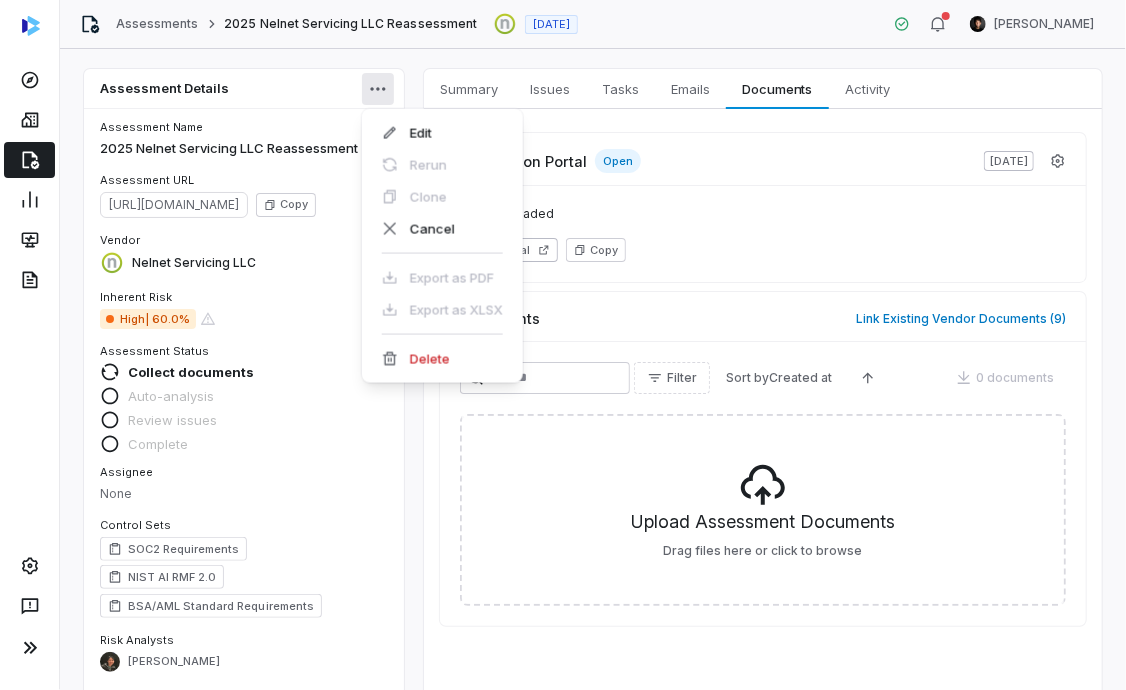 click on "Delete" at bounding box center (442, 359) 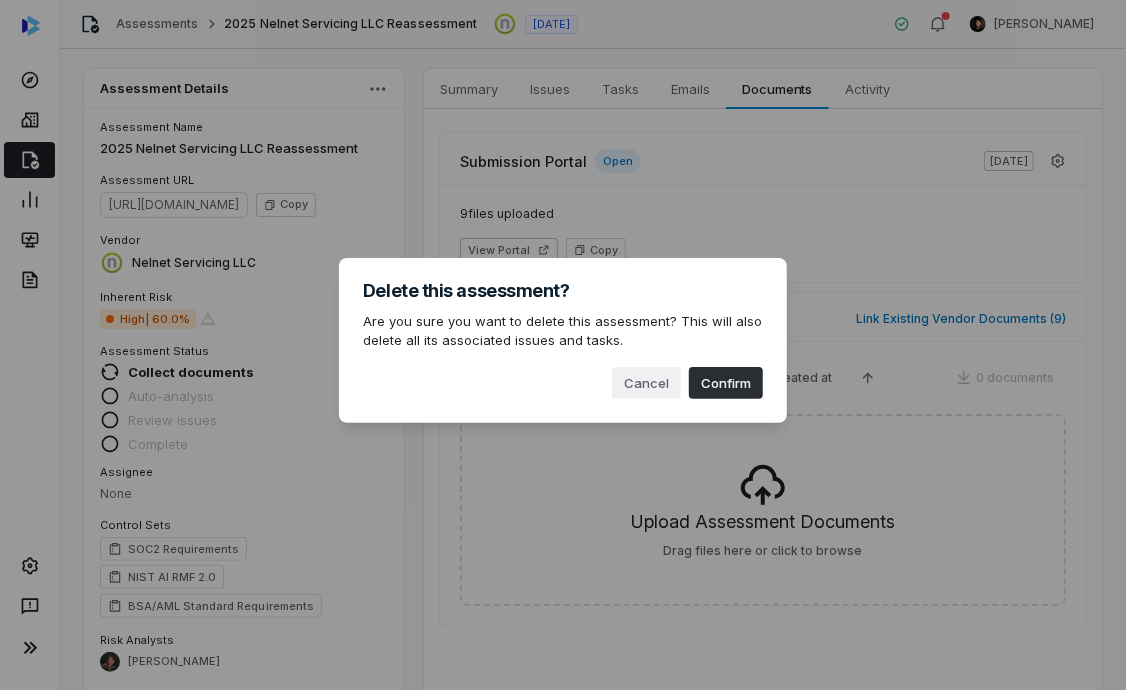 click on "Confirm" at bounding box center (726, 383) 